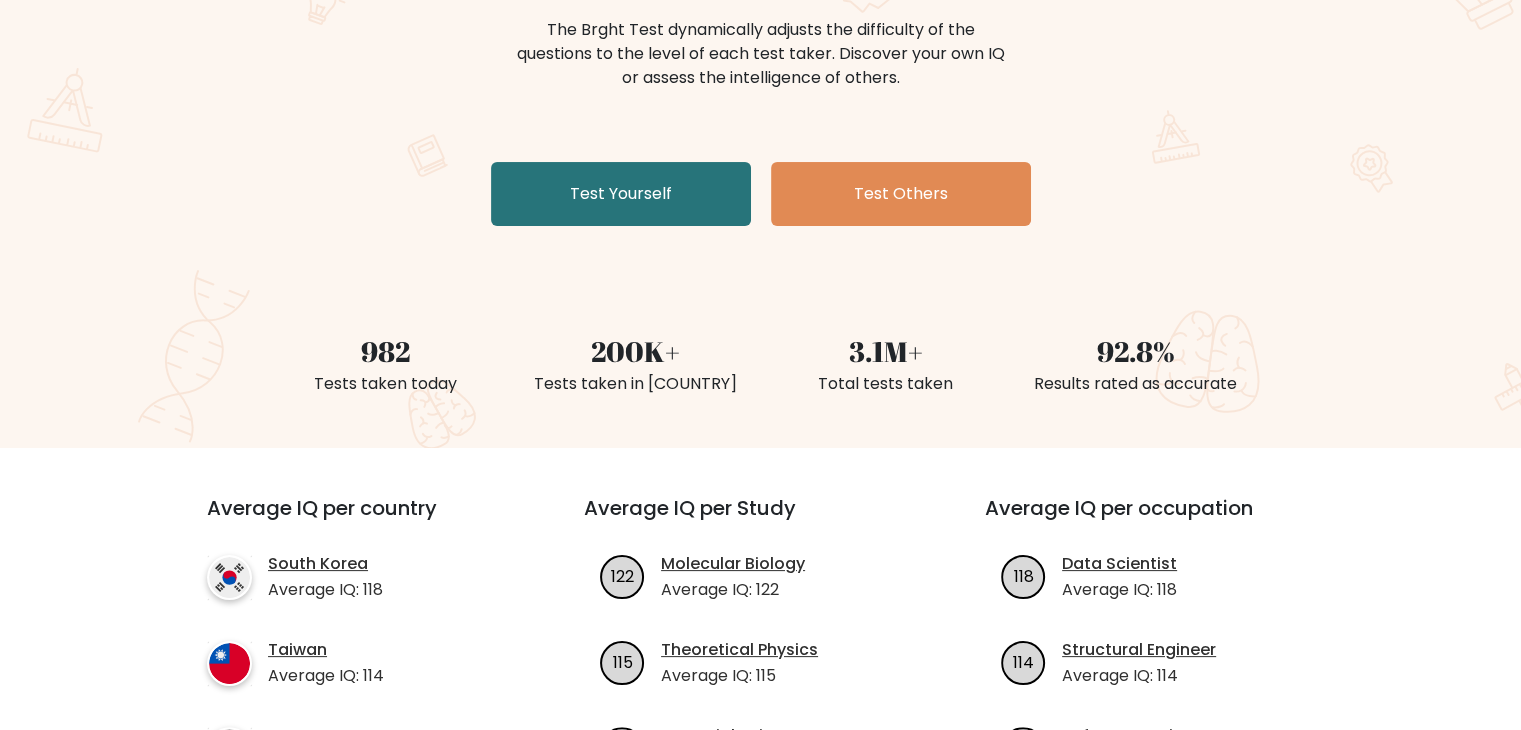 scroll, scrollTop: 300, scrollLeft: 0, axis: vertical 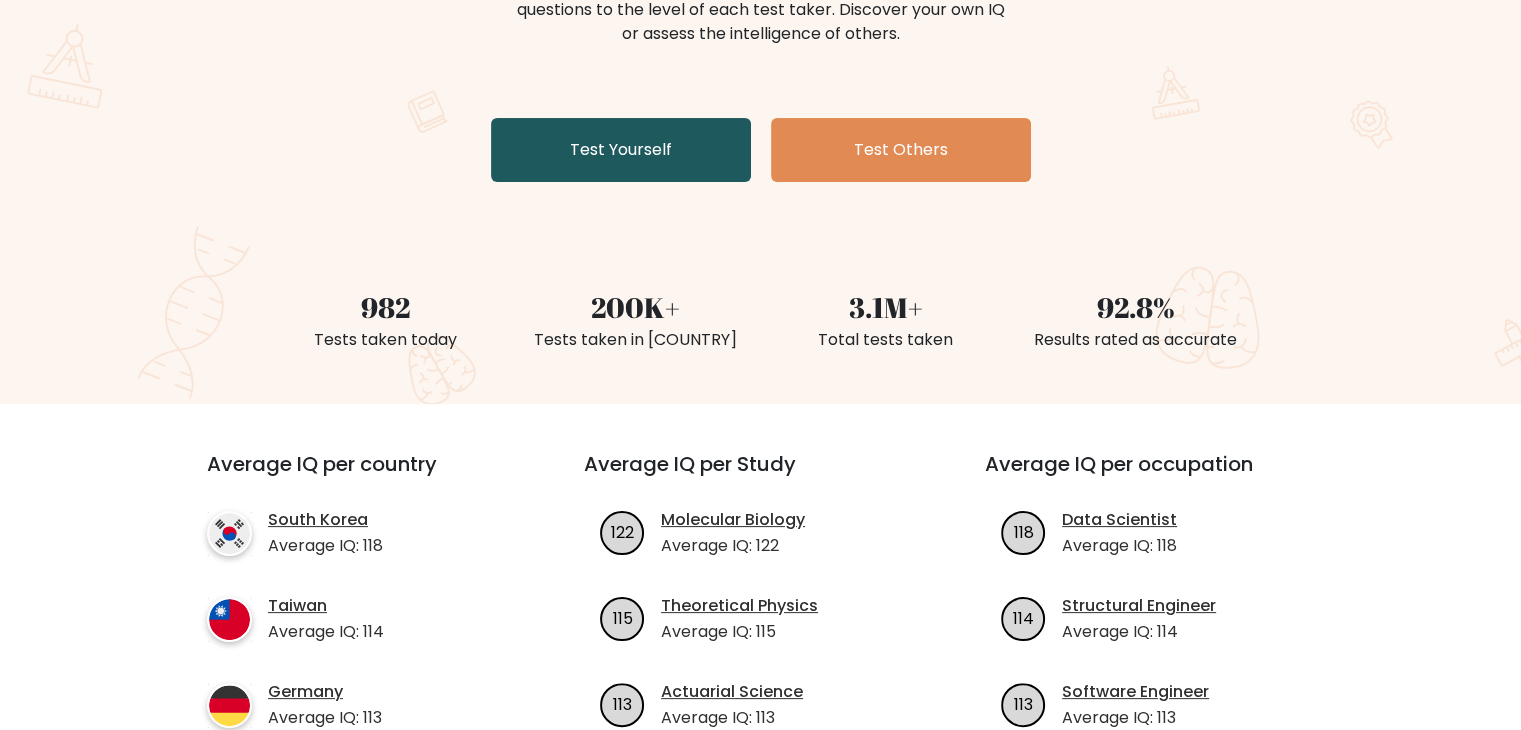 click on "Test Yourself" at bounding box center (621, 150) 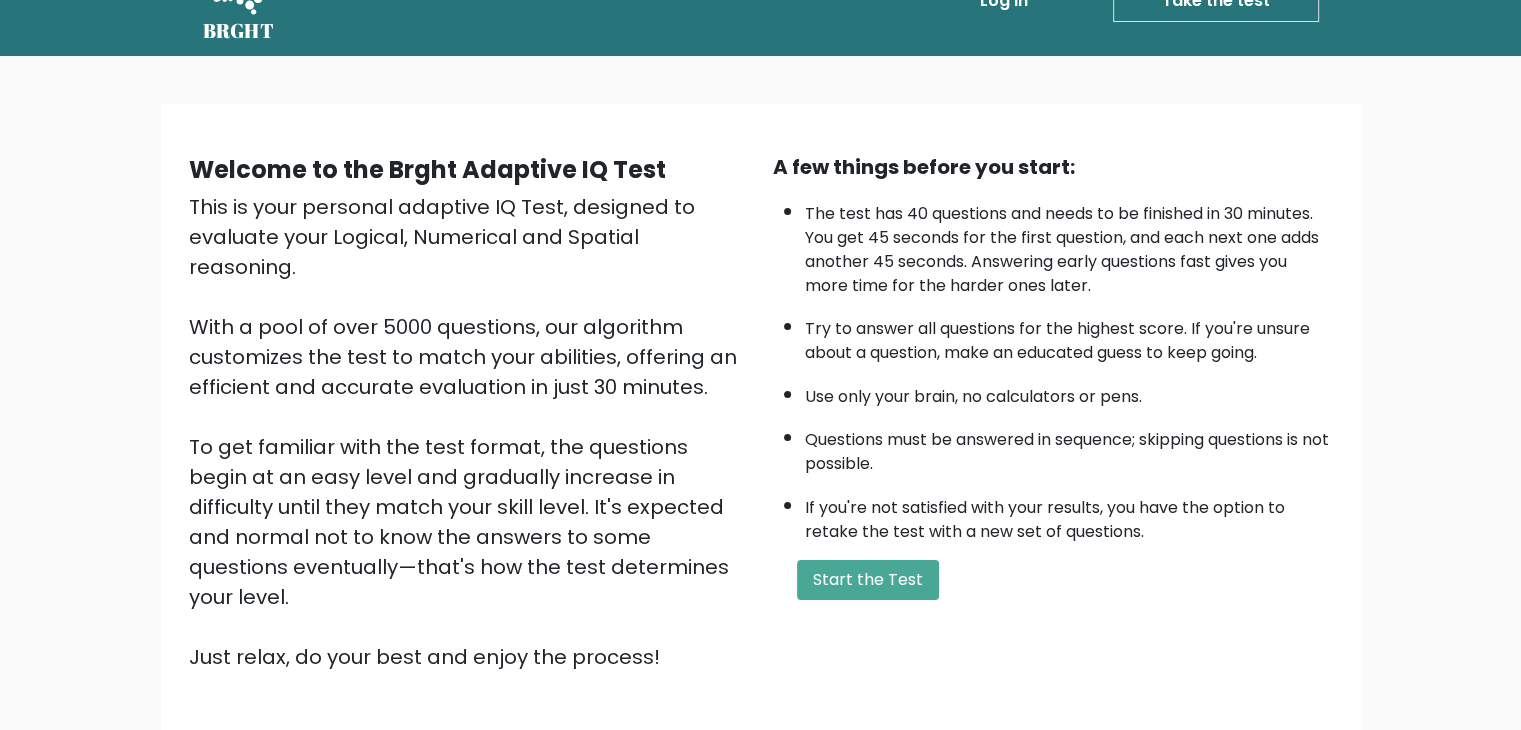 scroll, scrollTop: 100, scrollLeft: 0, axis: vertical 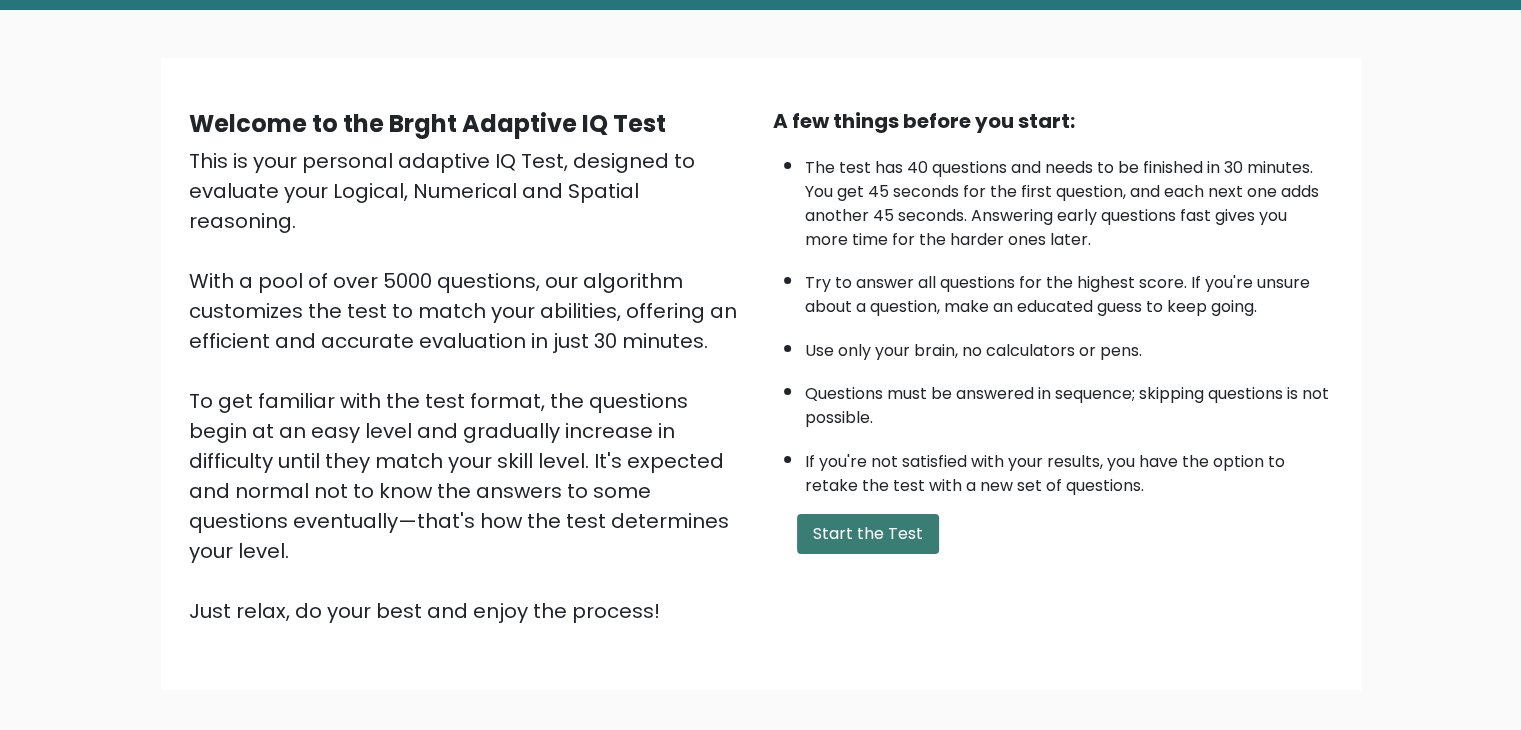 click on "Start the Test" at bounding box center [868, 534] 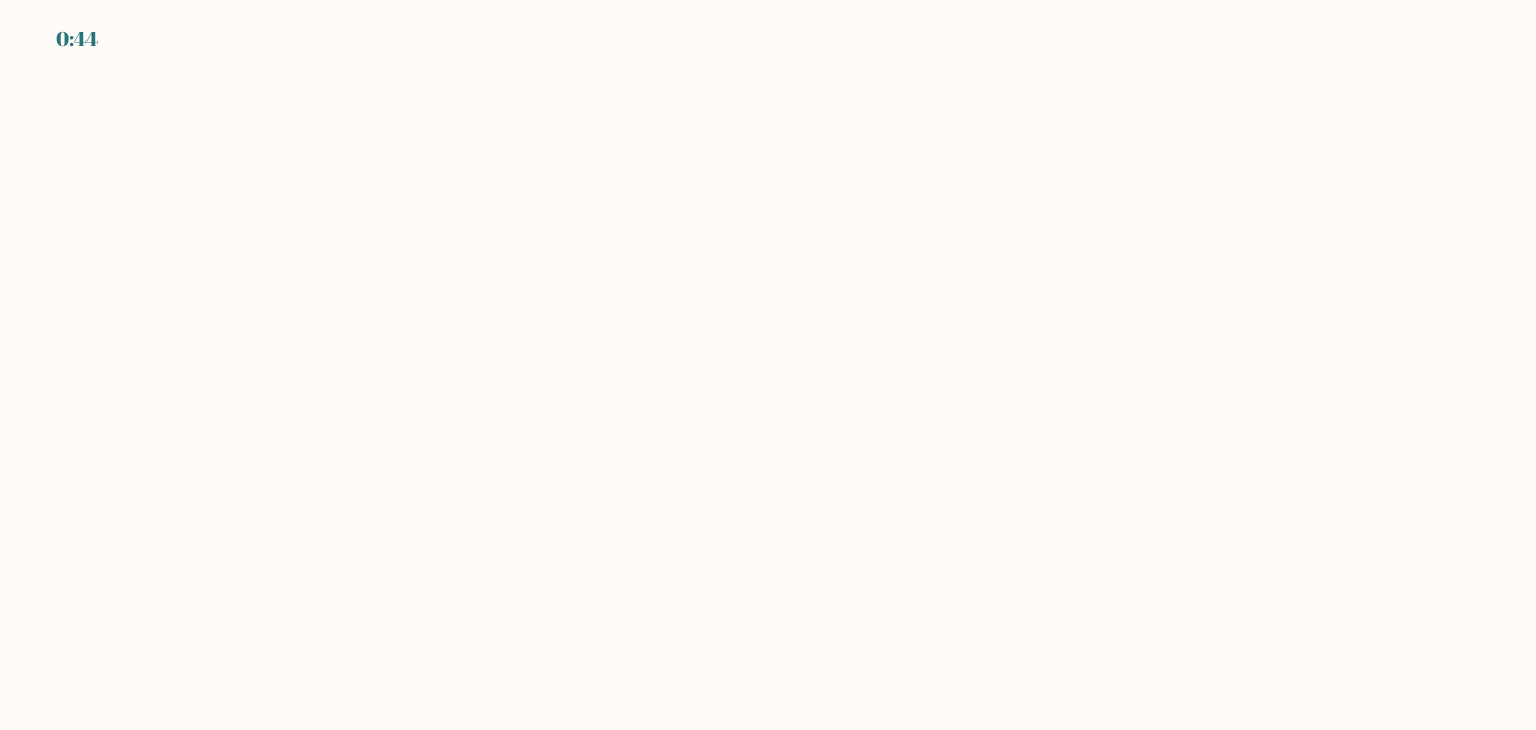 scroll, scrollTop: 0, scrollLeft: 0, axis: both 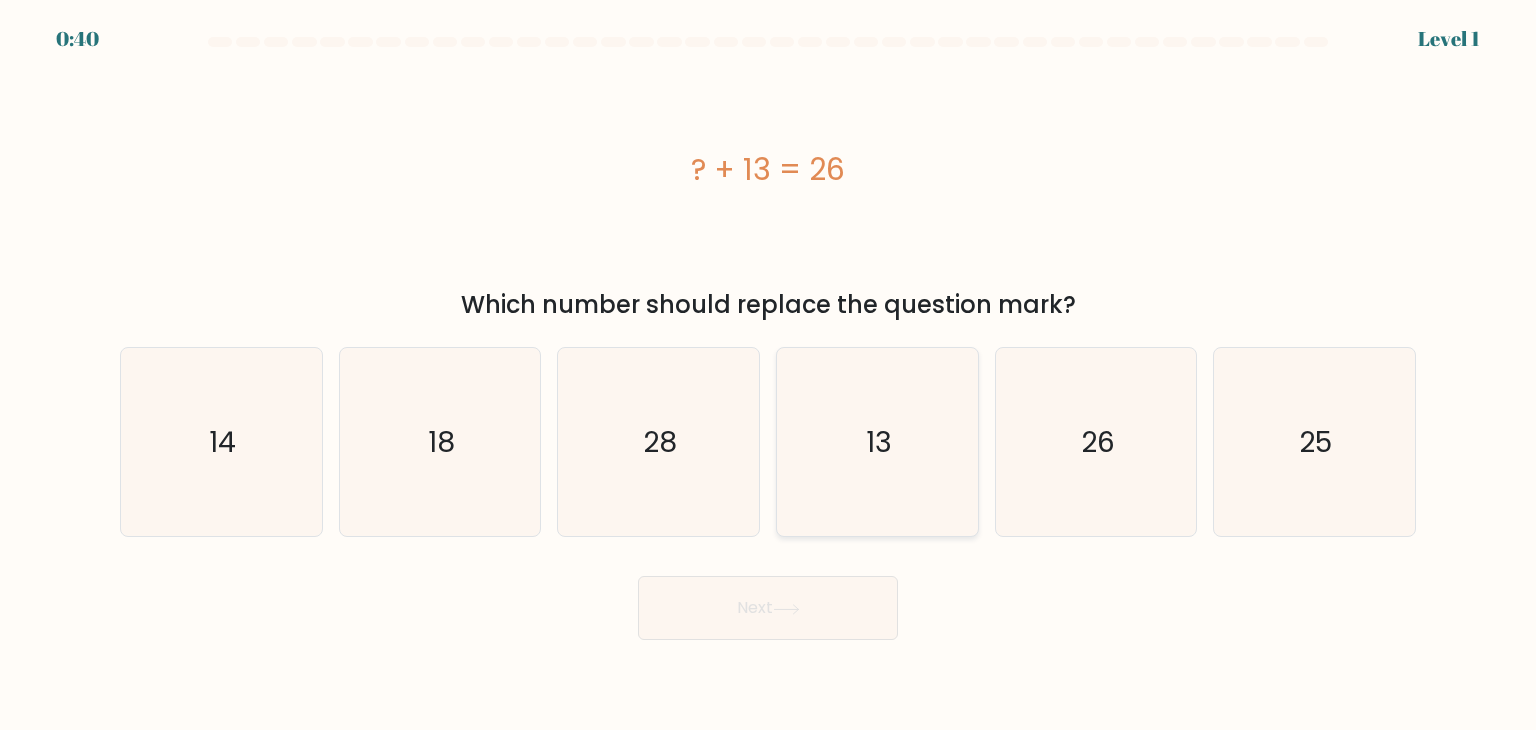 click on "13" 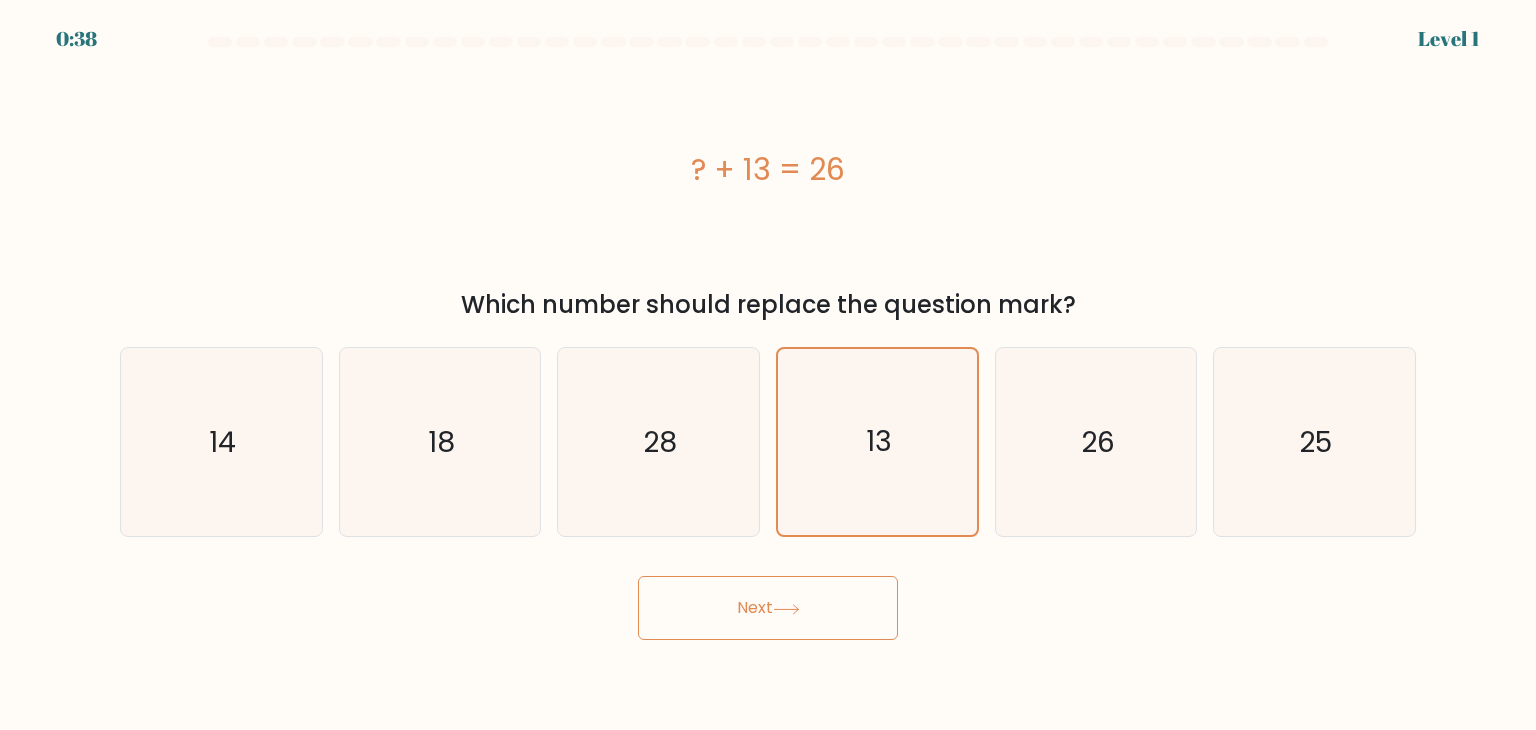 click 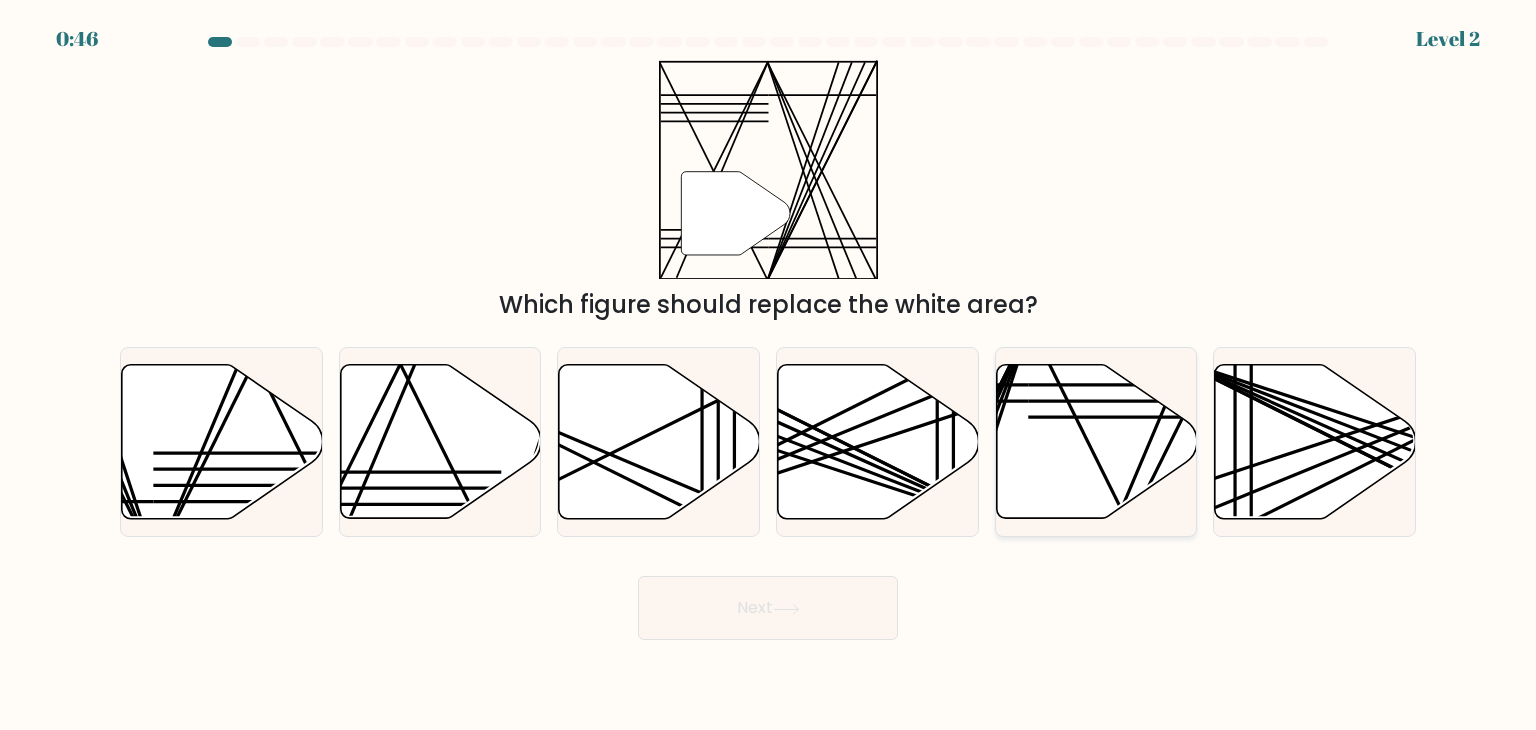 click 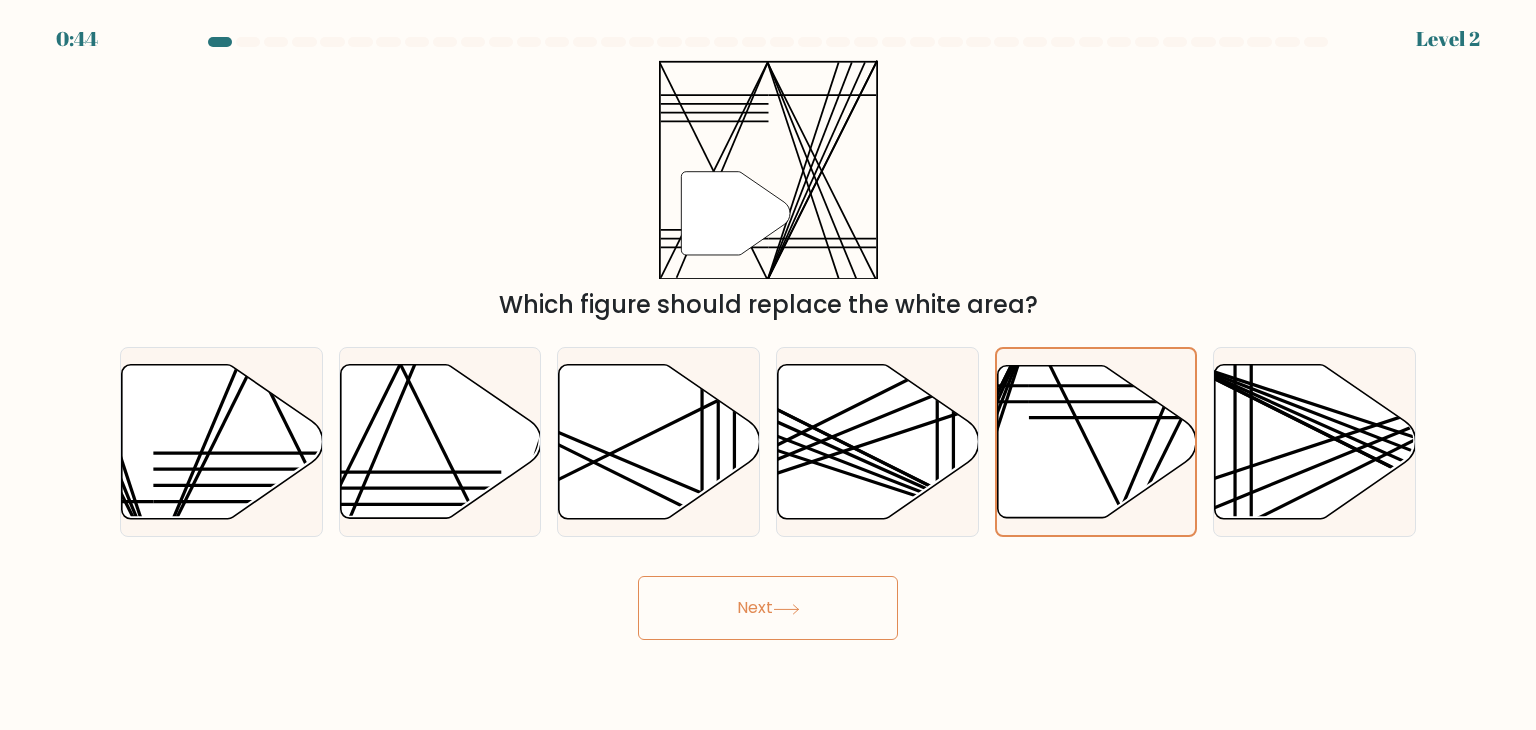 click on "Next" at bounding box center [768, 608] 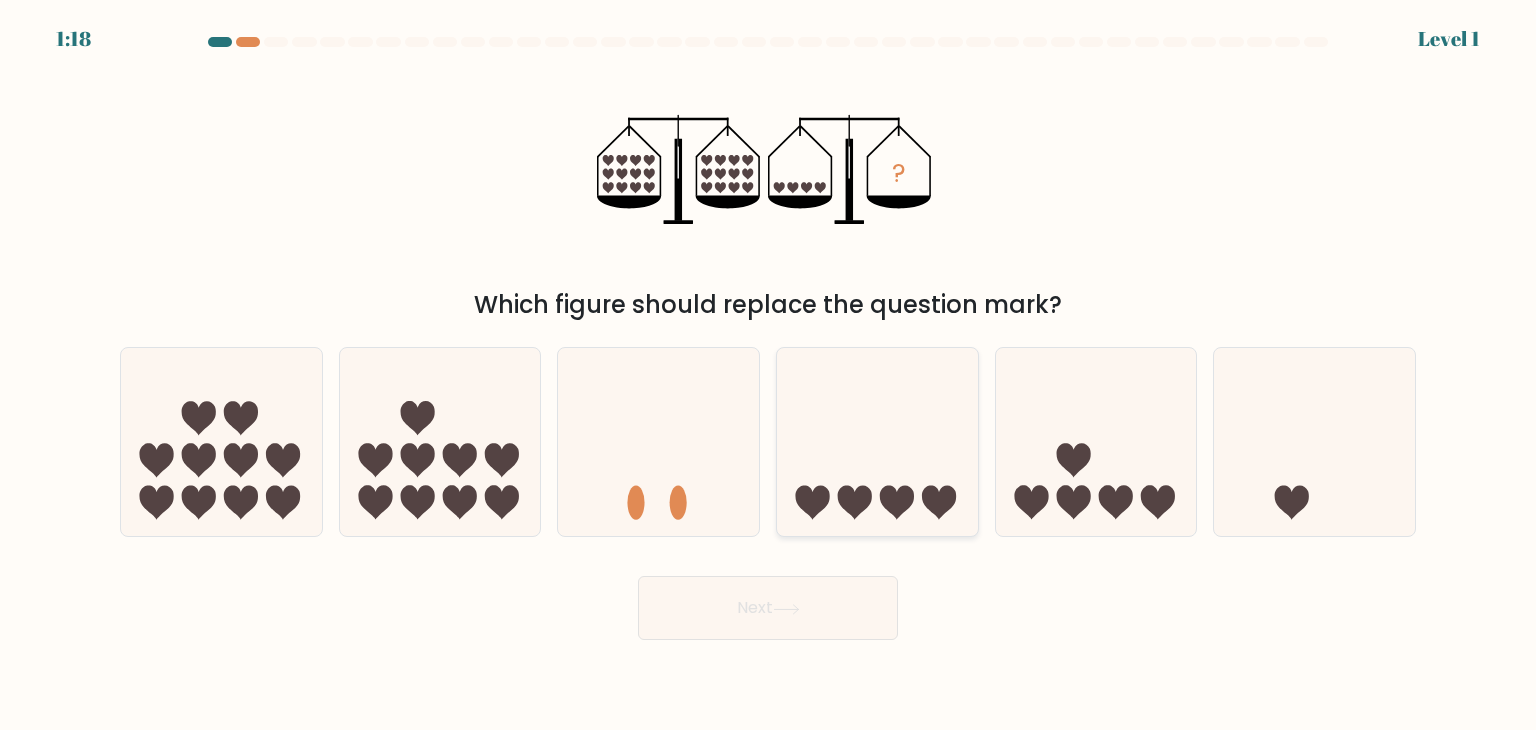 click 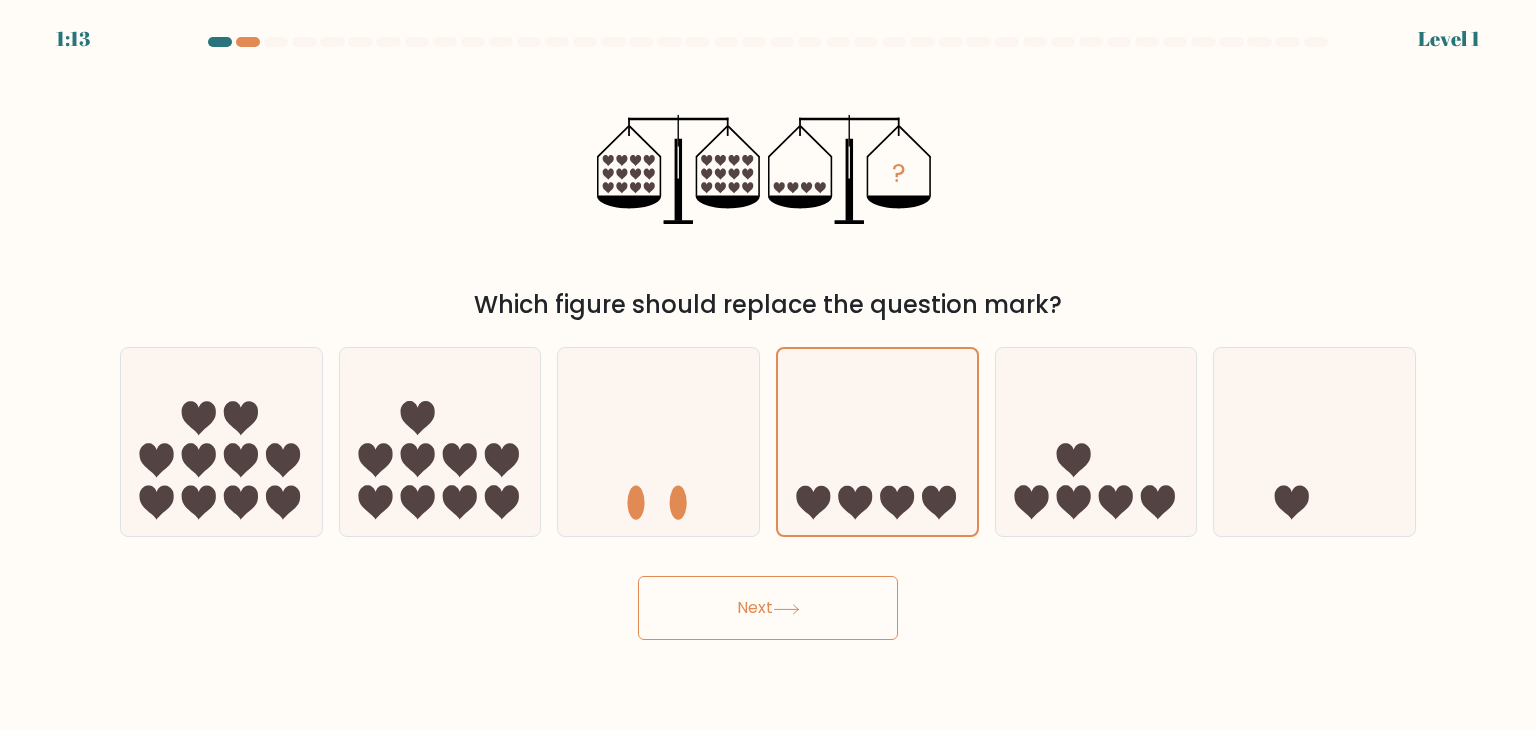 click on "Next" at bounding box center [768, 608] 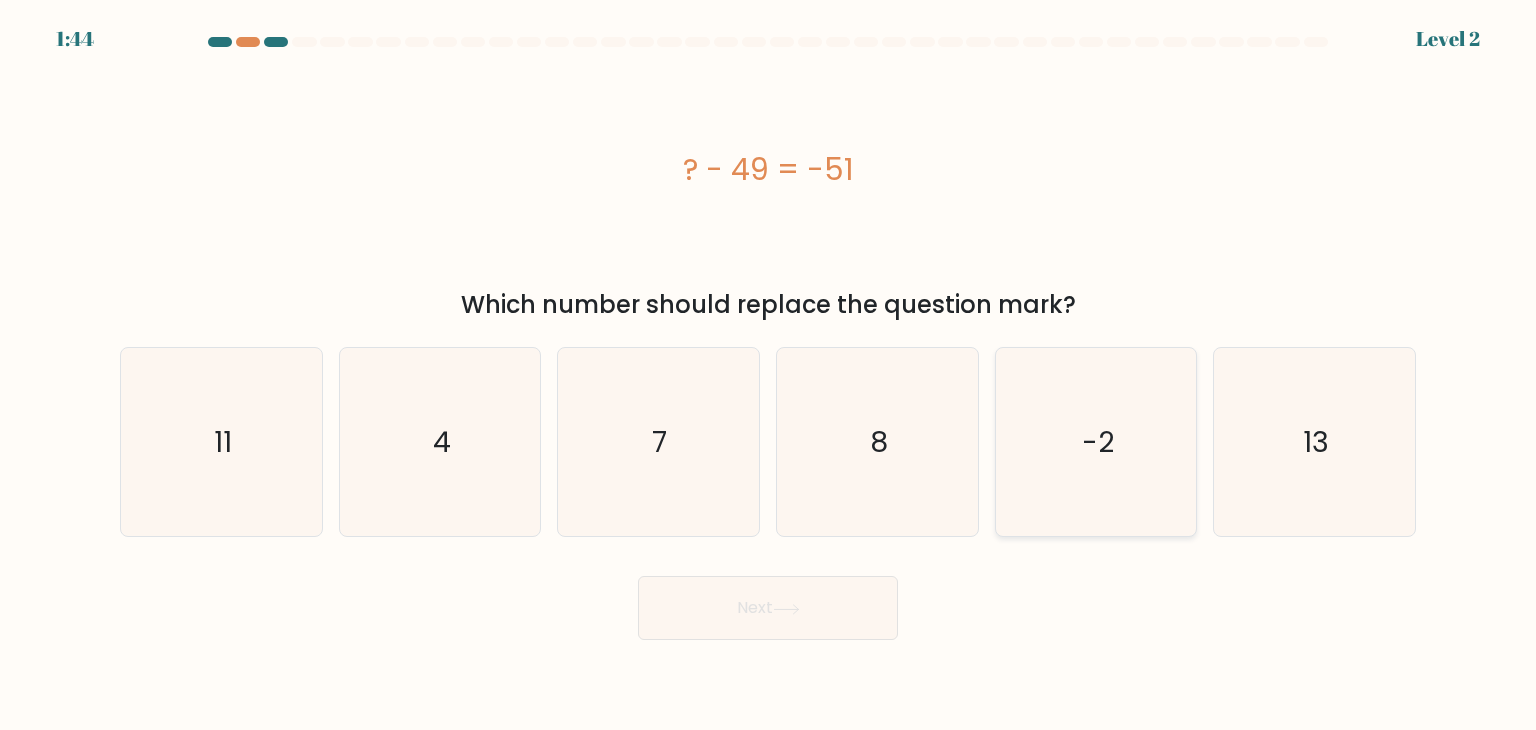 click on "-2" 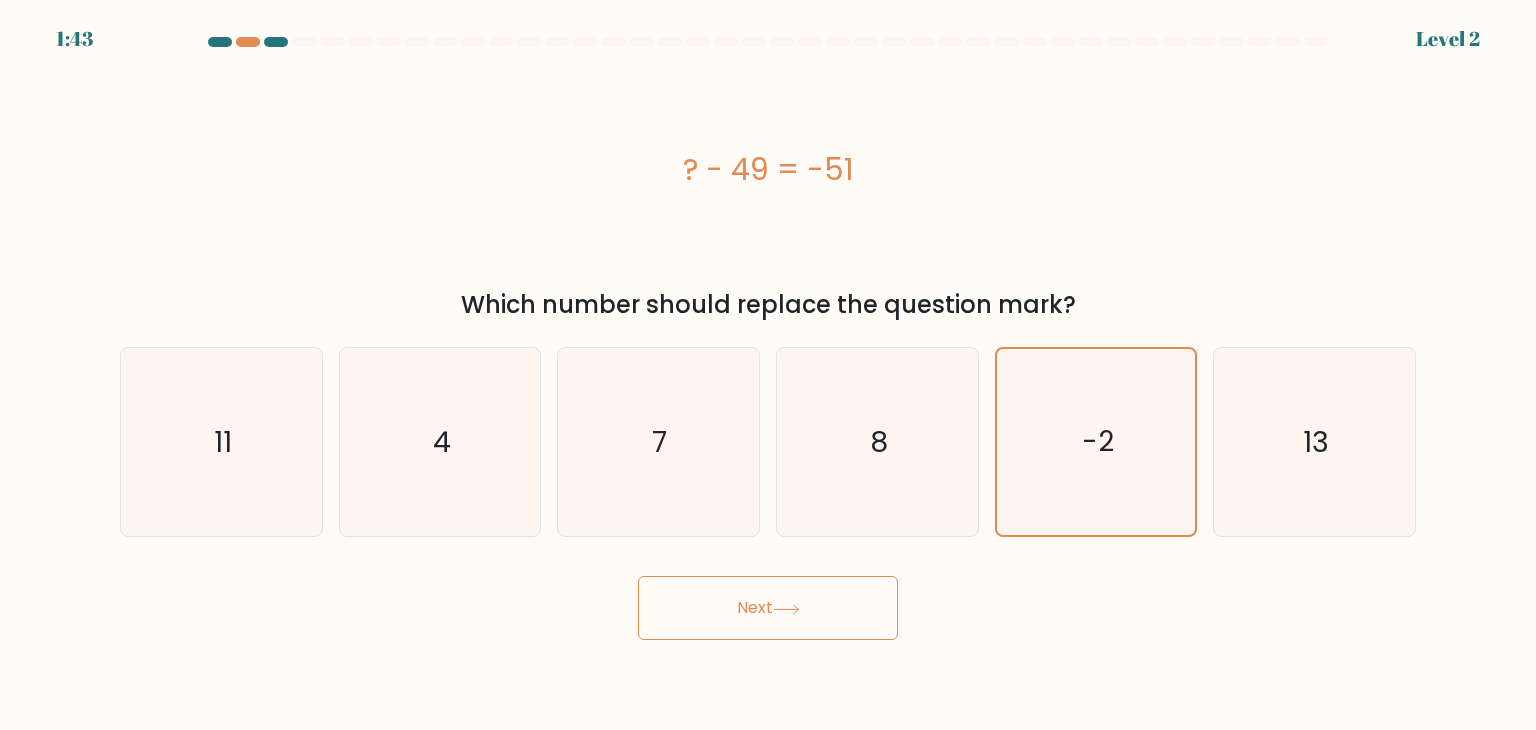 click 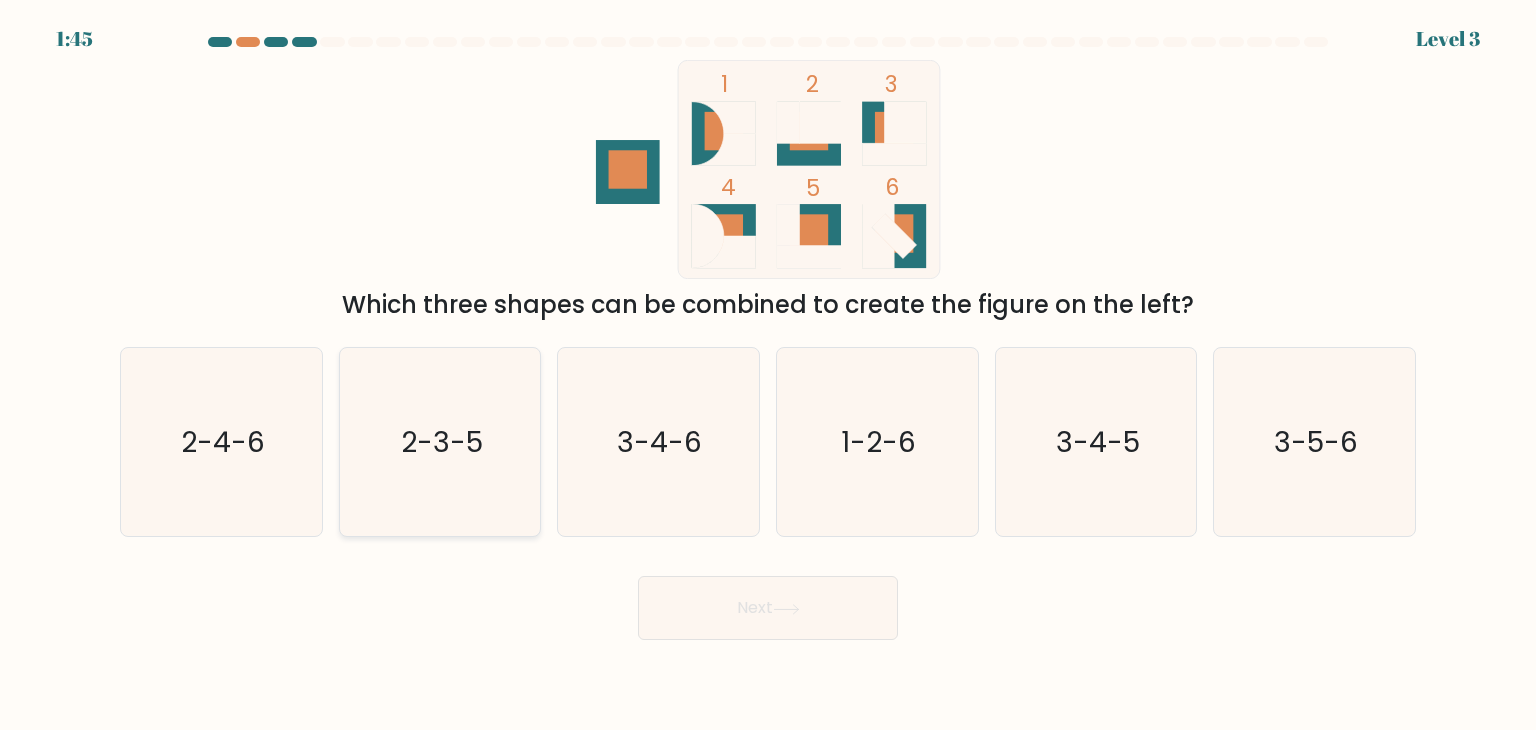 click on "2-3-5" 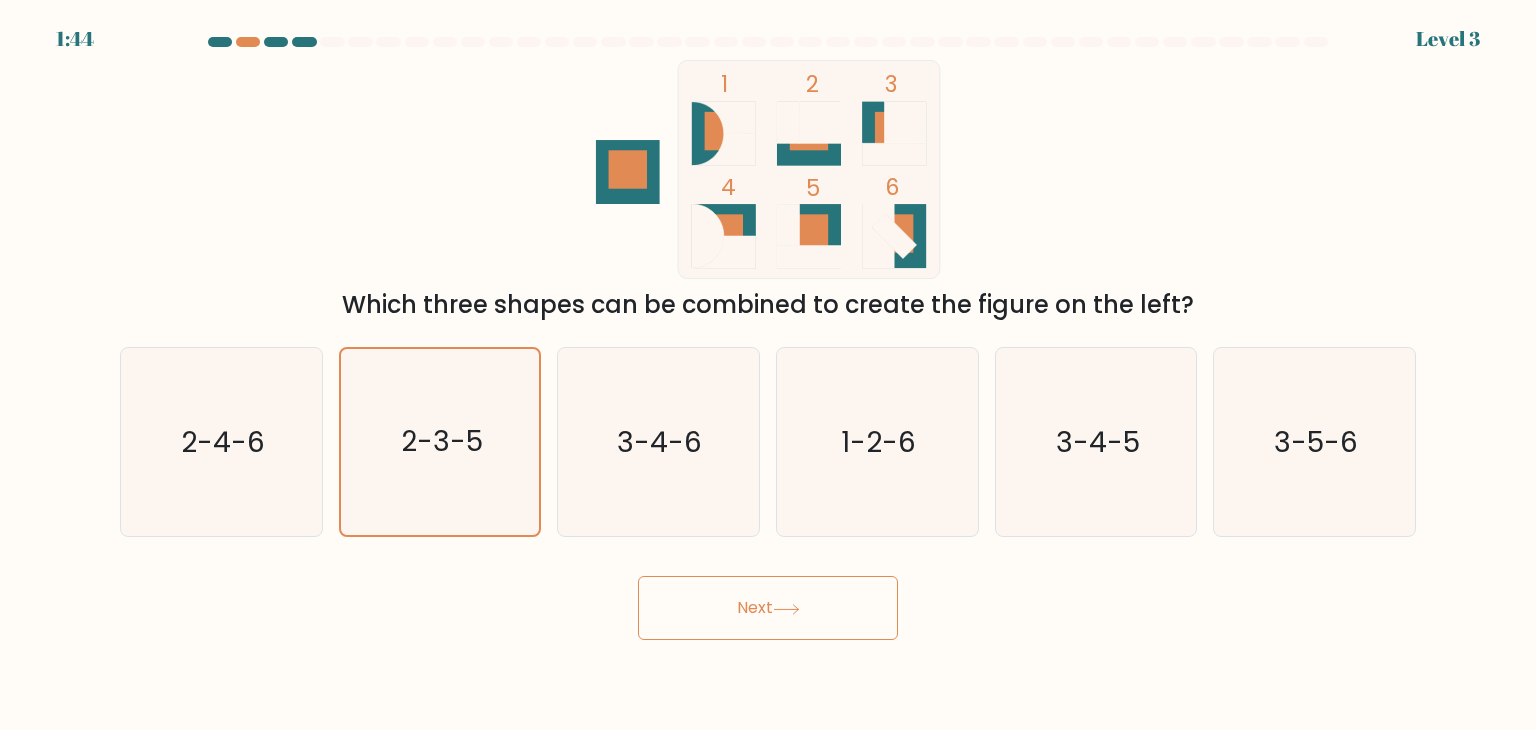 click on "Next" at bounding box center [768, 608] 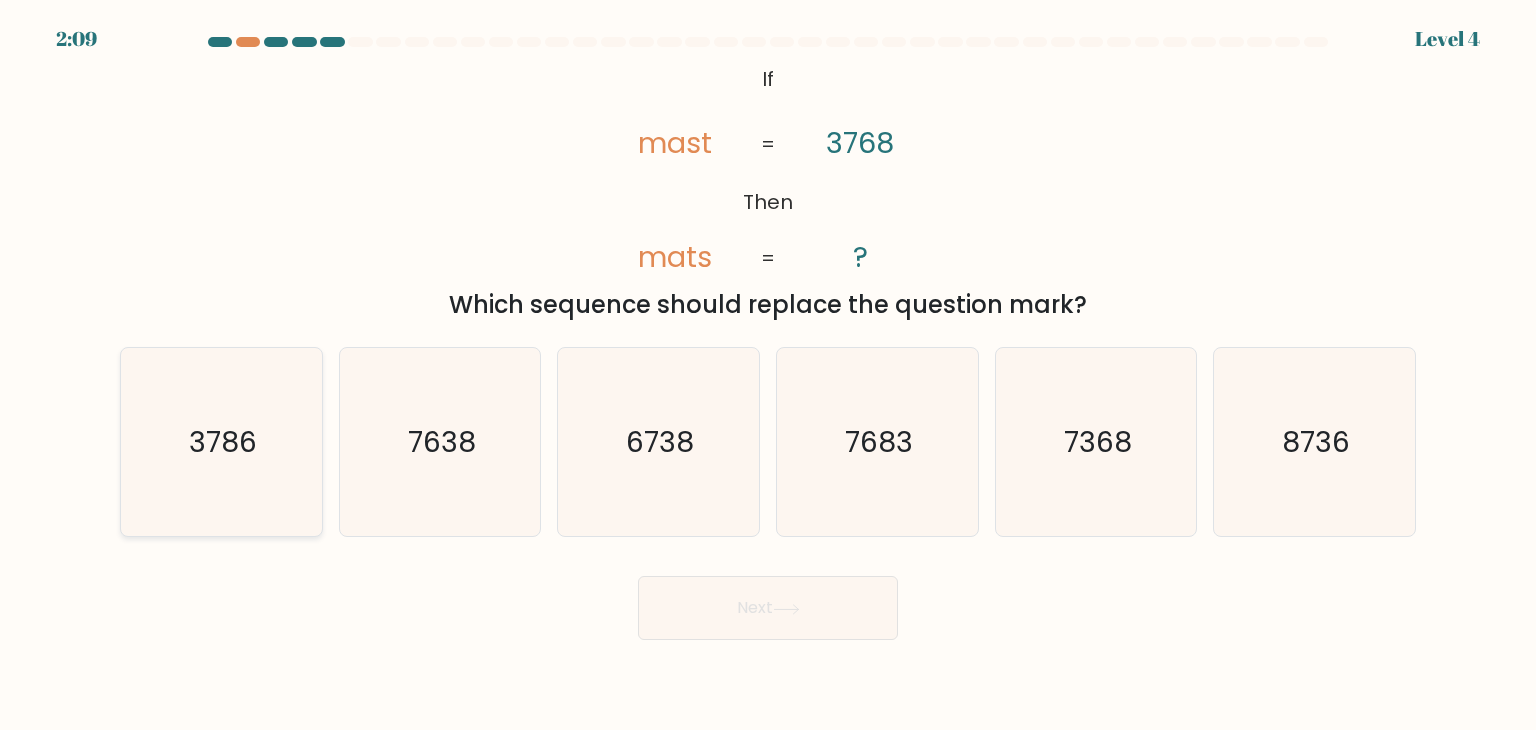 click on "3786" 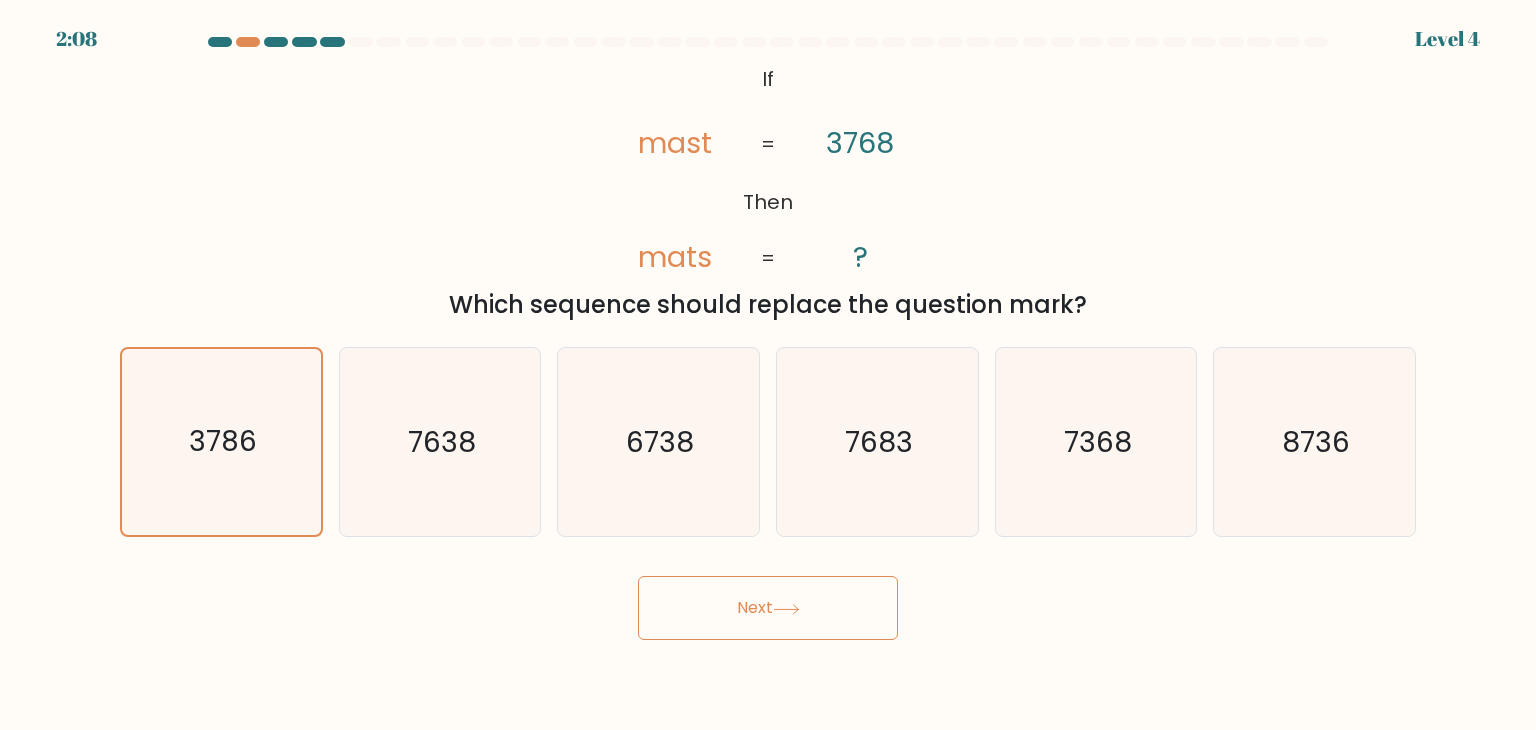 click on "Next" at bounding box center [768, 608] 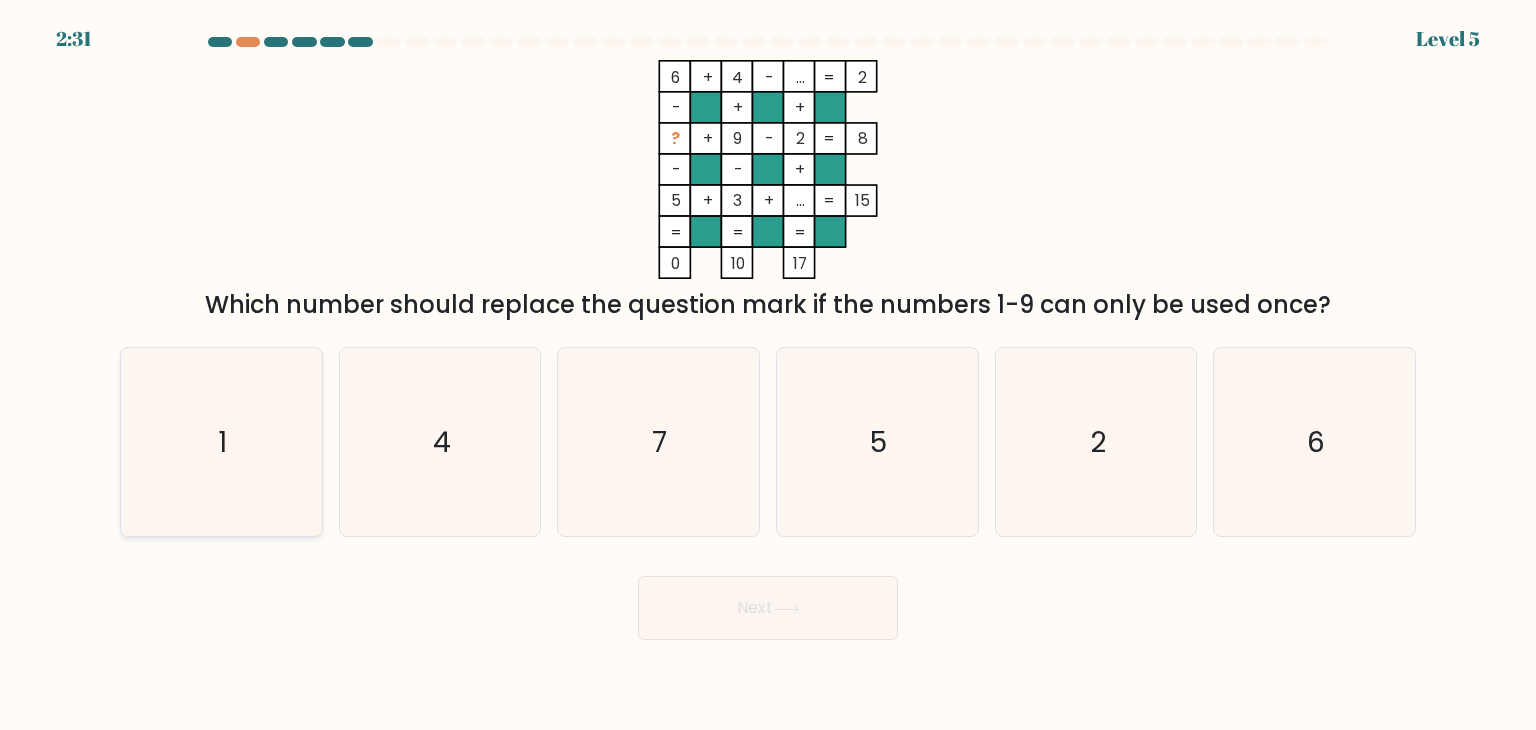 click on "1" 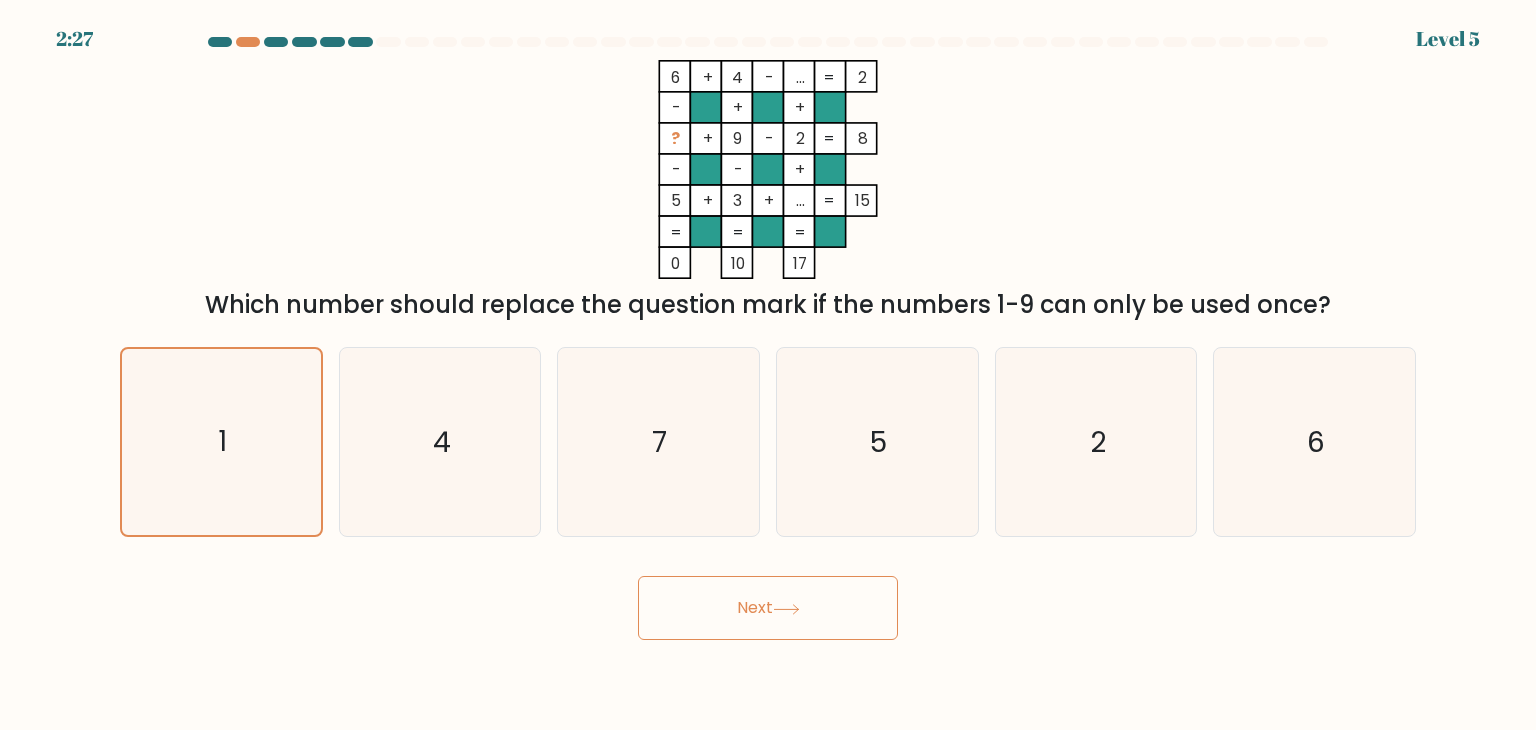 click on "Next" at bounding box center [768, 608] 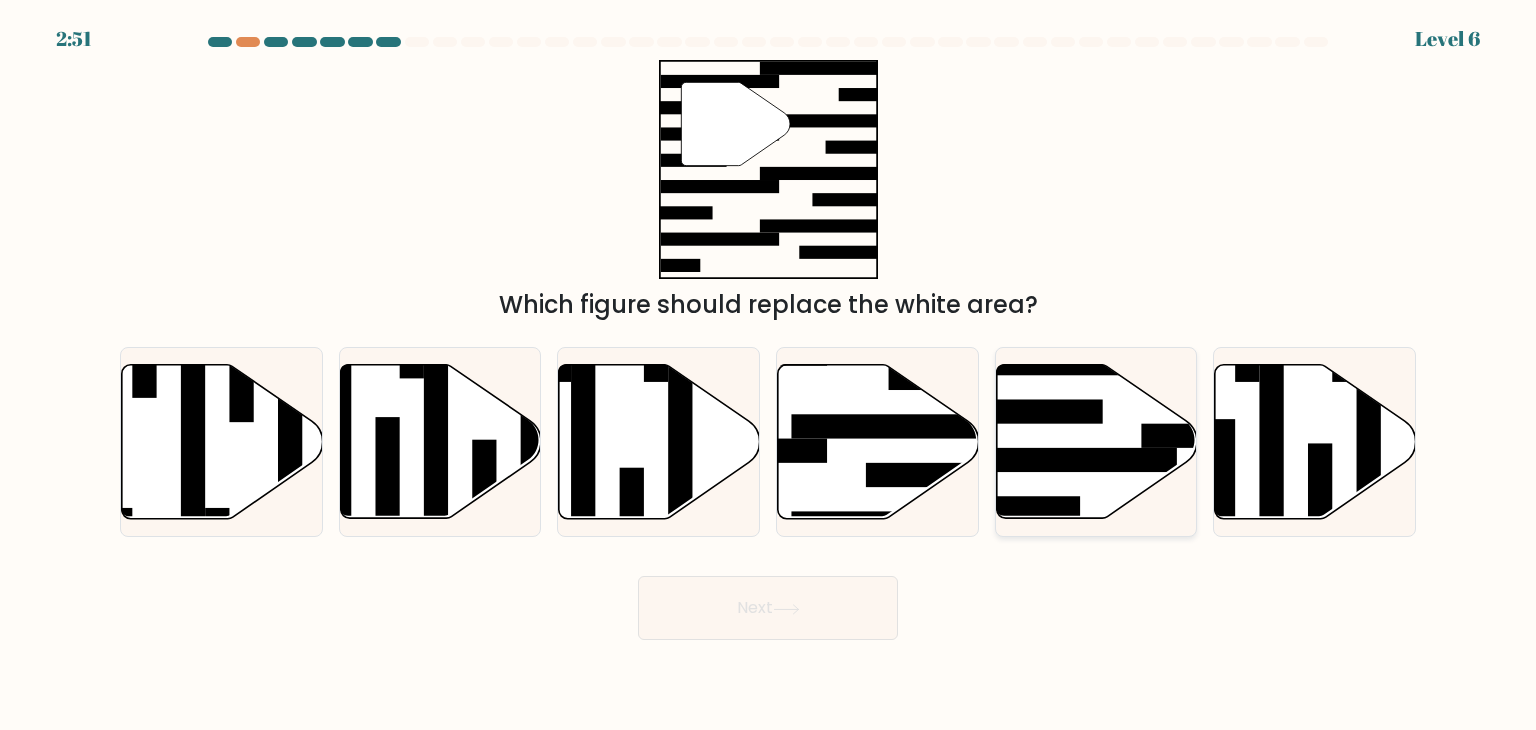 click 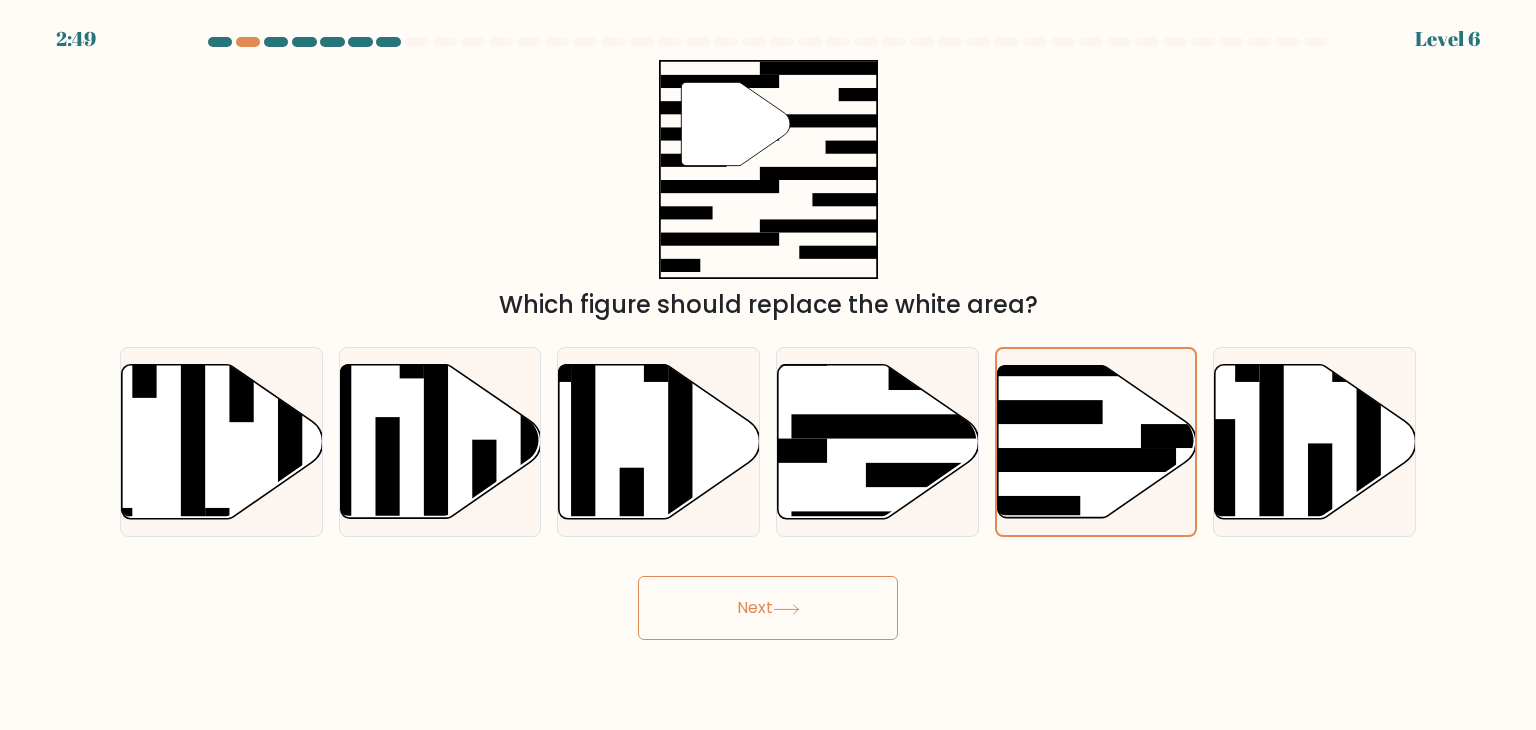click on "Next" at bounding box center (768, 608) 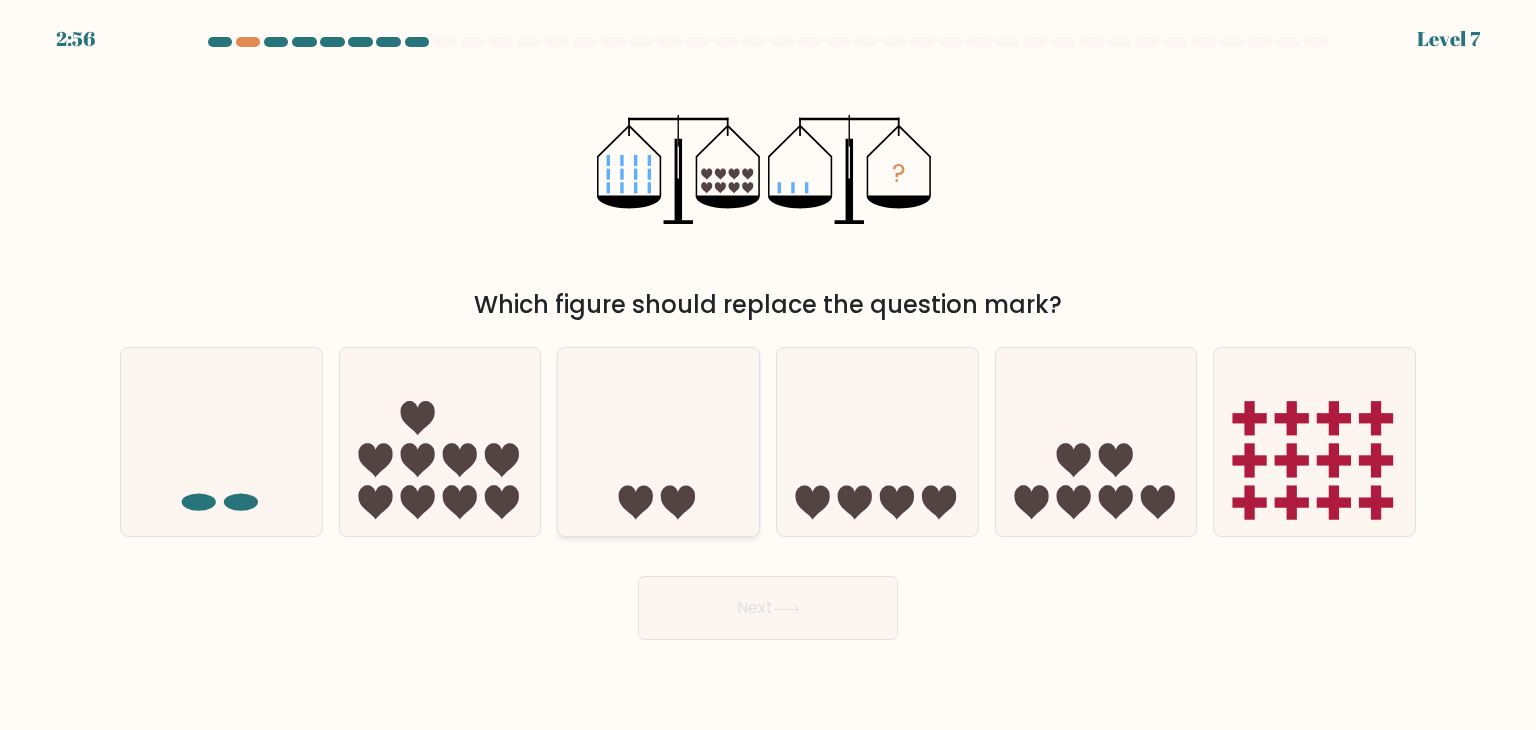 click 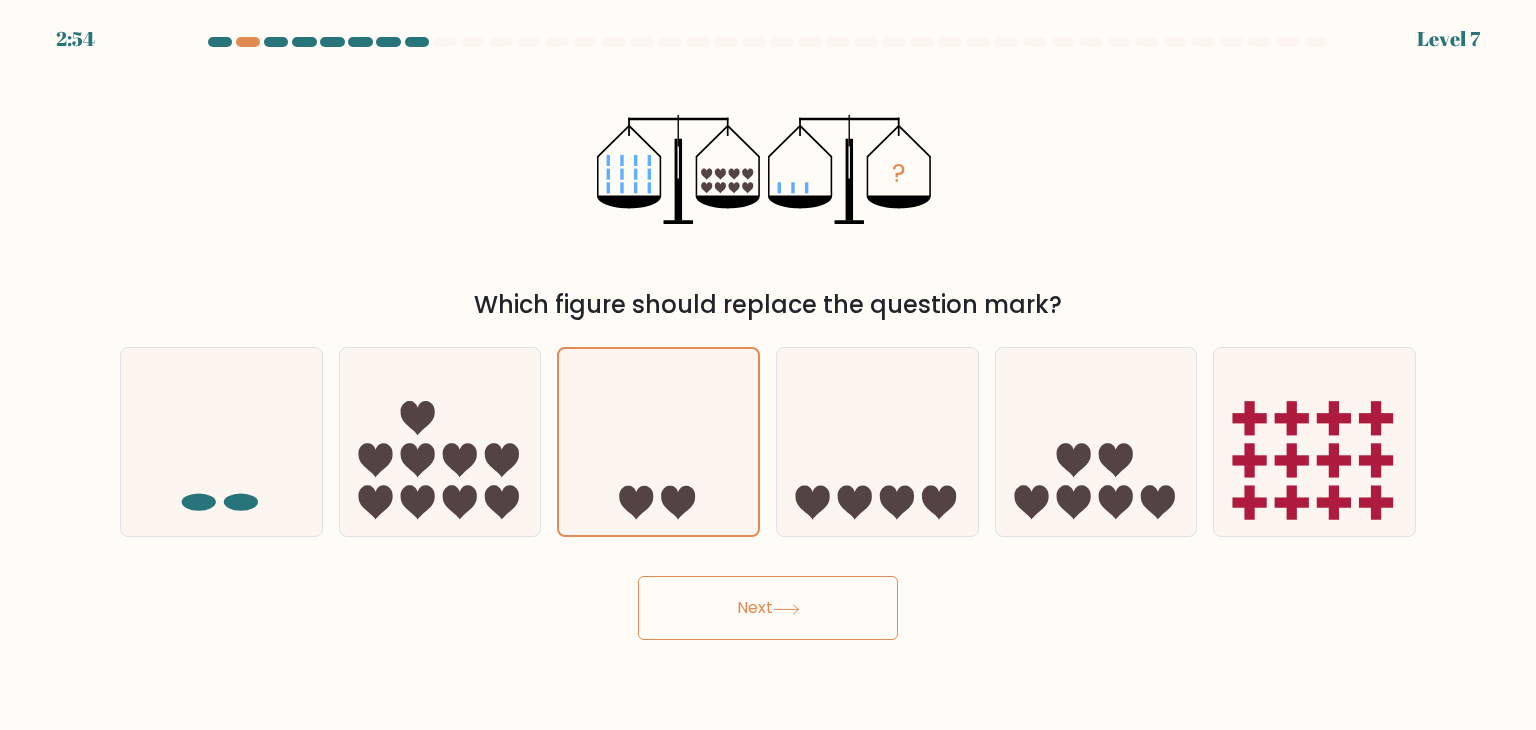 click on "Next" at bounding box center [768, 608] 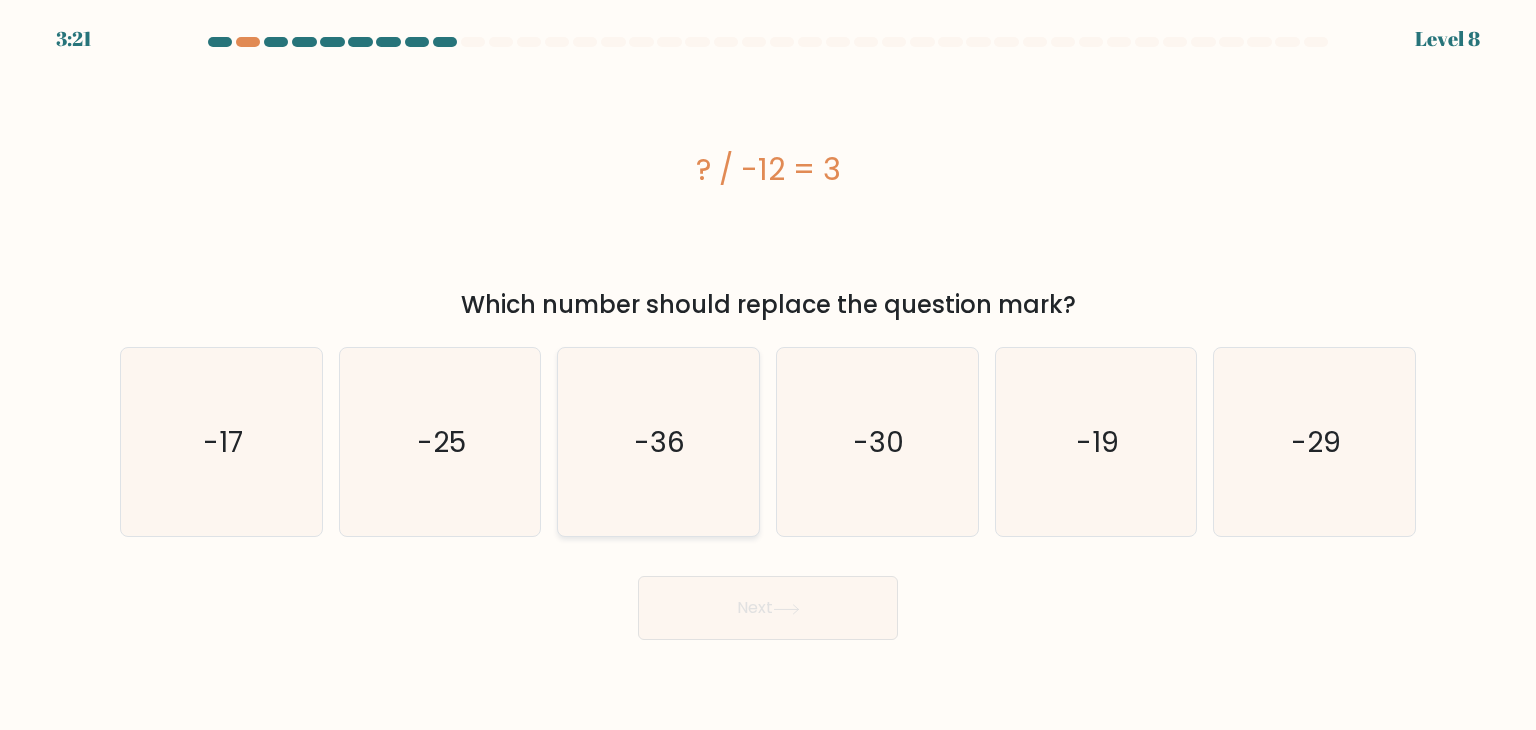 click on "-36" 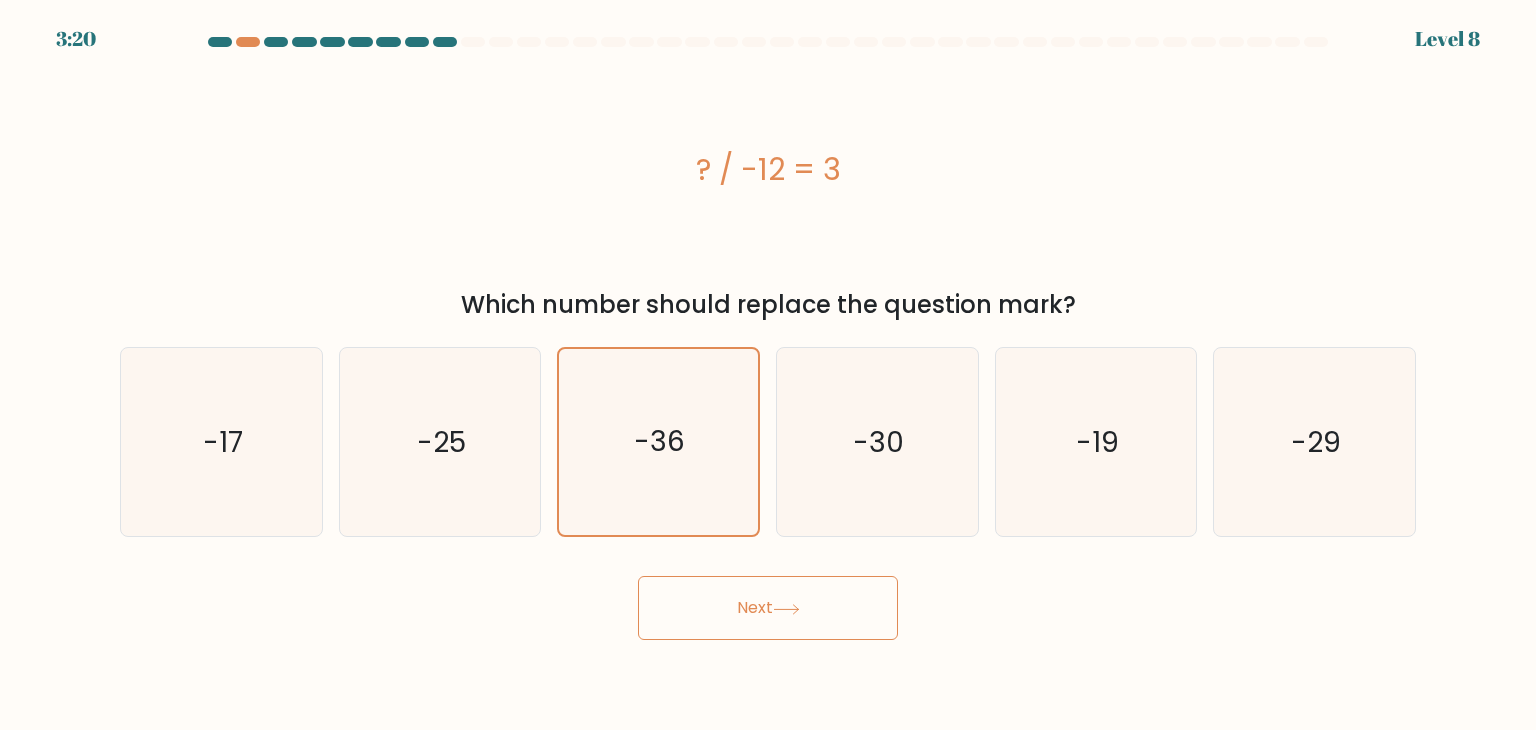 click 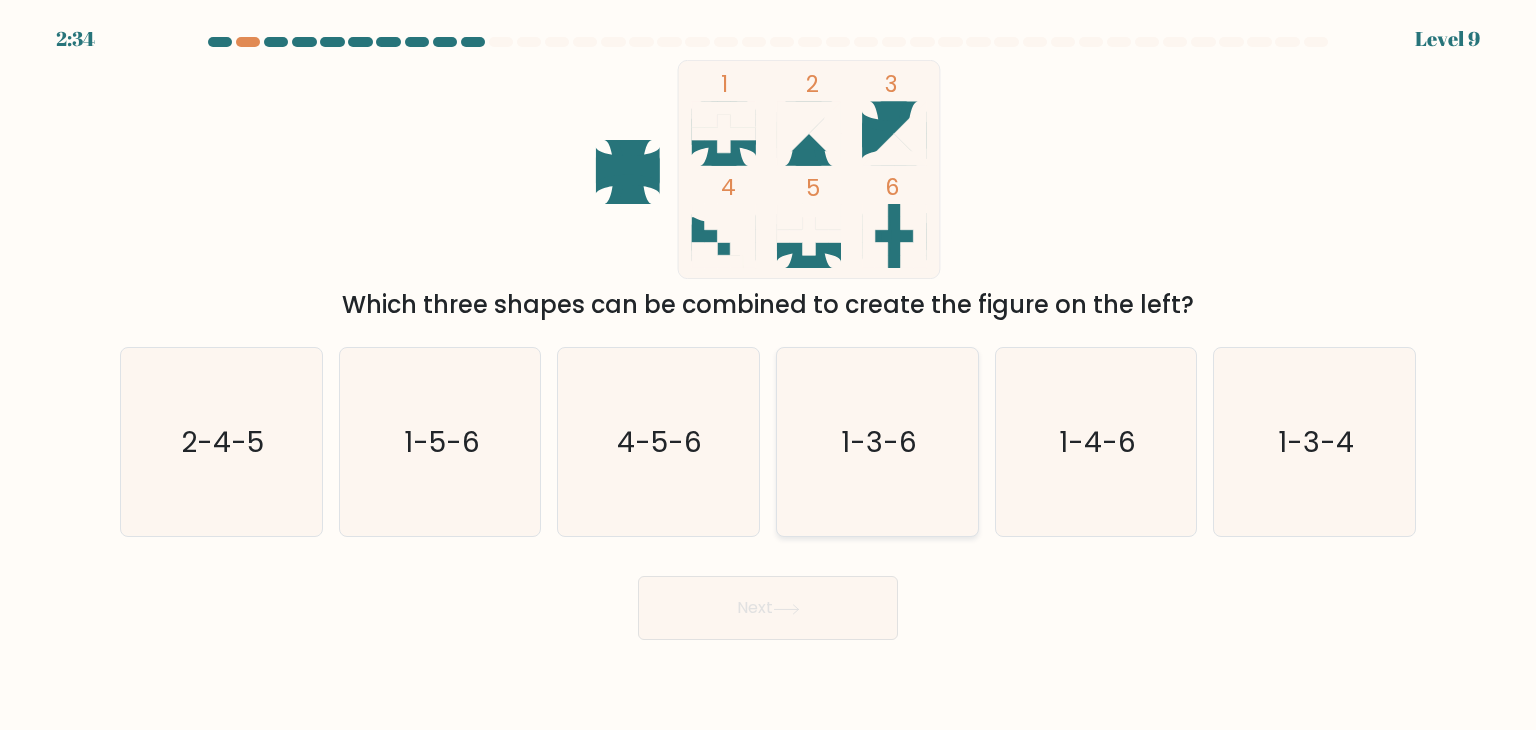 click on "1-3-6" 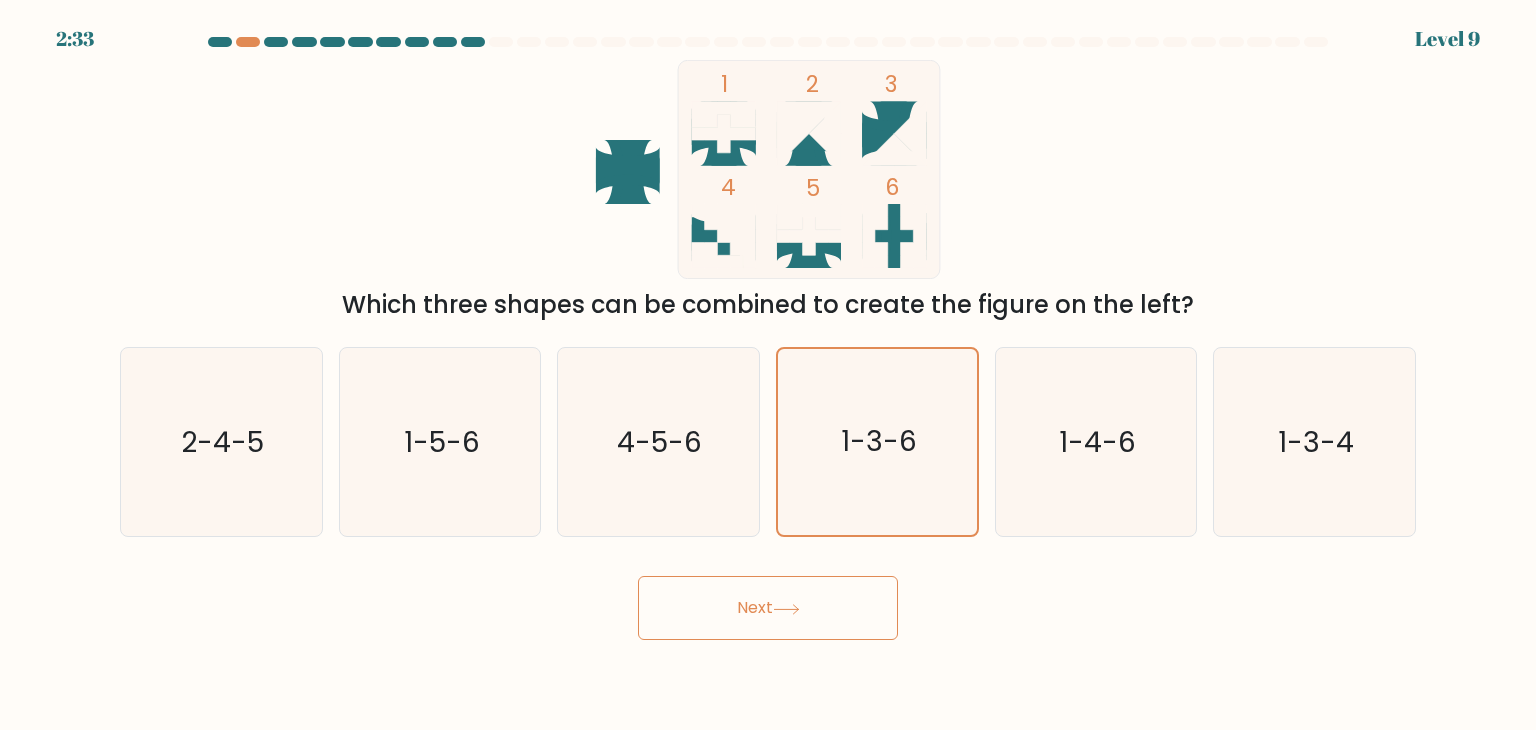 click on "Next" at bounding box center (768, 608) 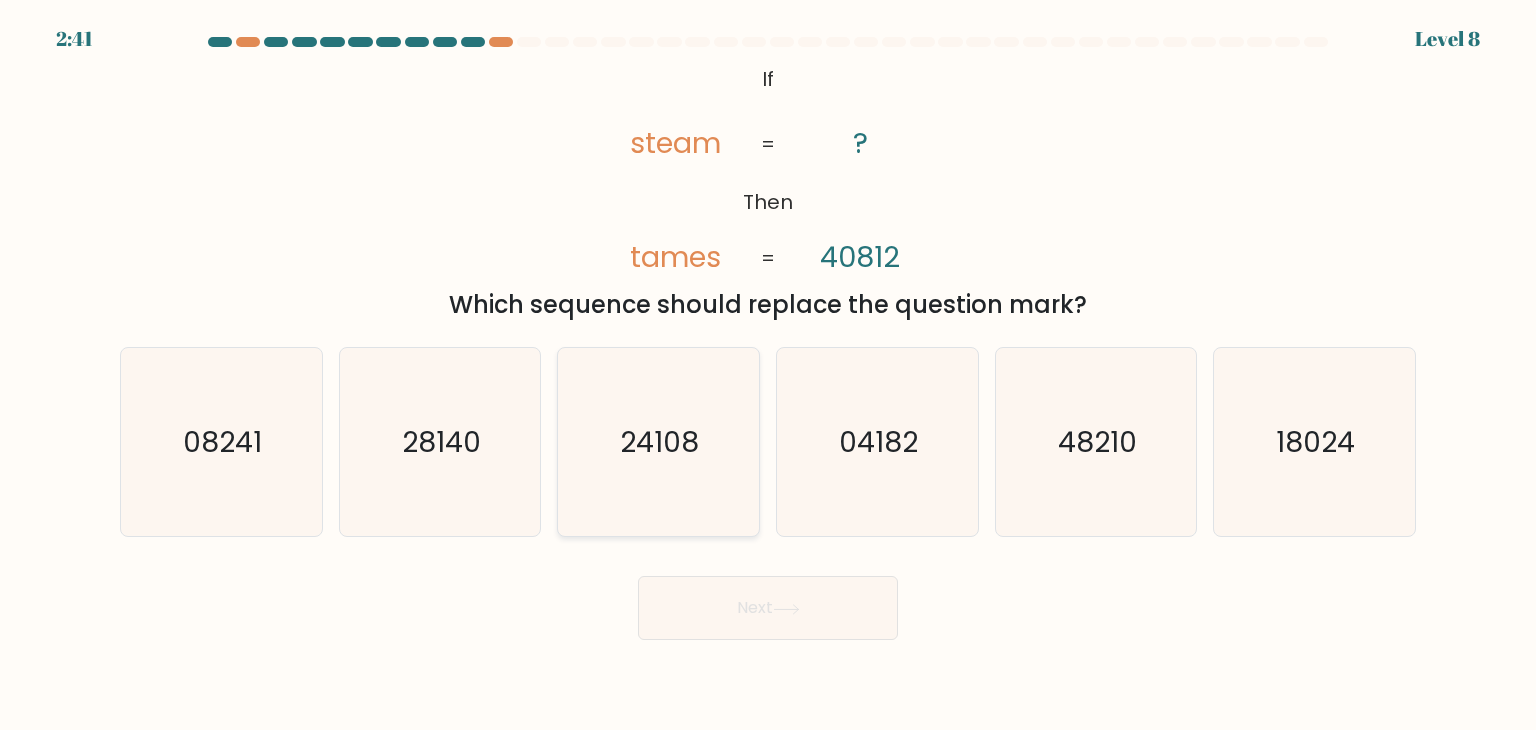click on "24108" 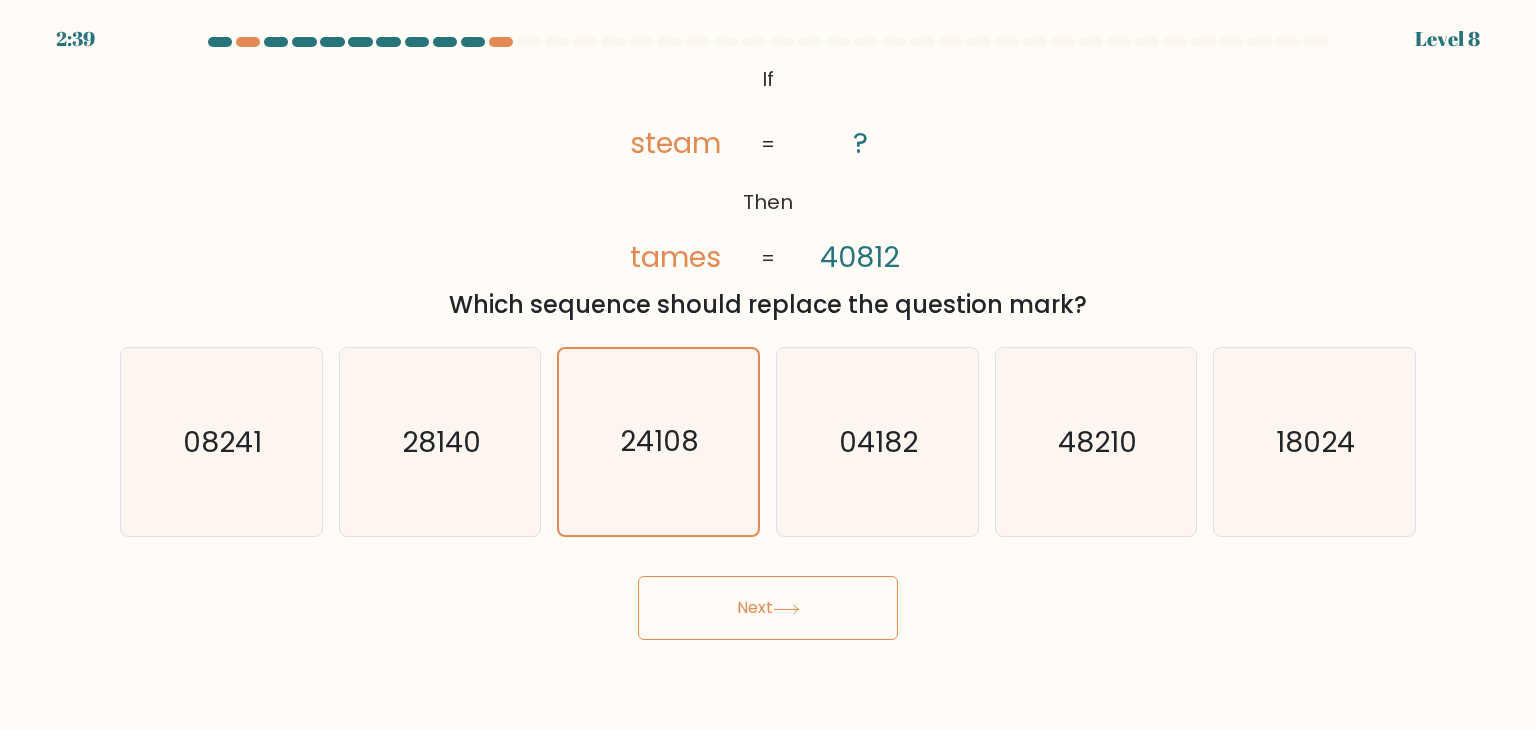 click on "Next" at bounding box center (768, 608) 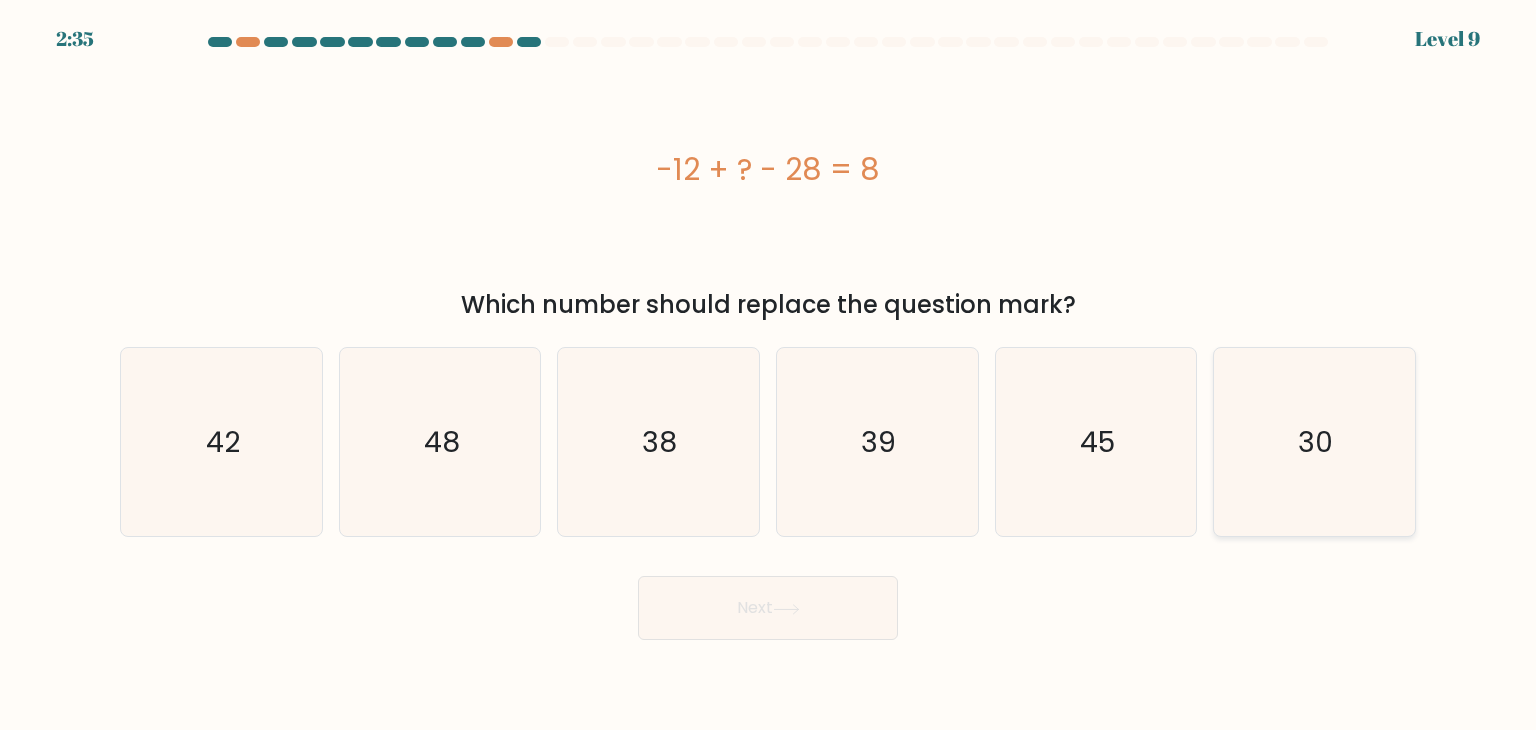 click on "30" 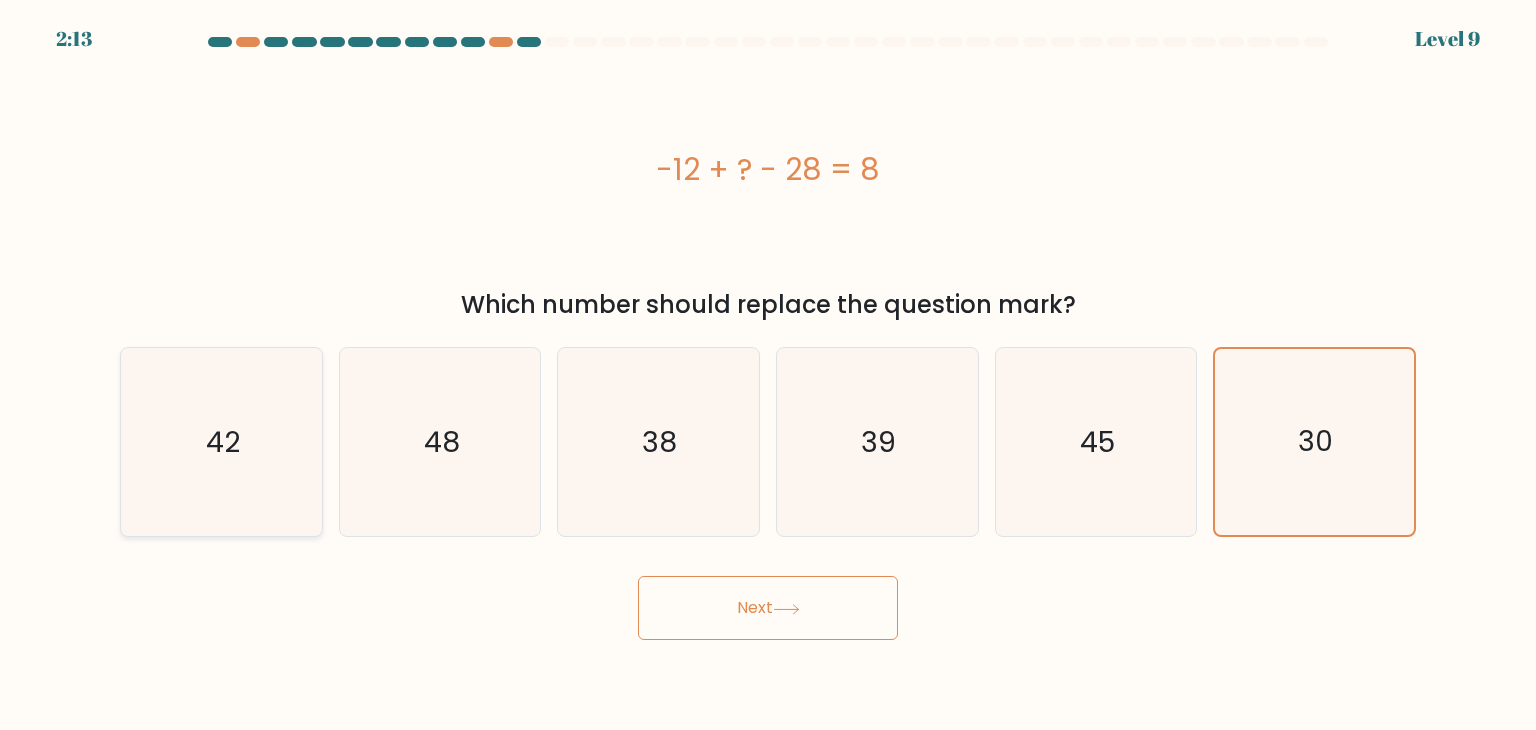 click on "42" 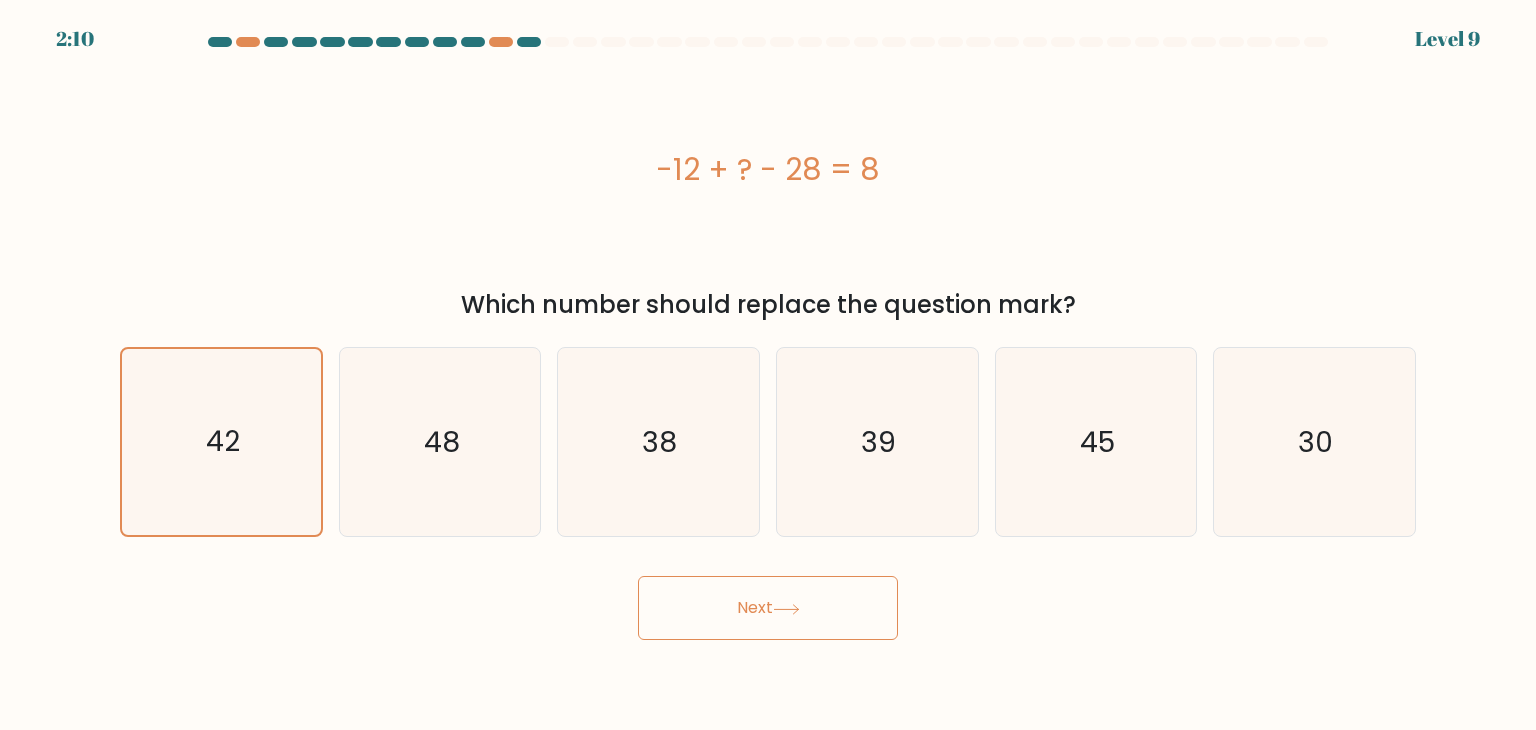 click on "Next" at bounding box center (768, 608) 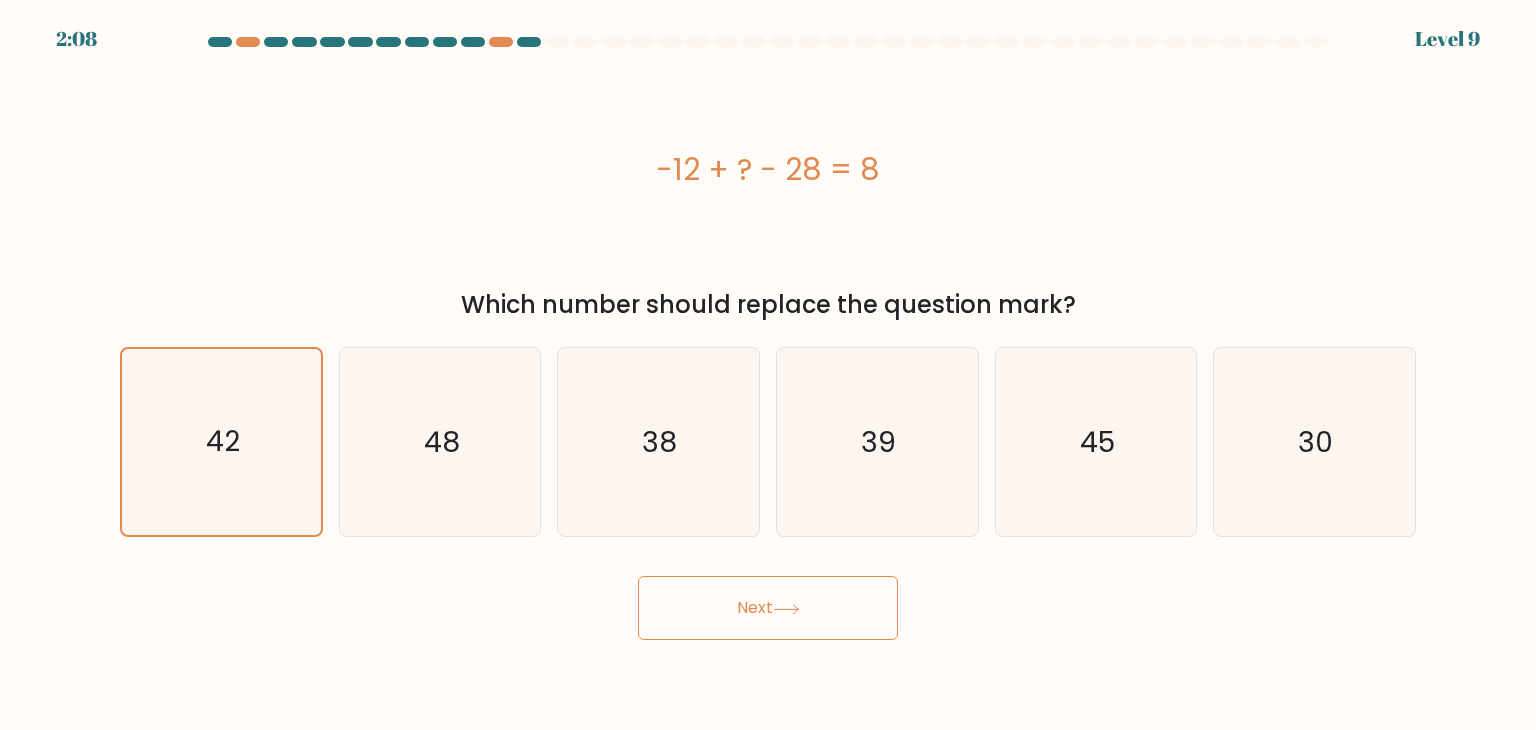 click on "Next" at bounding box center (768, 608) 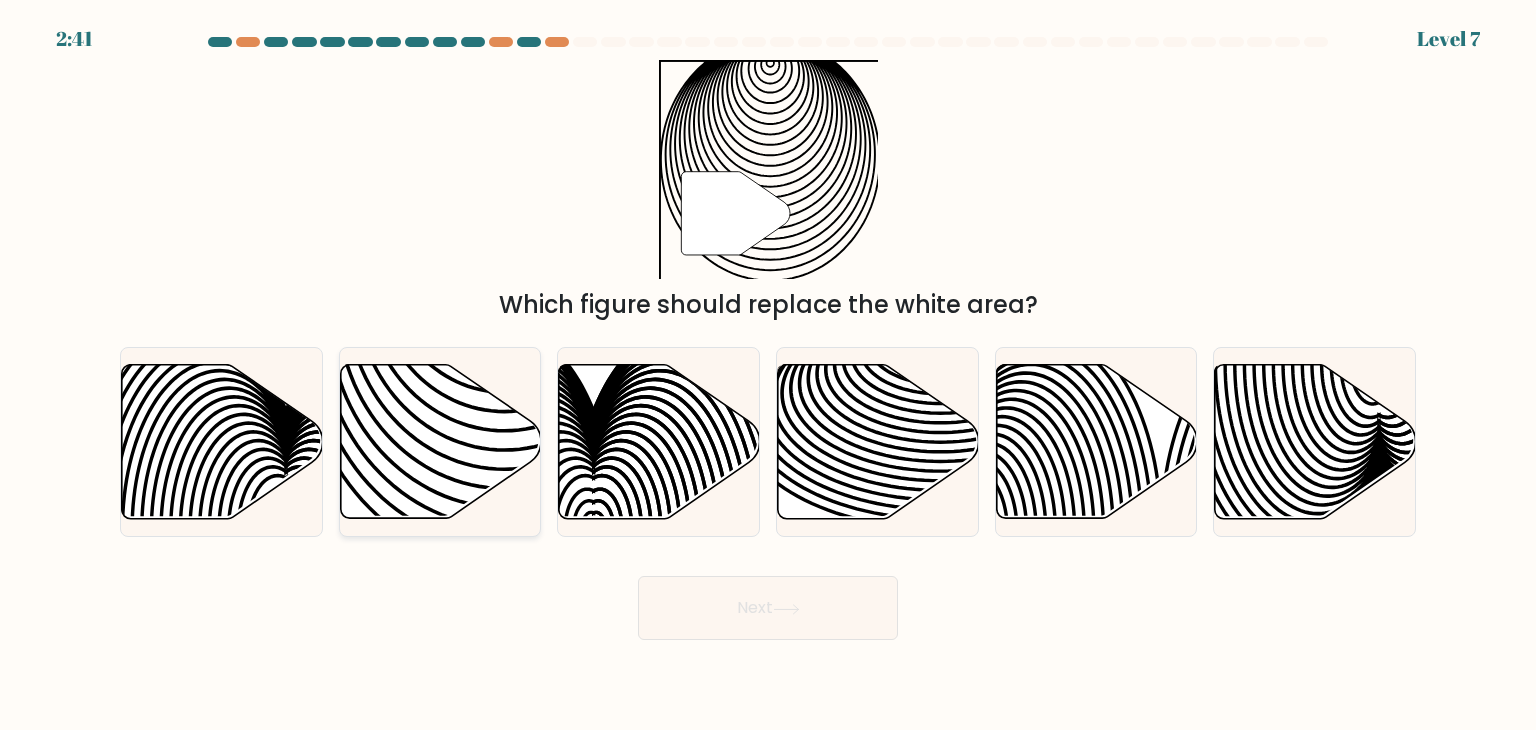 click 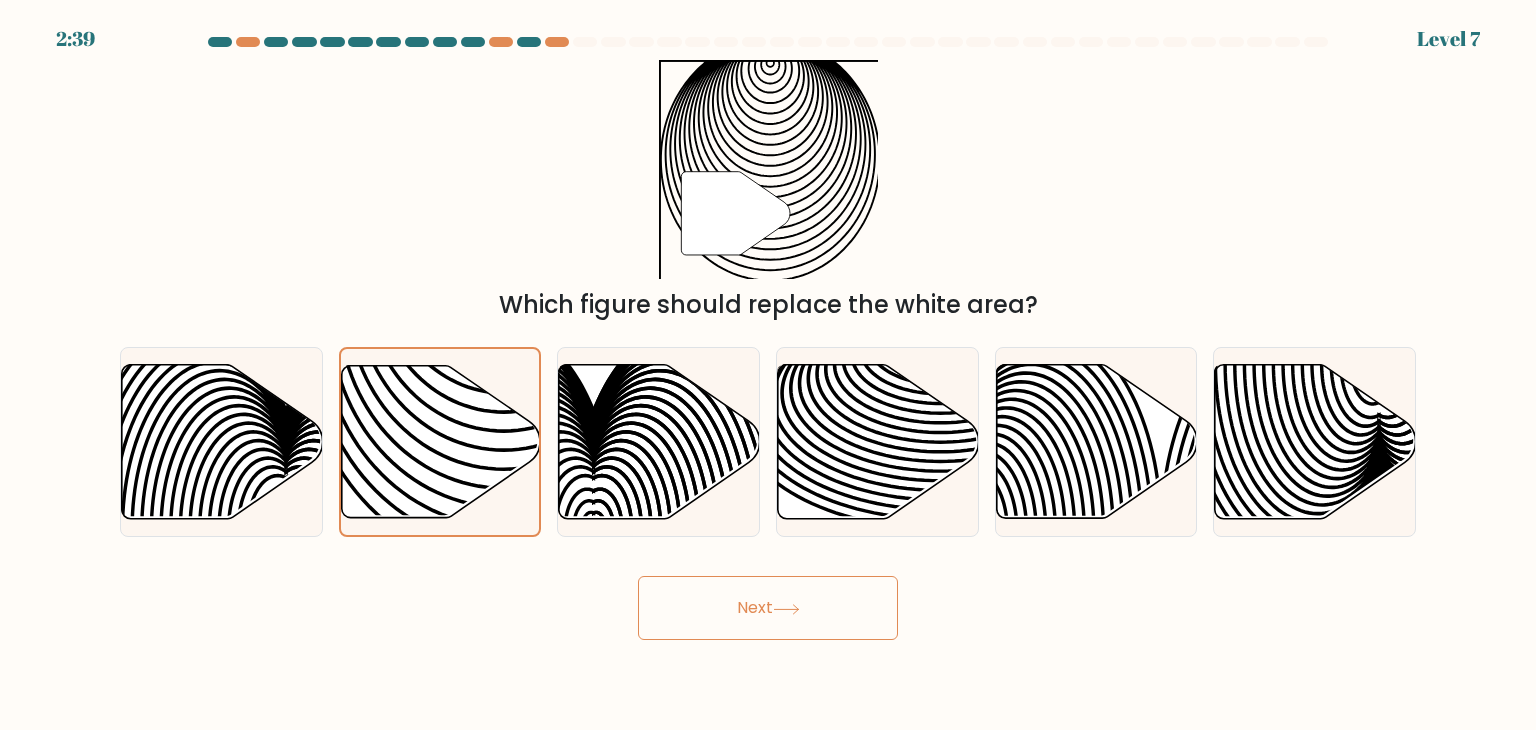 click on "Next" at bounding box center (768, 608) 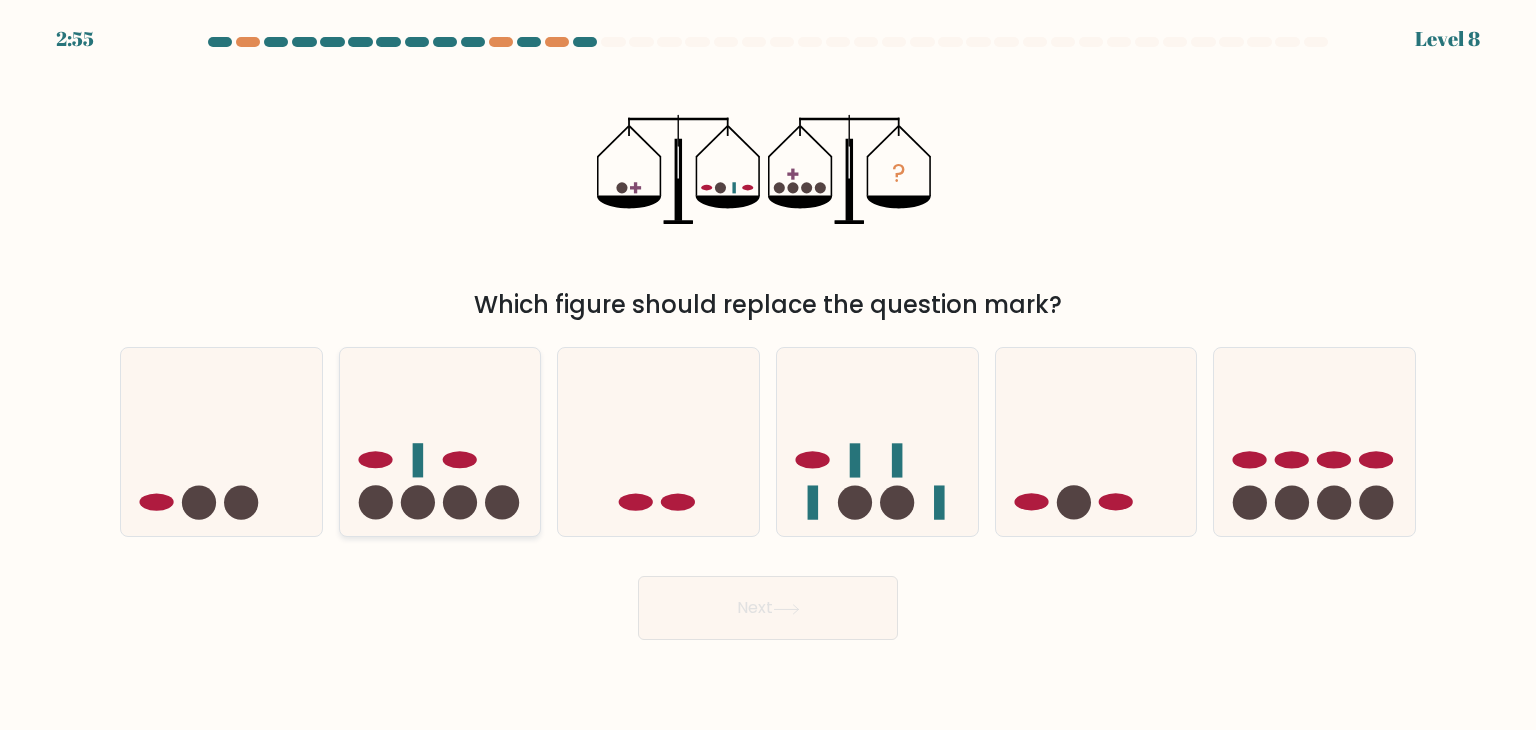 click 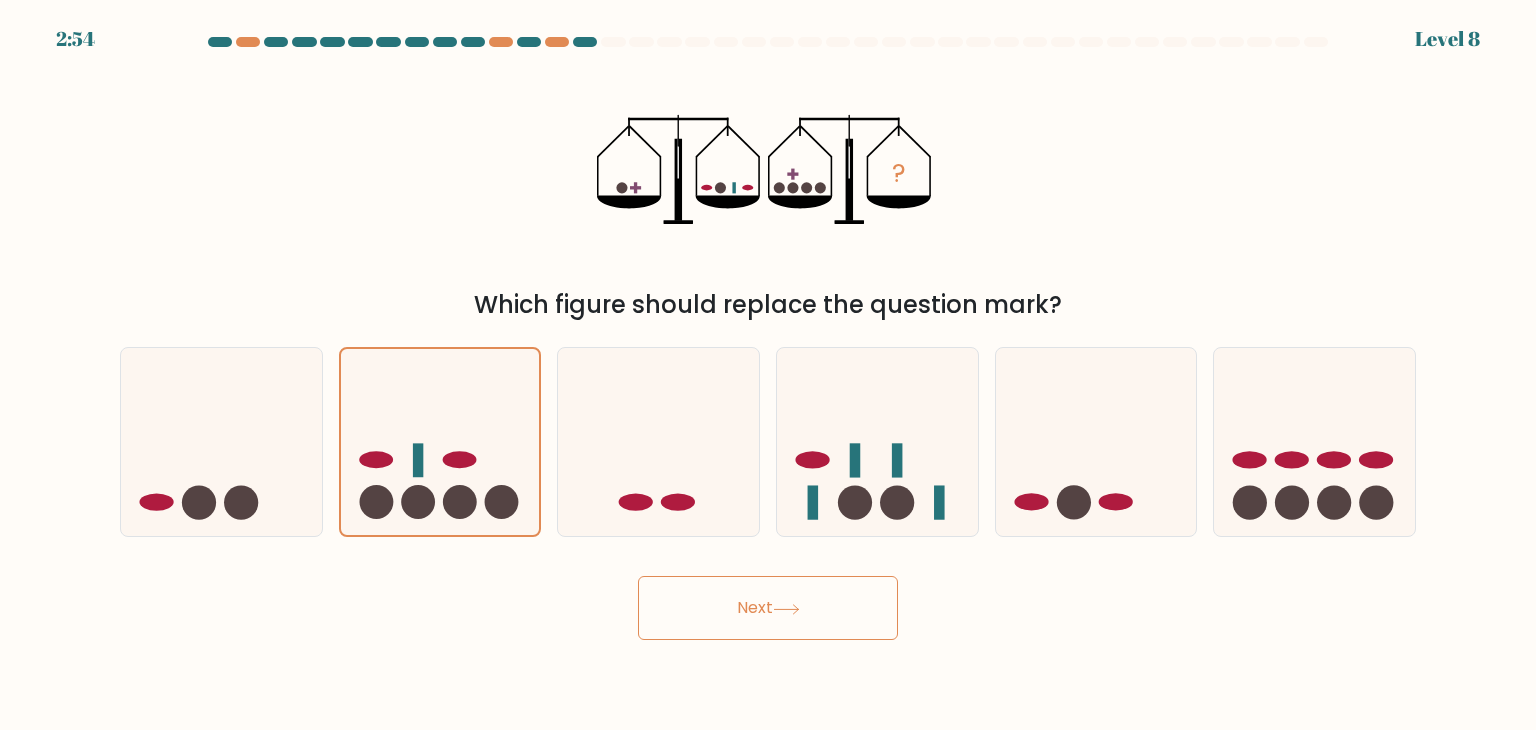 click on "Next" at bounding box center (768, 608) 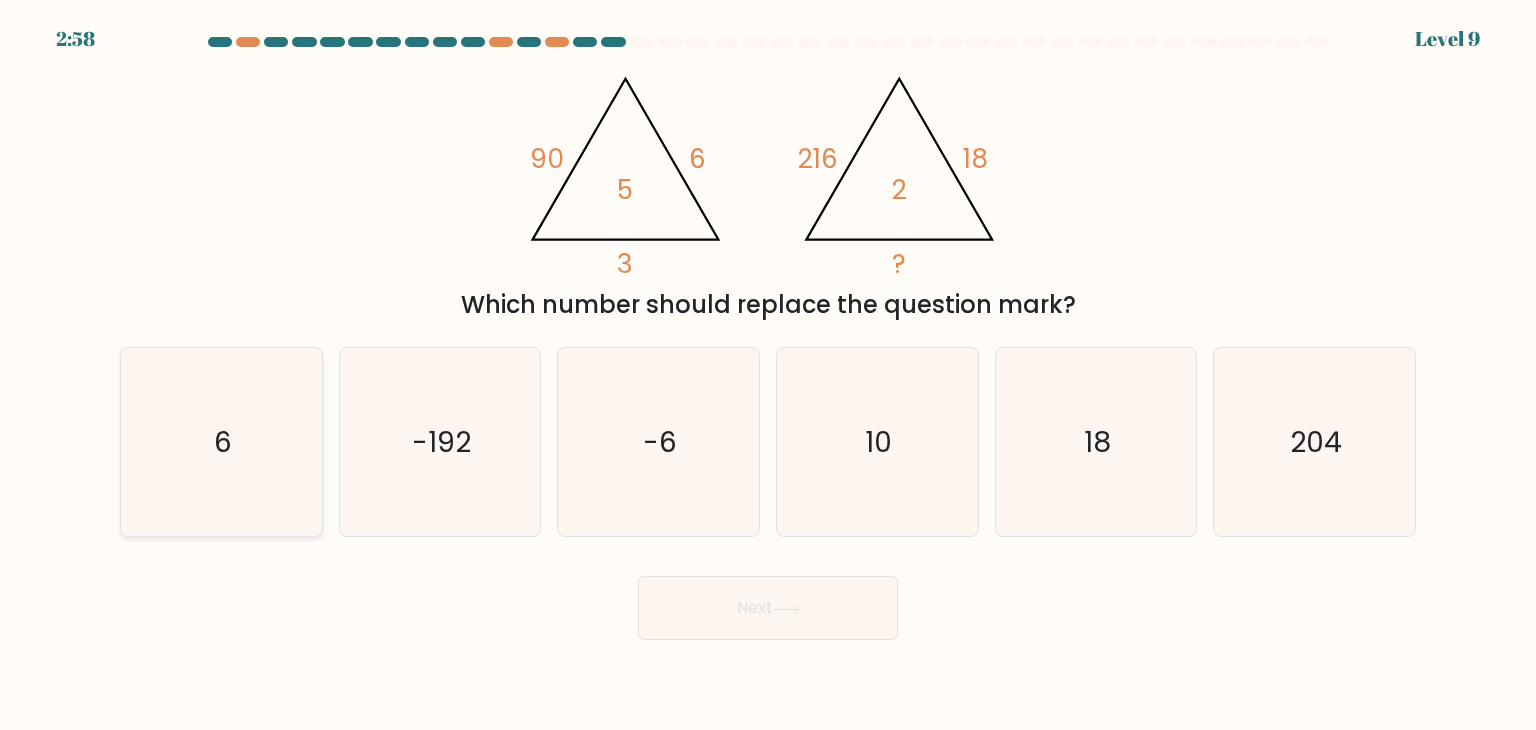 click on "6" 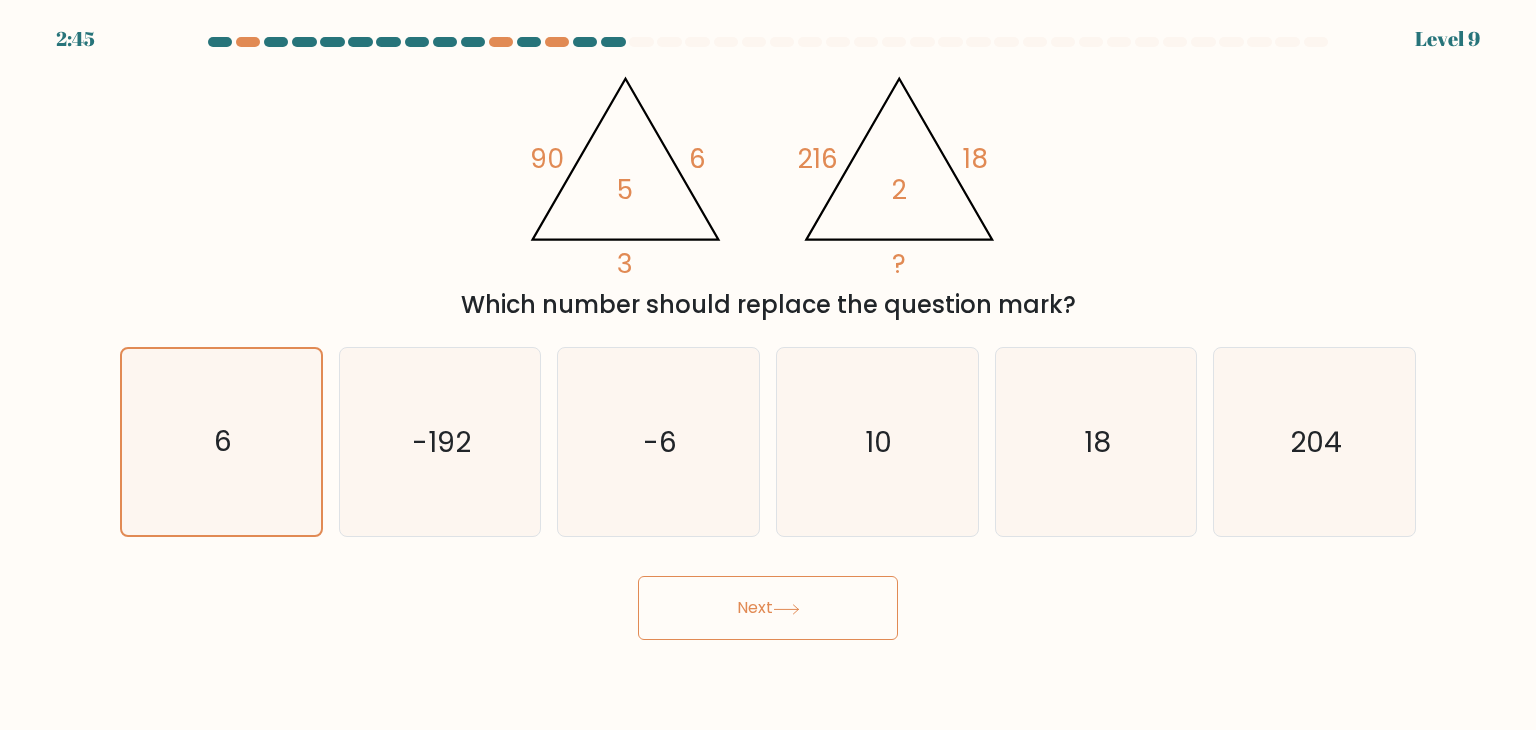 click on "Next" at bounding box center (768, 608) 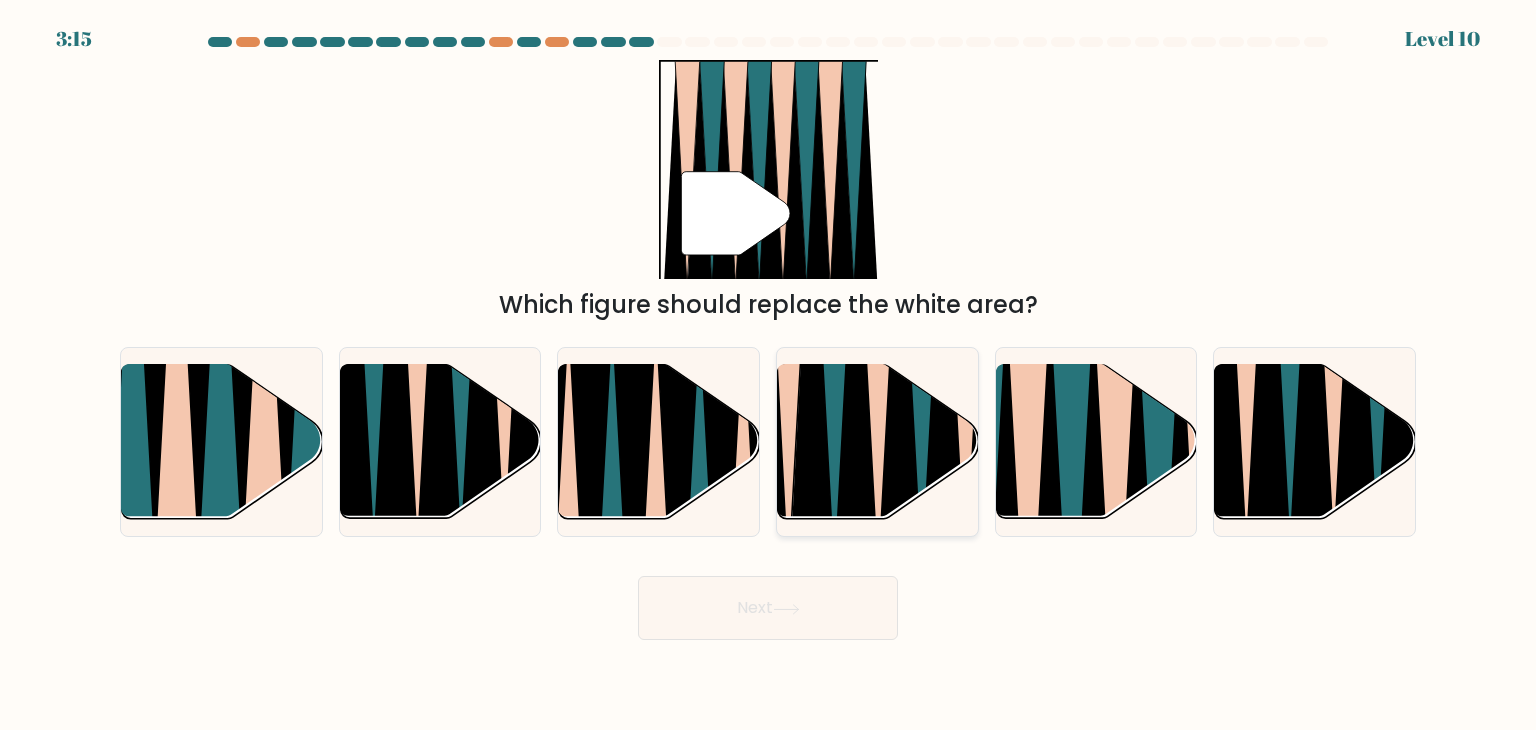 click 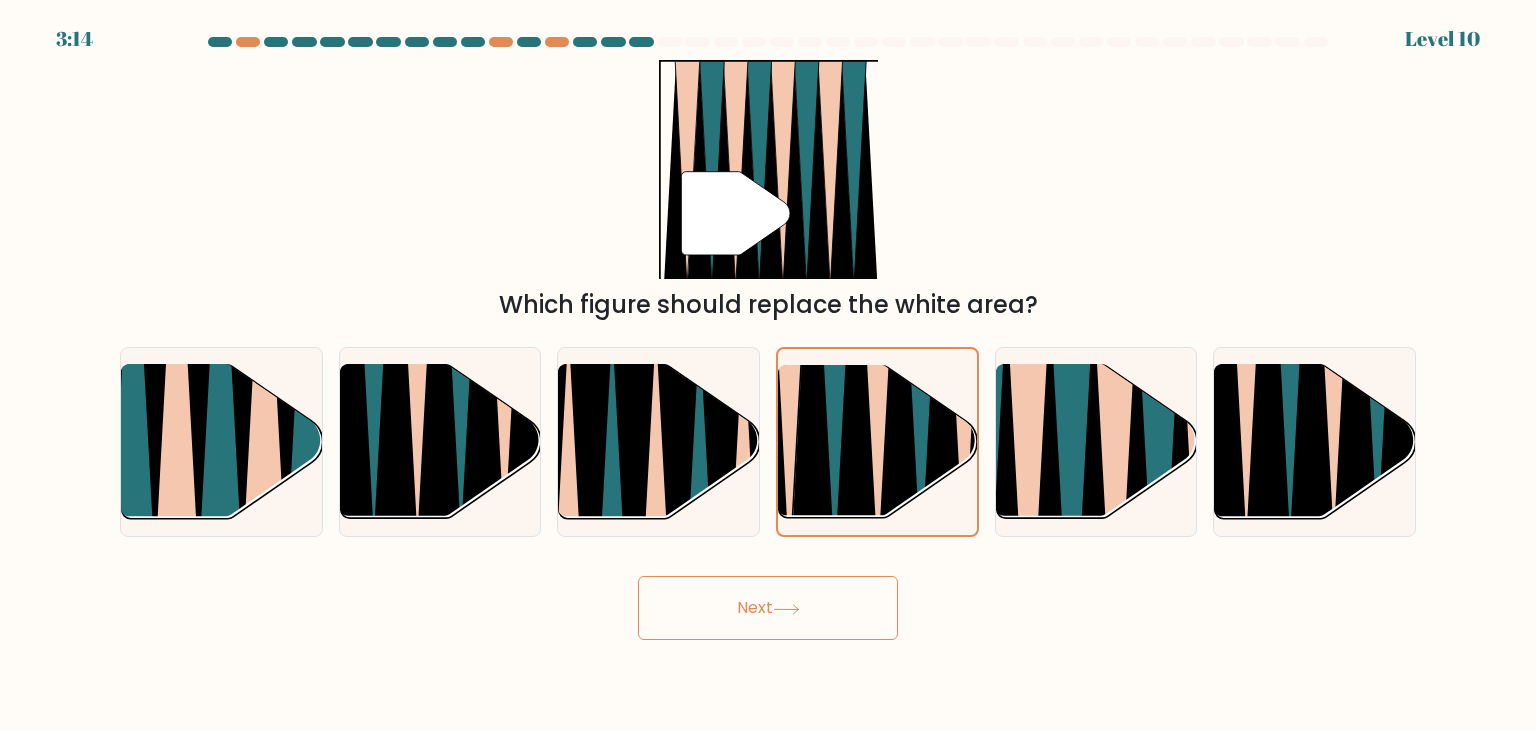 click on "Next" at bounding box center [768, 608] 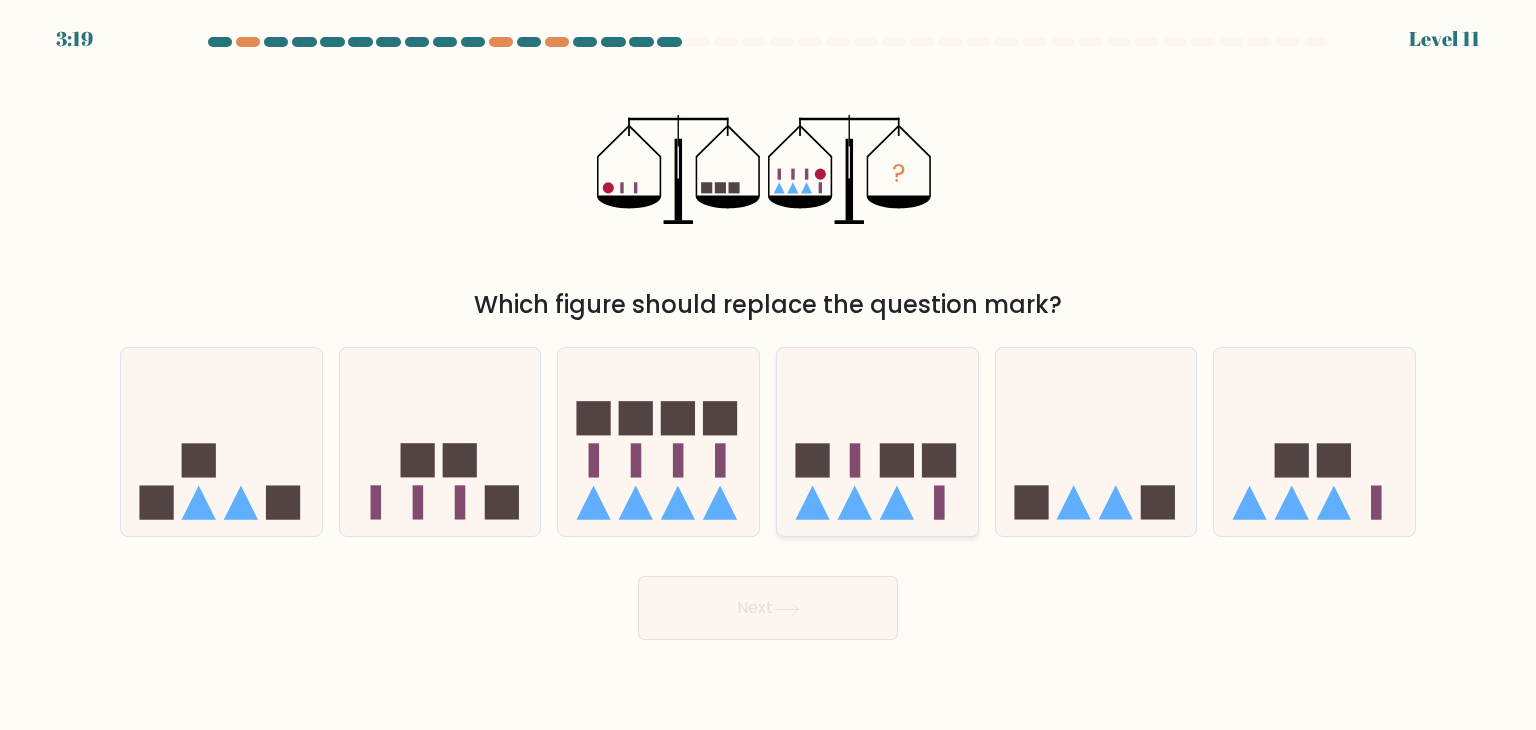 click 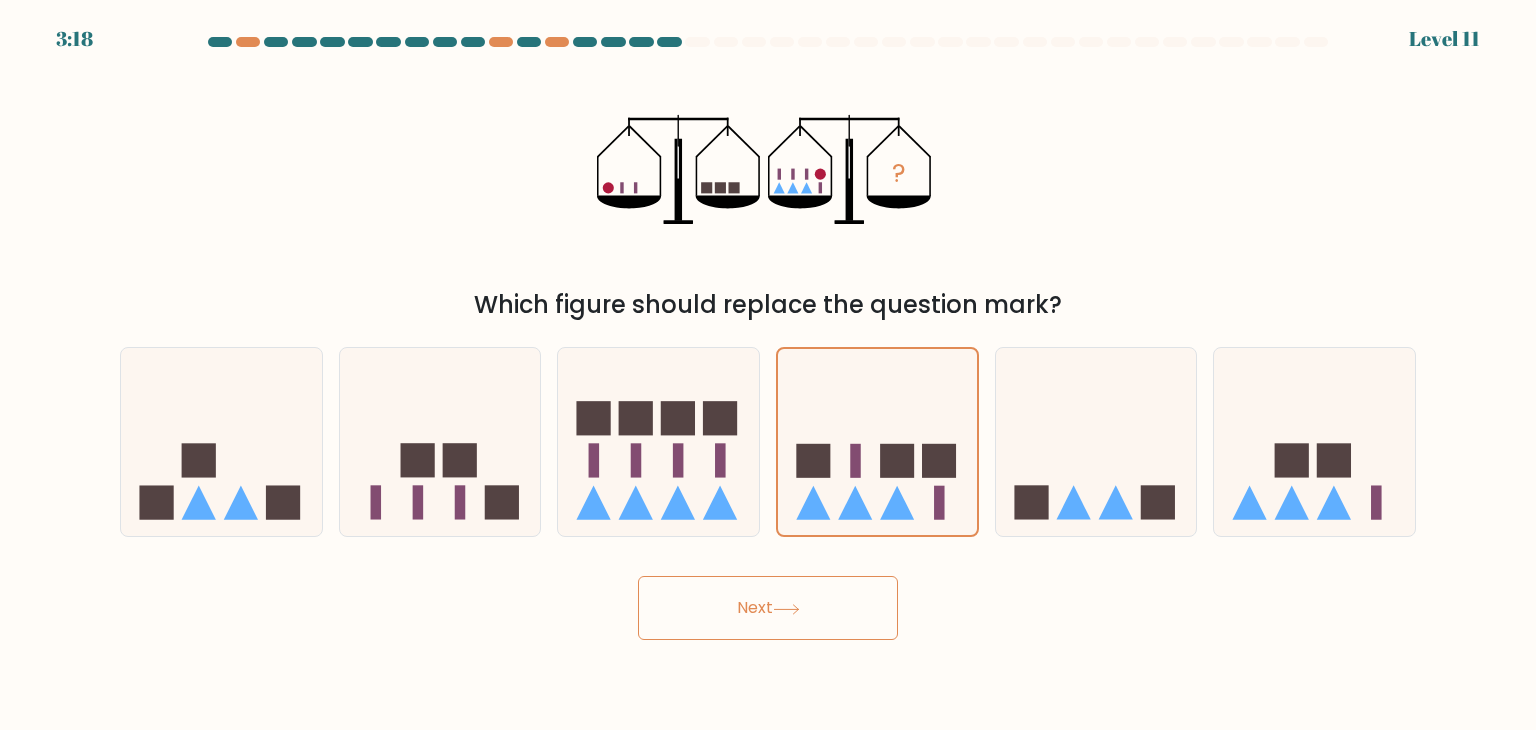 click on "Next" at bounding box center (768, 608) 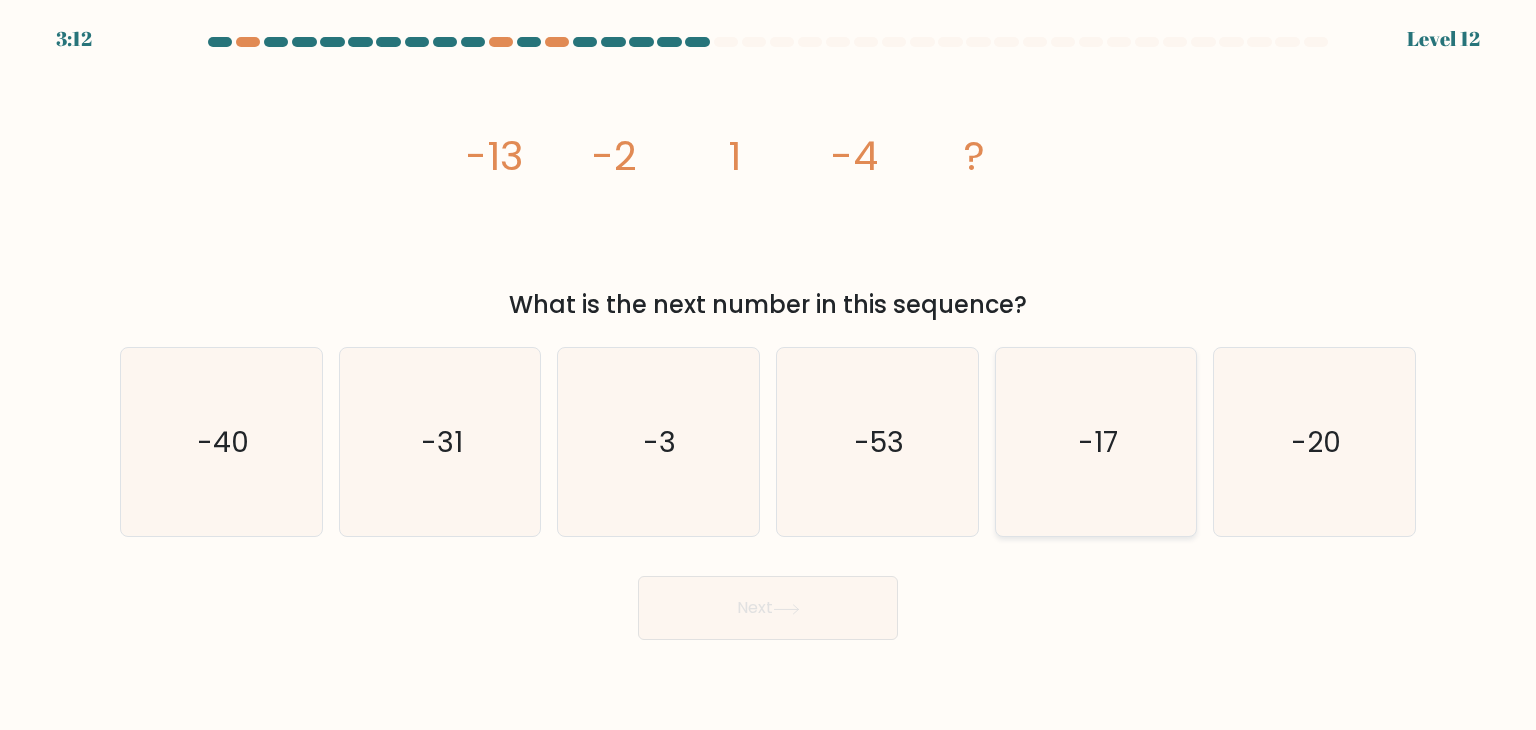 click on "-17" 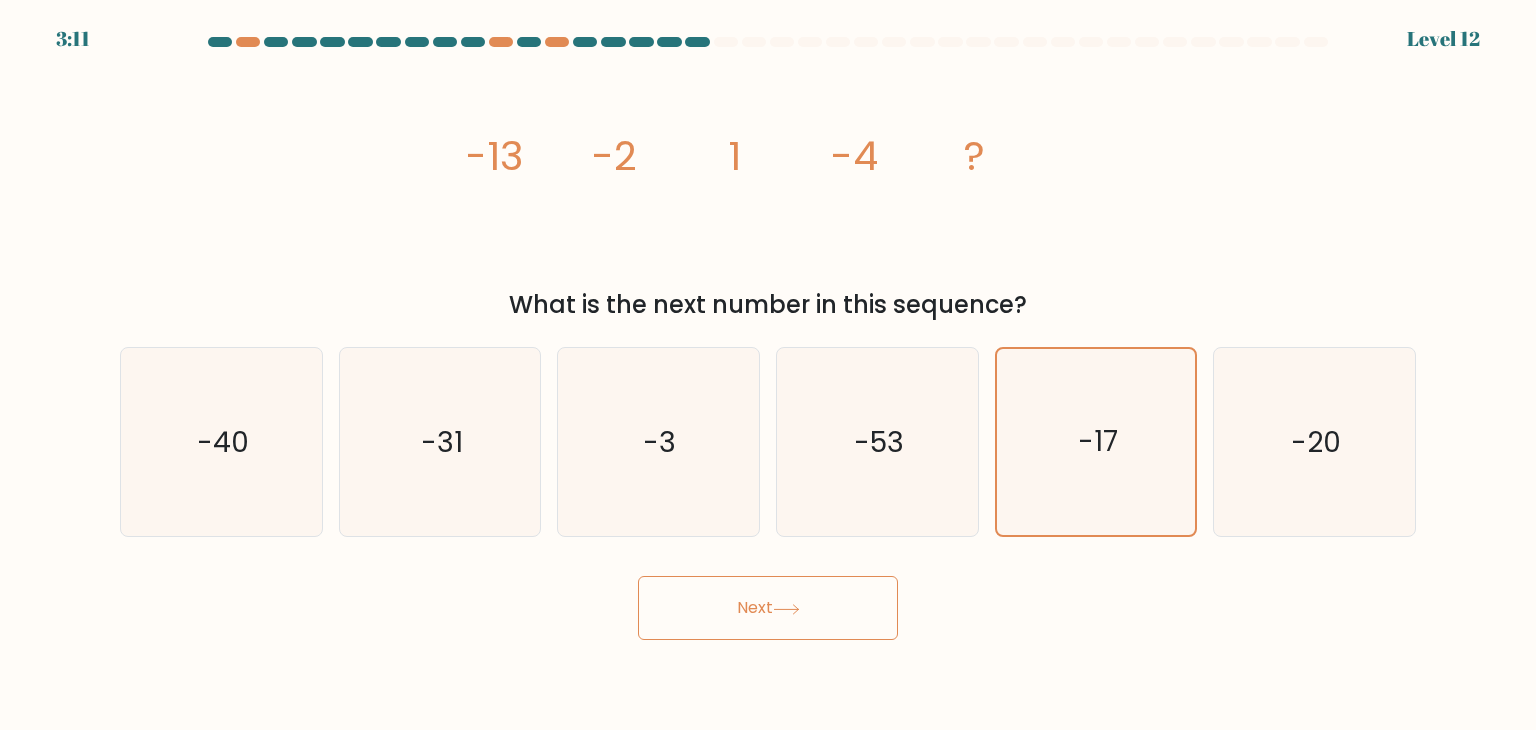 click on "Next" at bounding box center [768, 608] 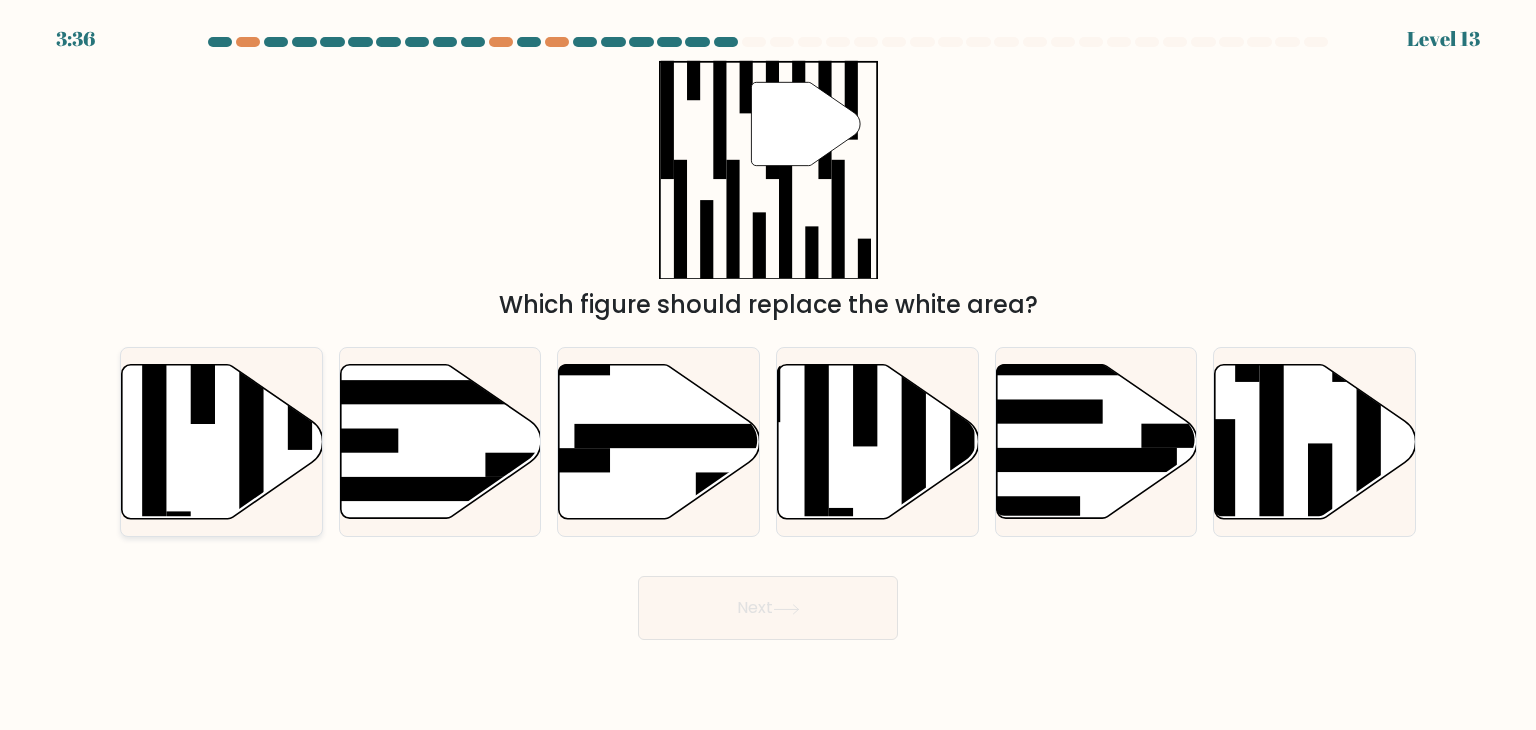 click 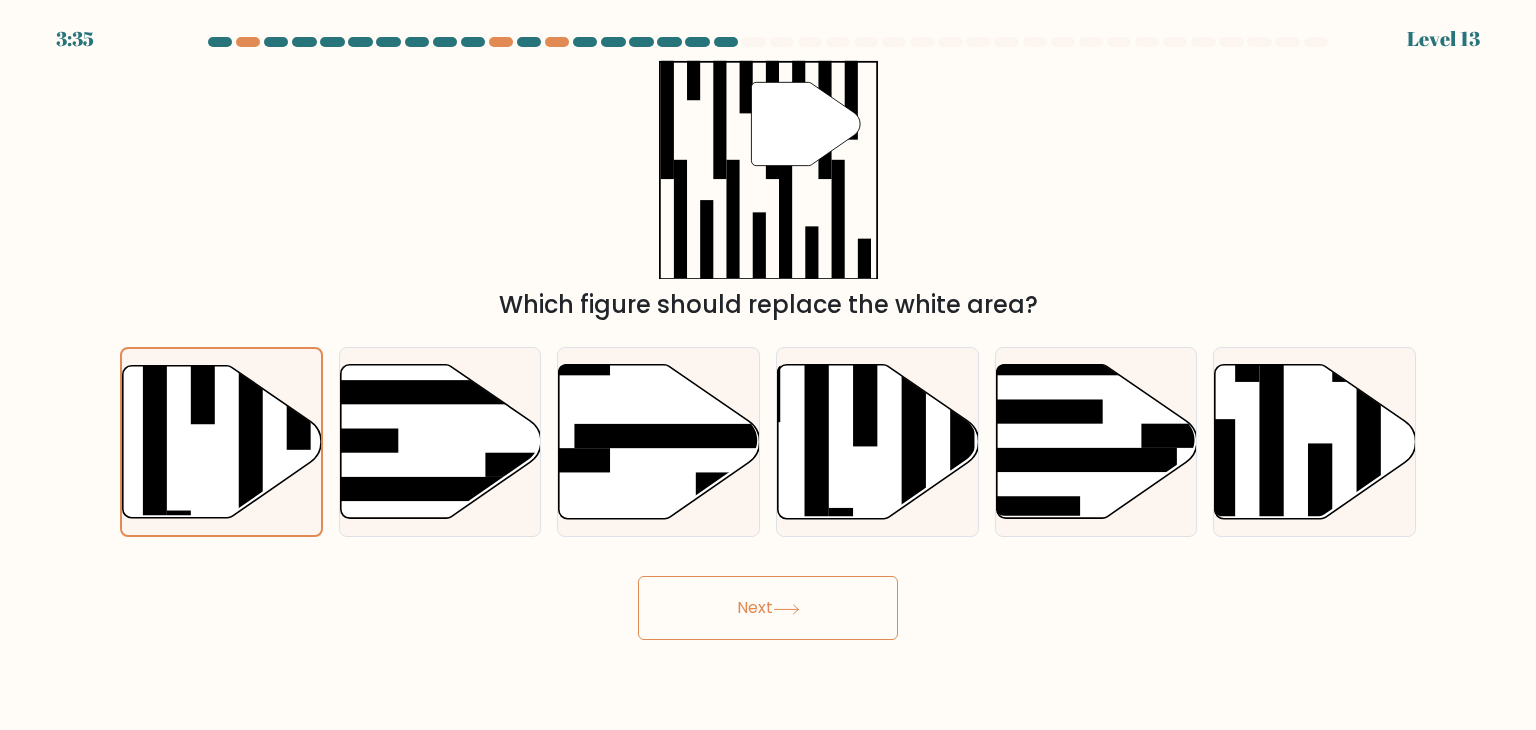 click on "Next" at bounding box center [768, 608] 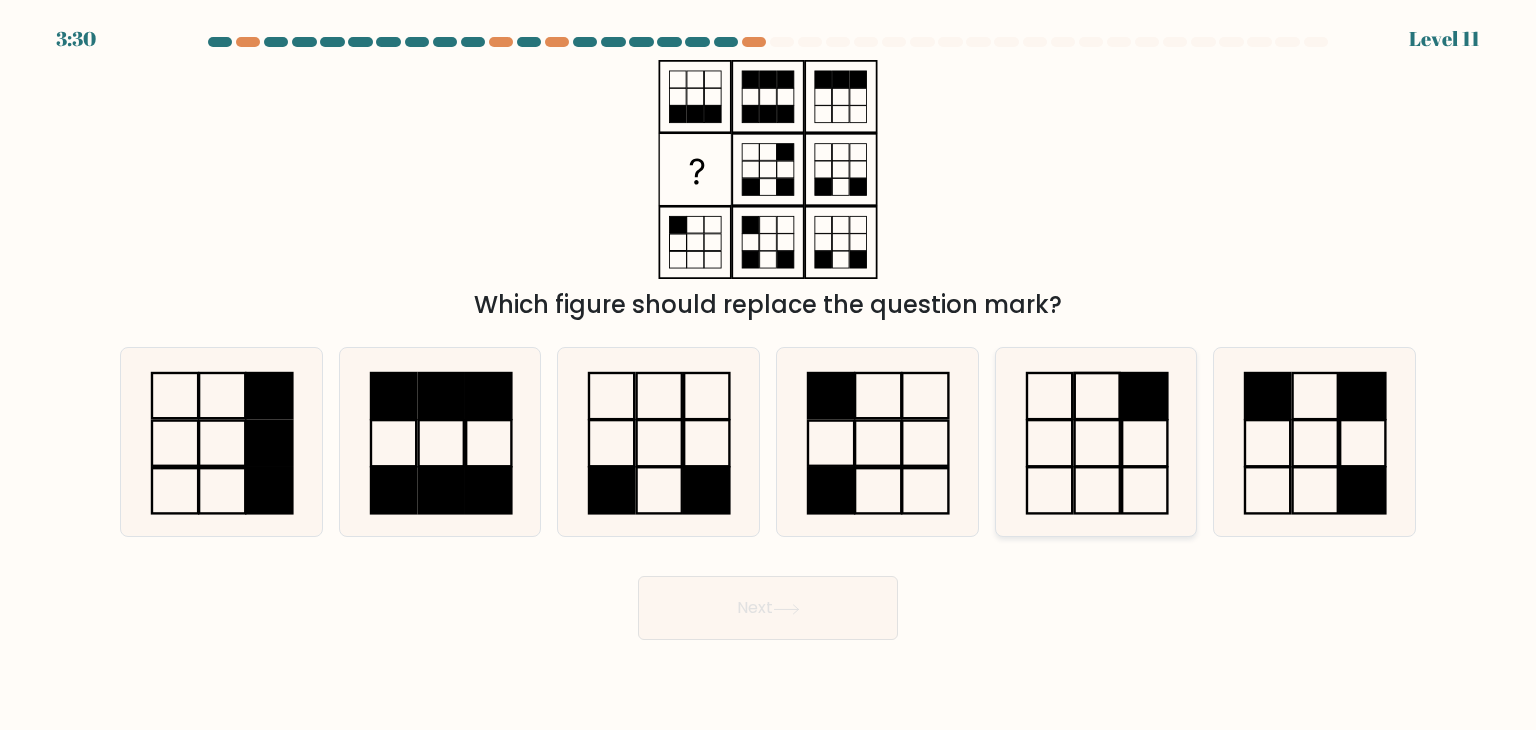 click 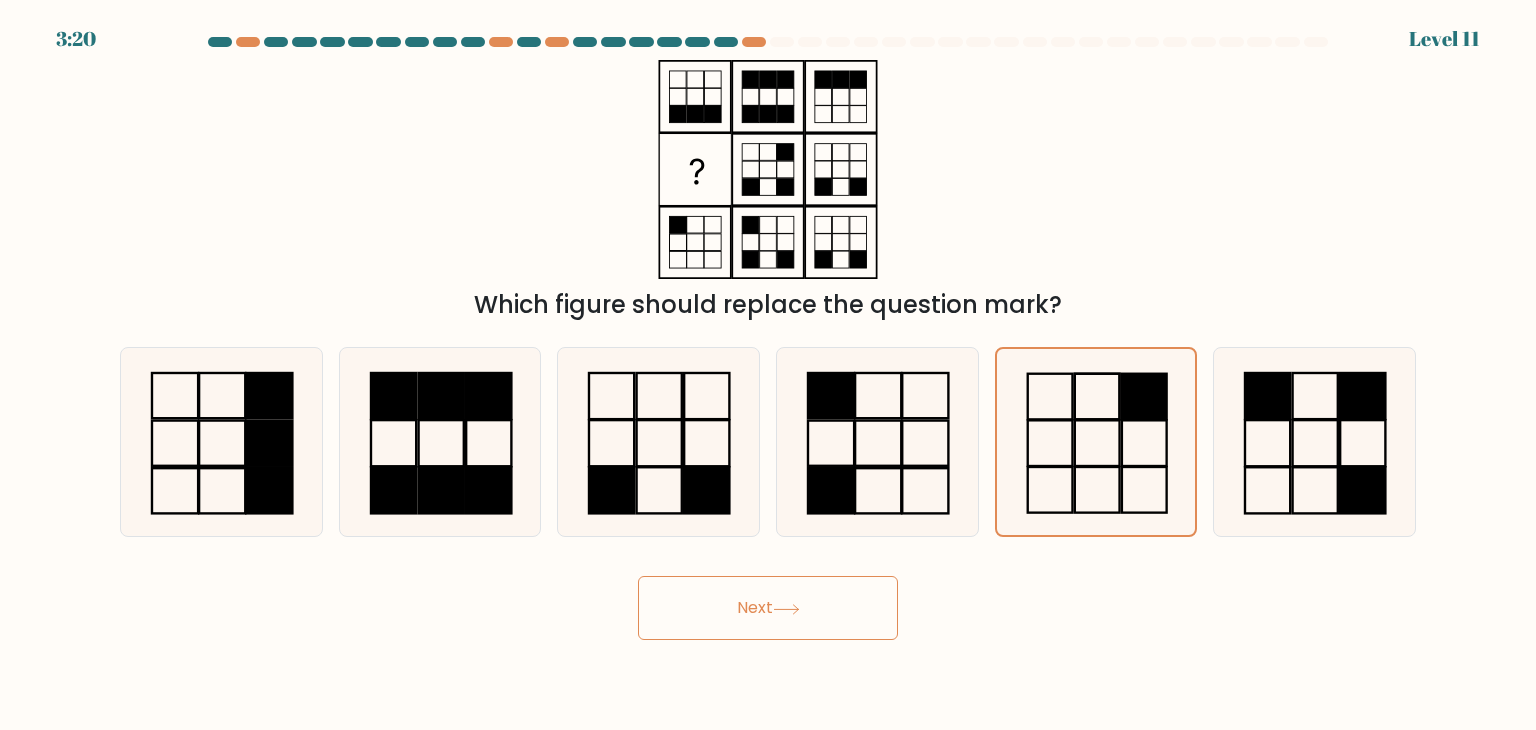 click on "Next" at bounding box center (768, 608) 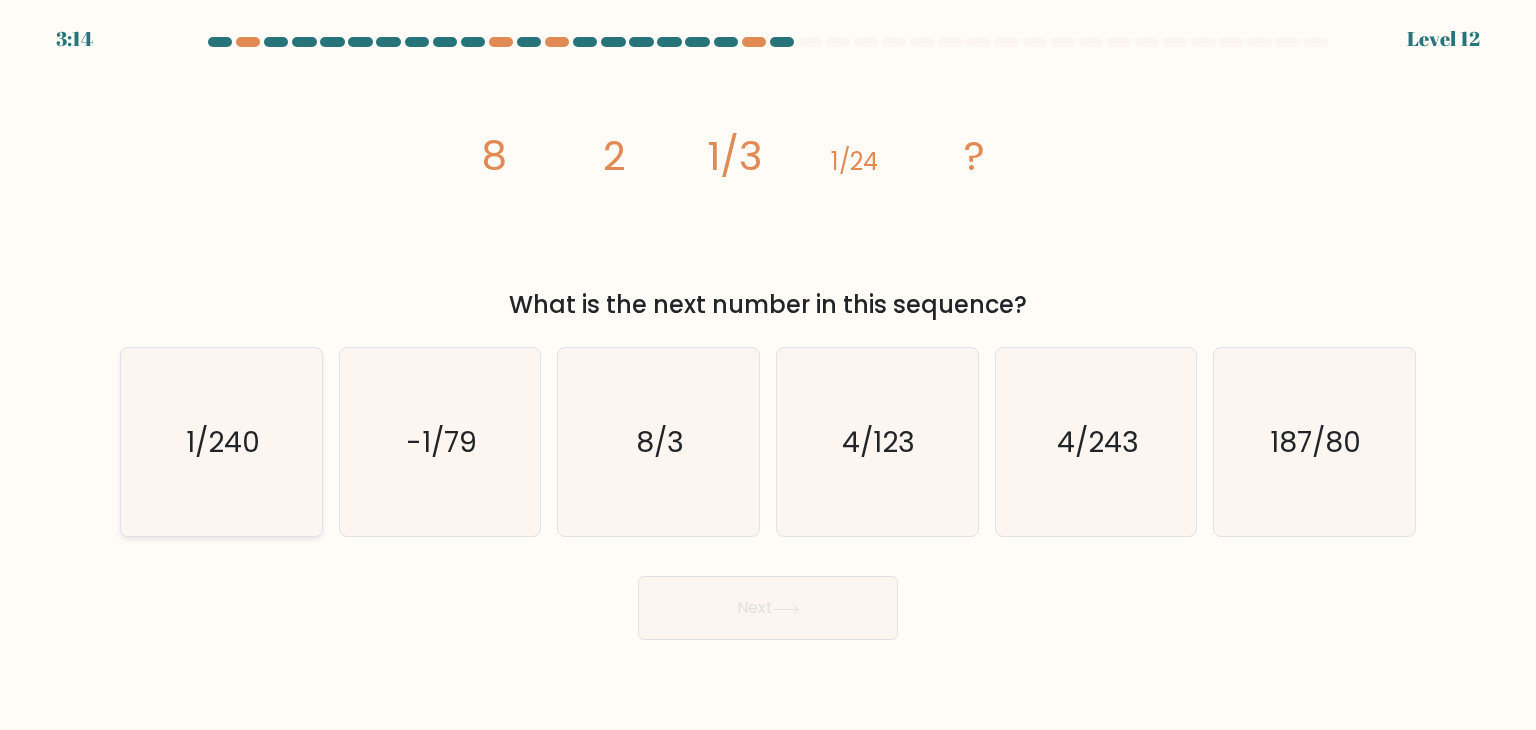 click on "1/240" 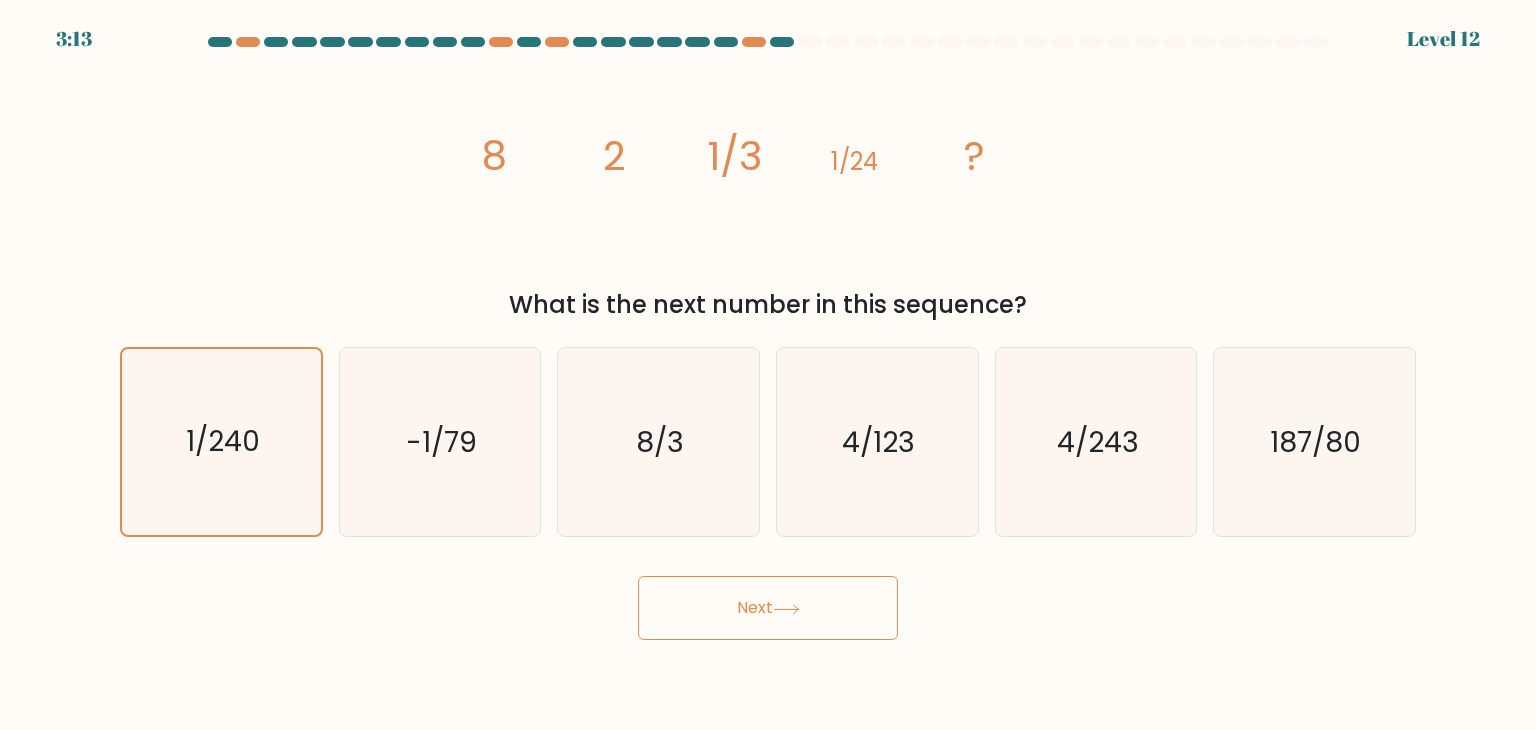 click on "Next" at bounding box center (768, 608) 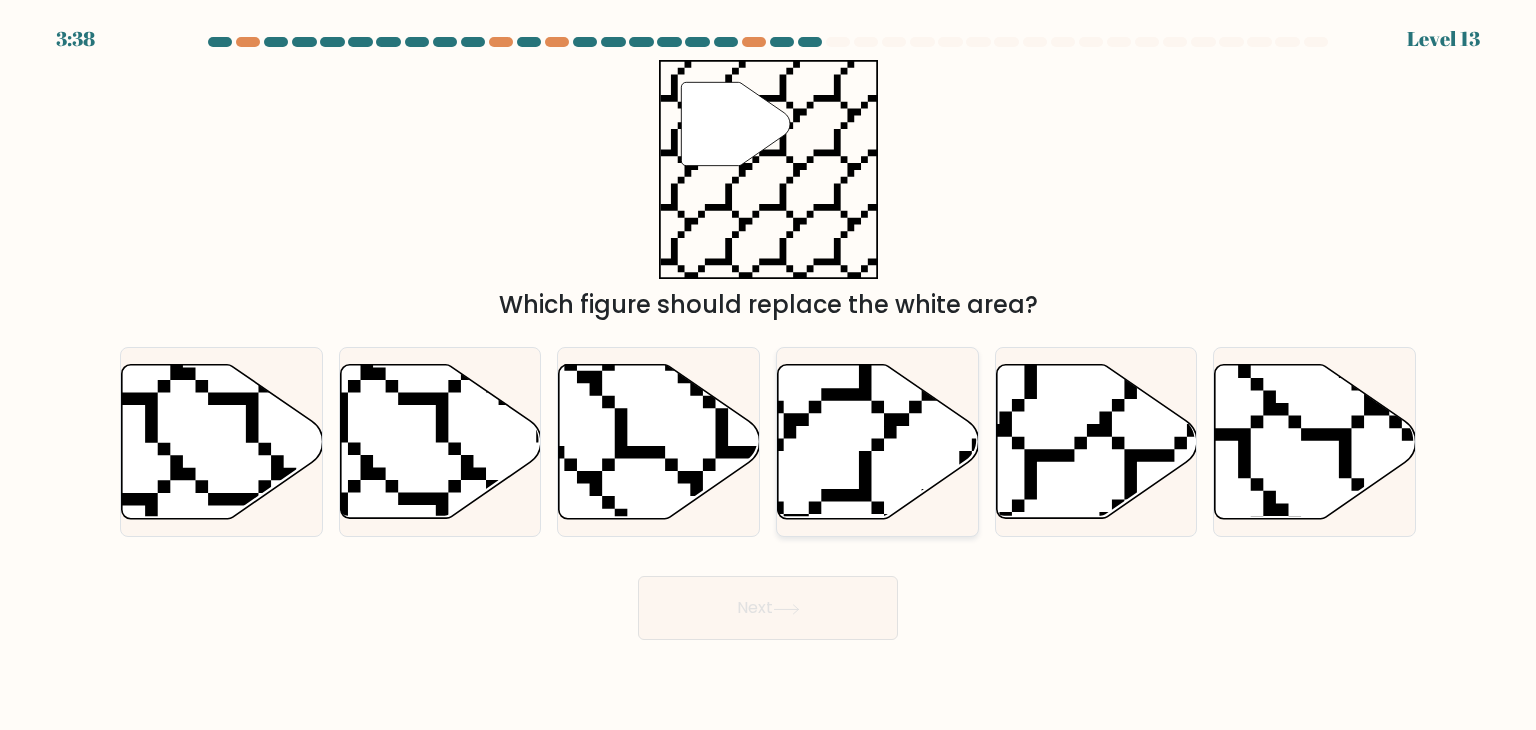 click 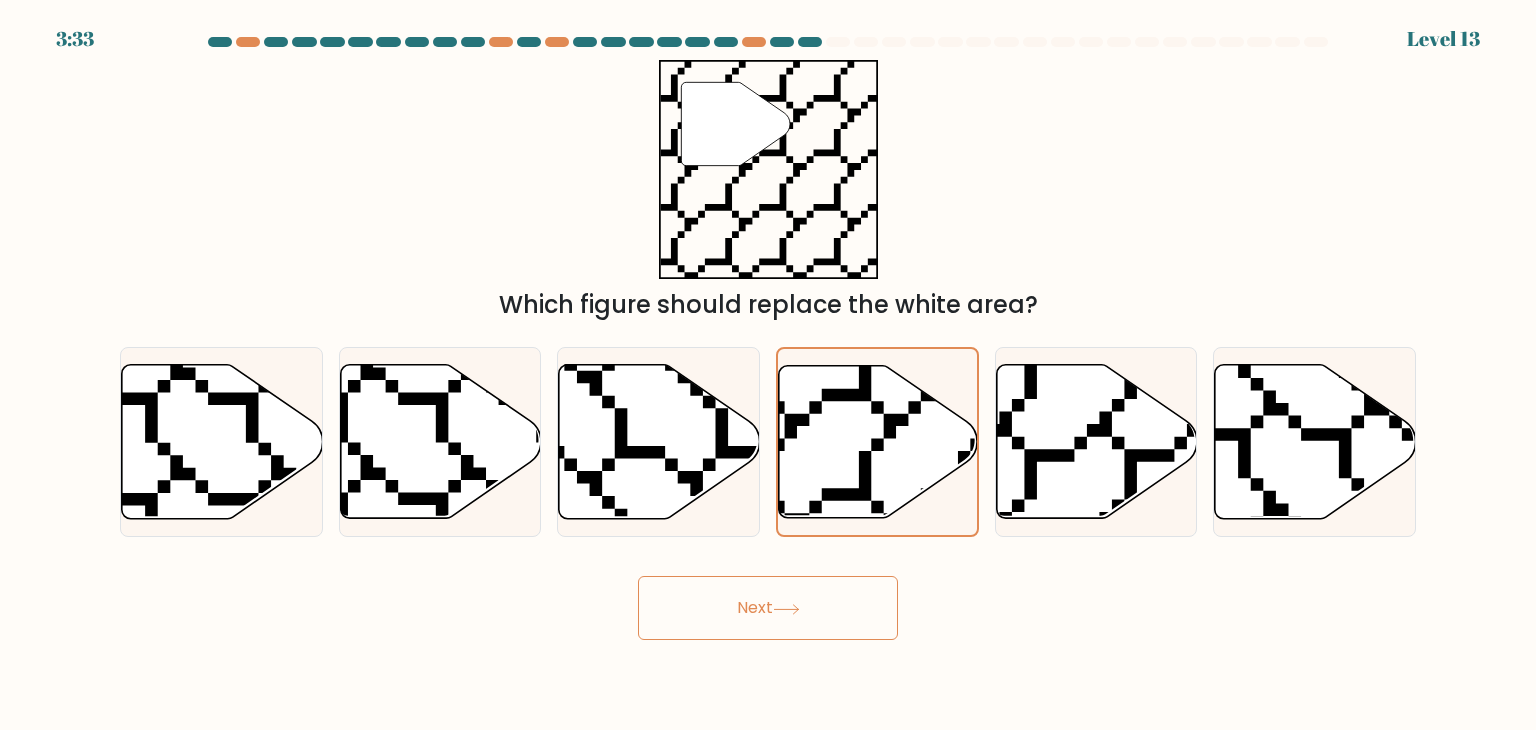 click on "Next" at bounding box center (768, 608) 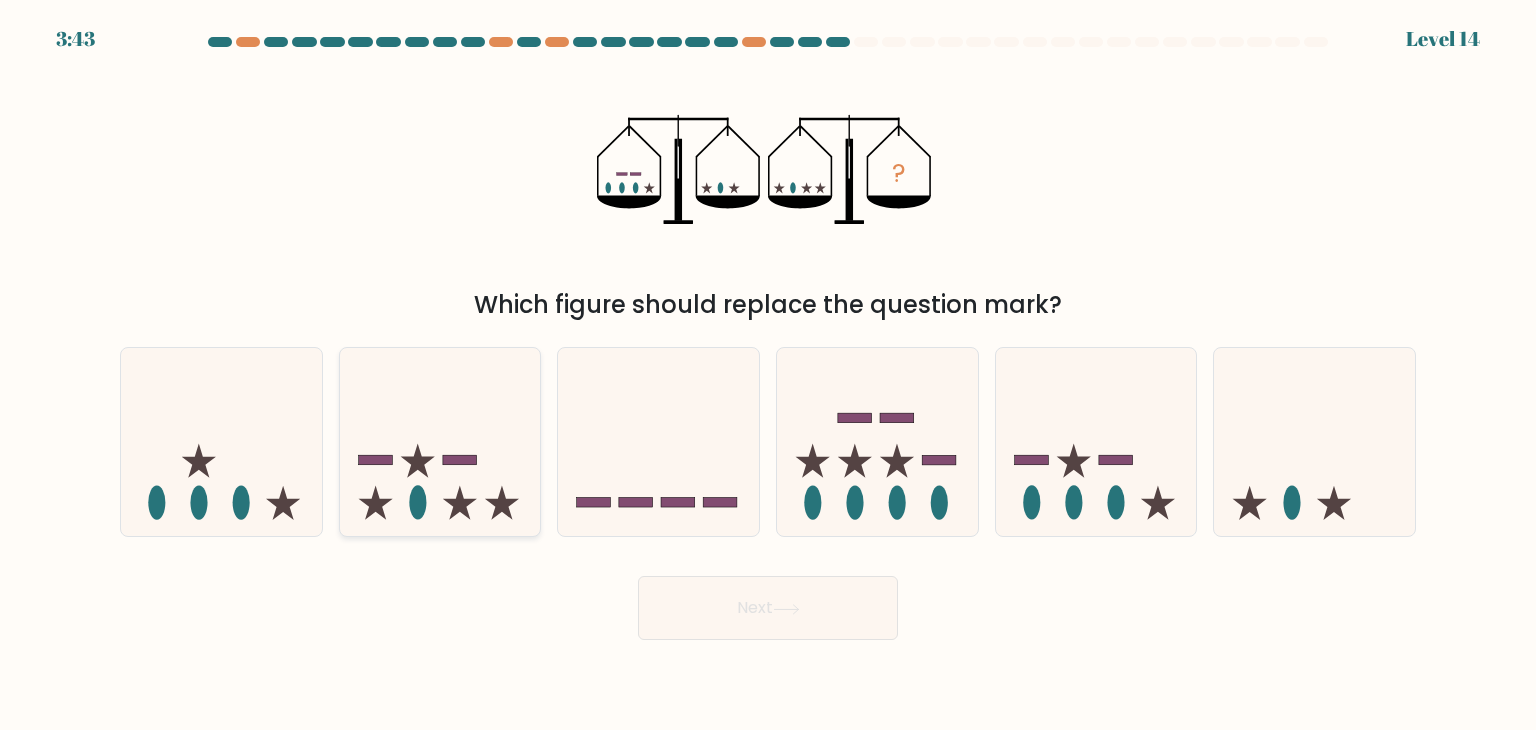 click 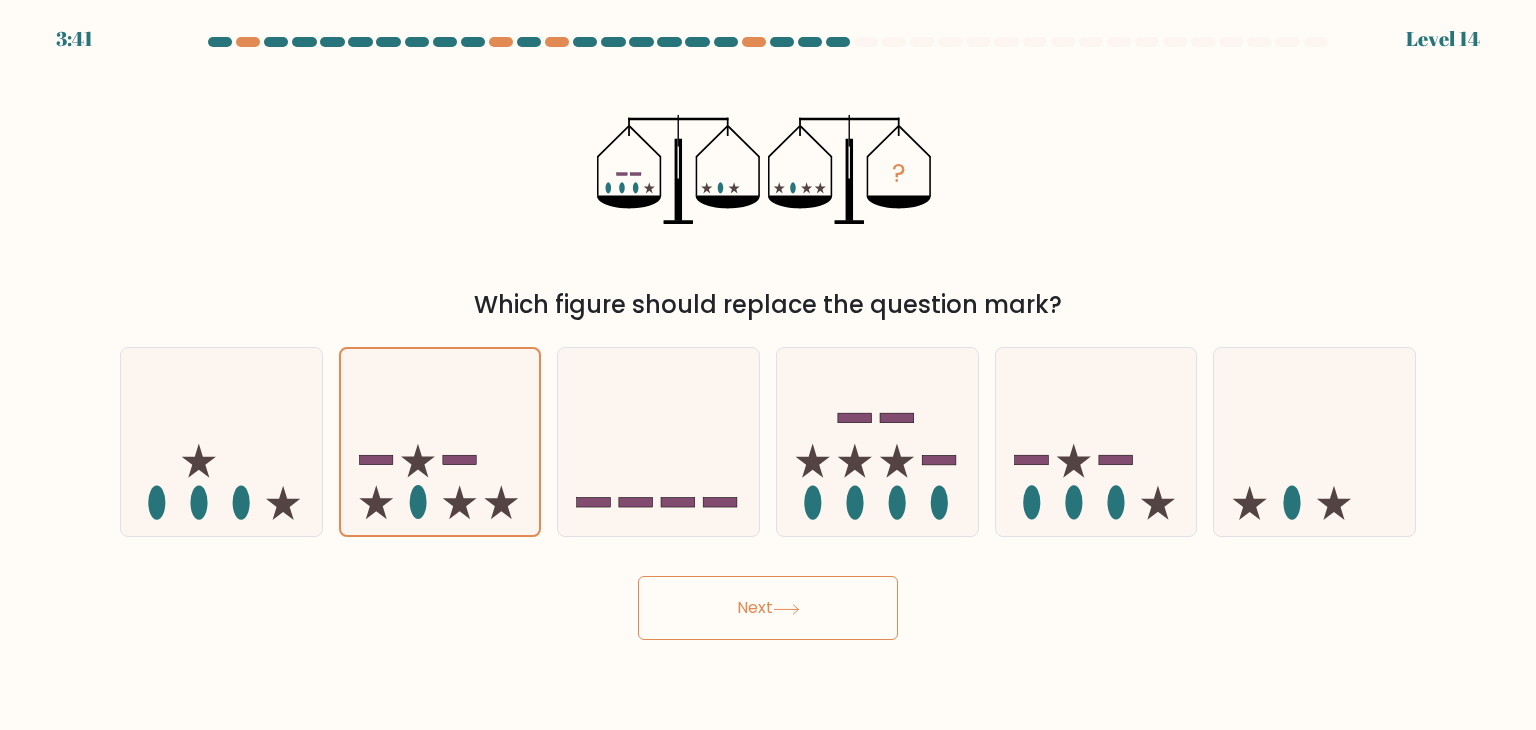 click 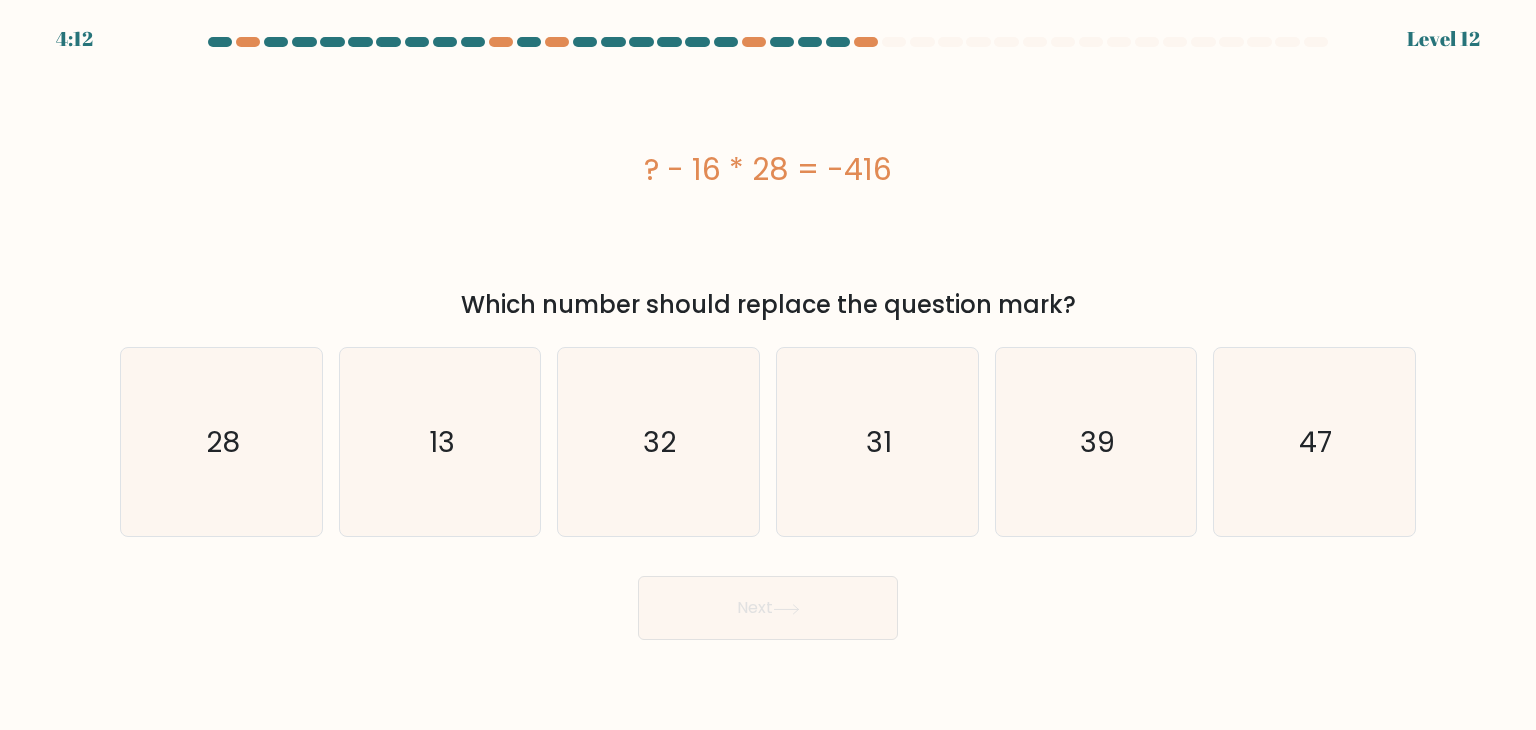 drag, startPoint x: 649, startPoint y: 165, endPoint x: 900, endPoint y: 201, distance: 253.56853 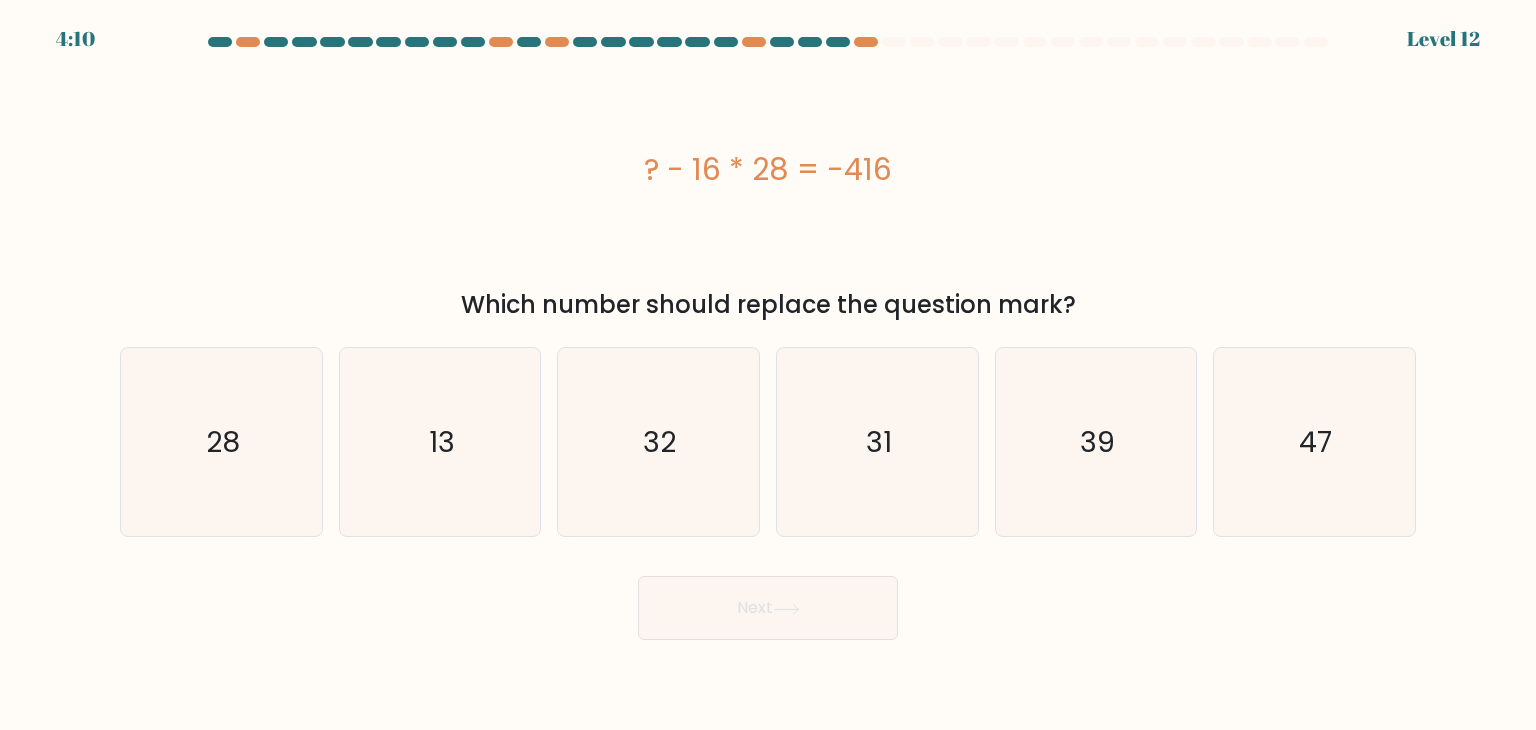 click on "? - 16 * 28 = -416" at bounding box center (768, 169) 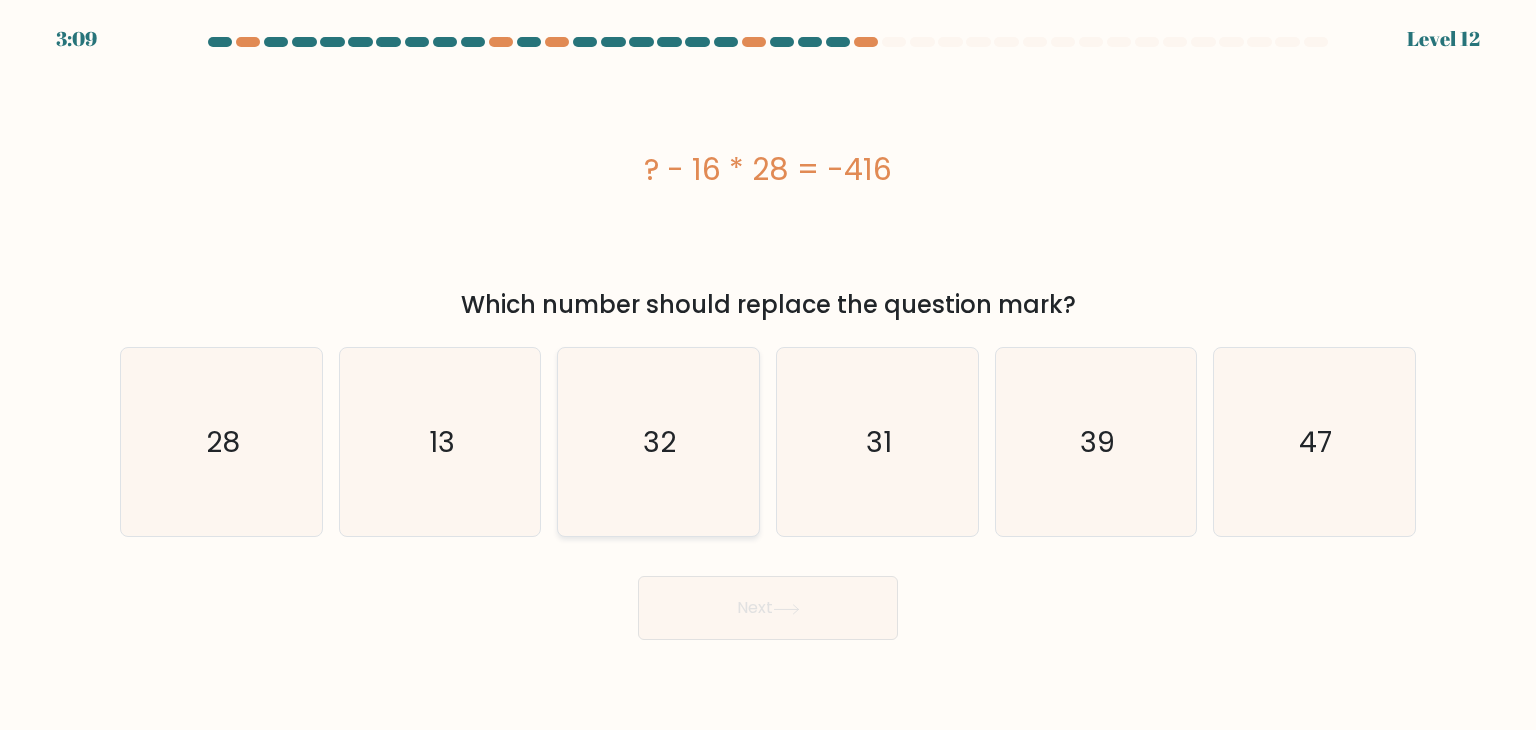 click on "32" 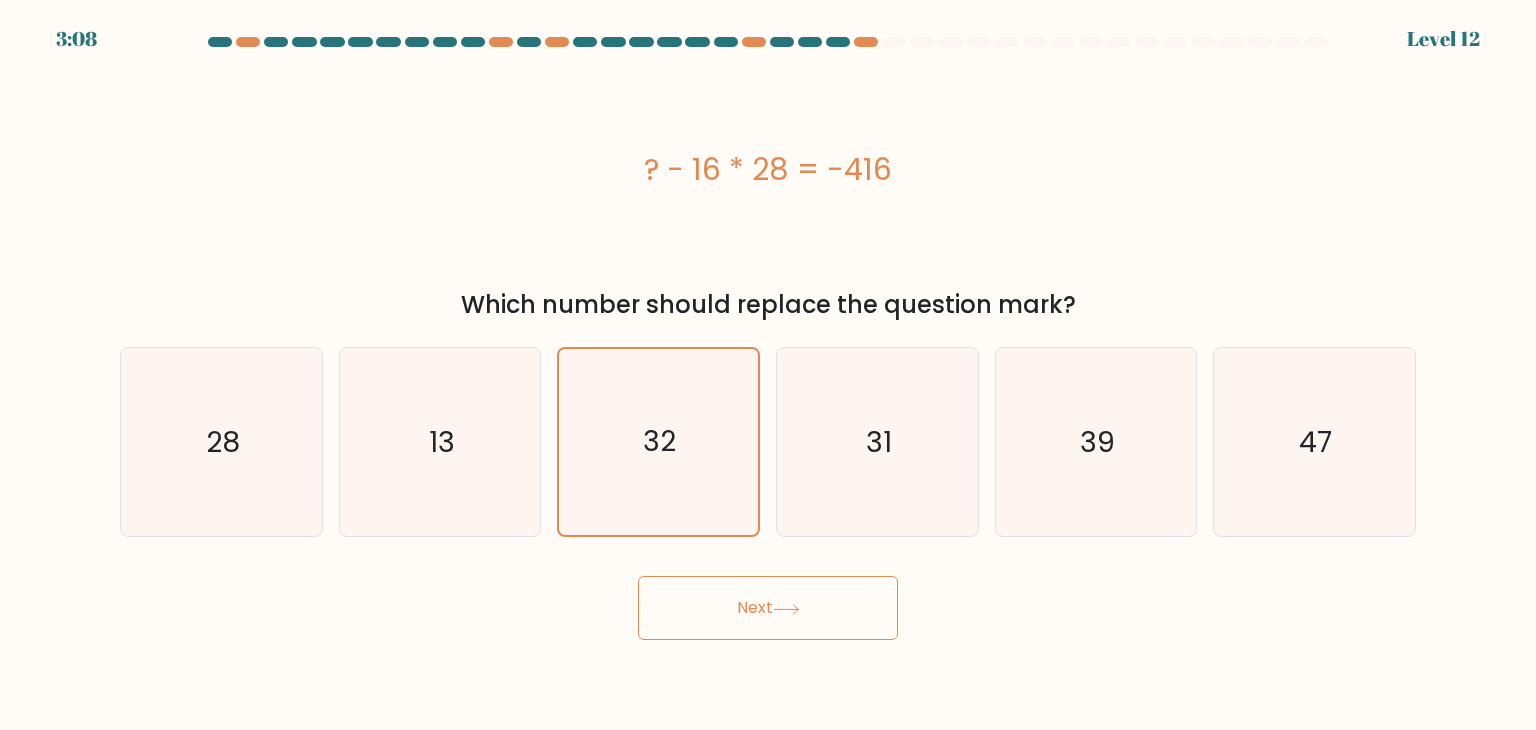 click on "Next" at bounding box center [768, 608] 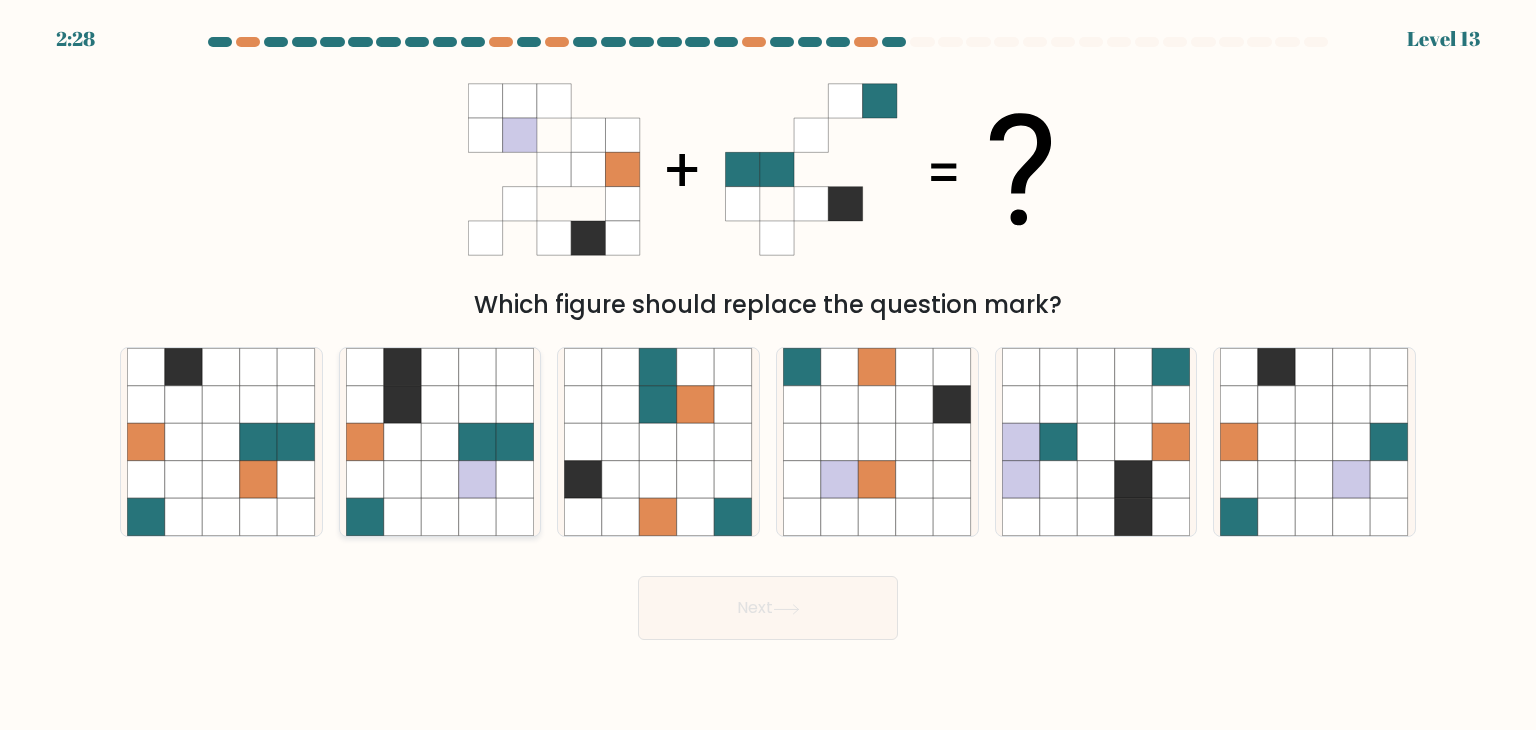 click 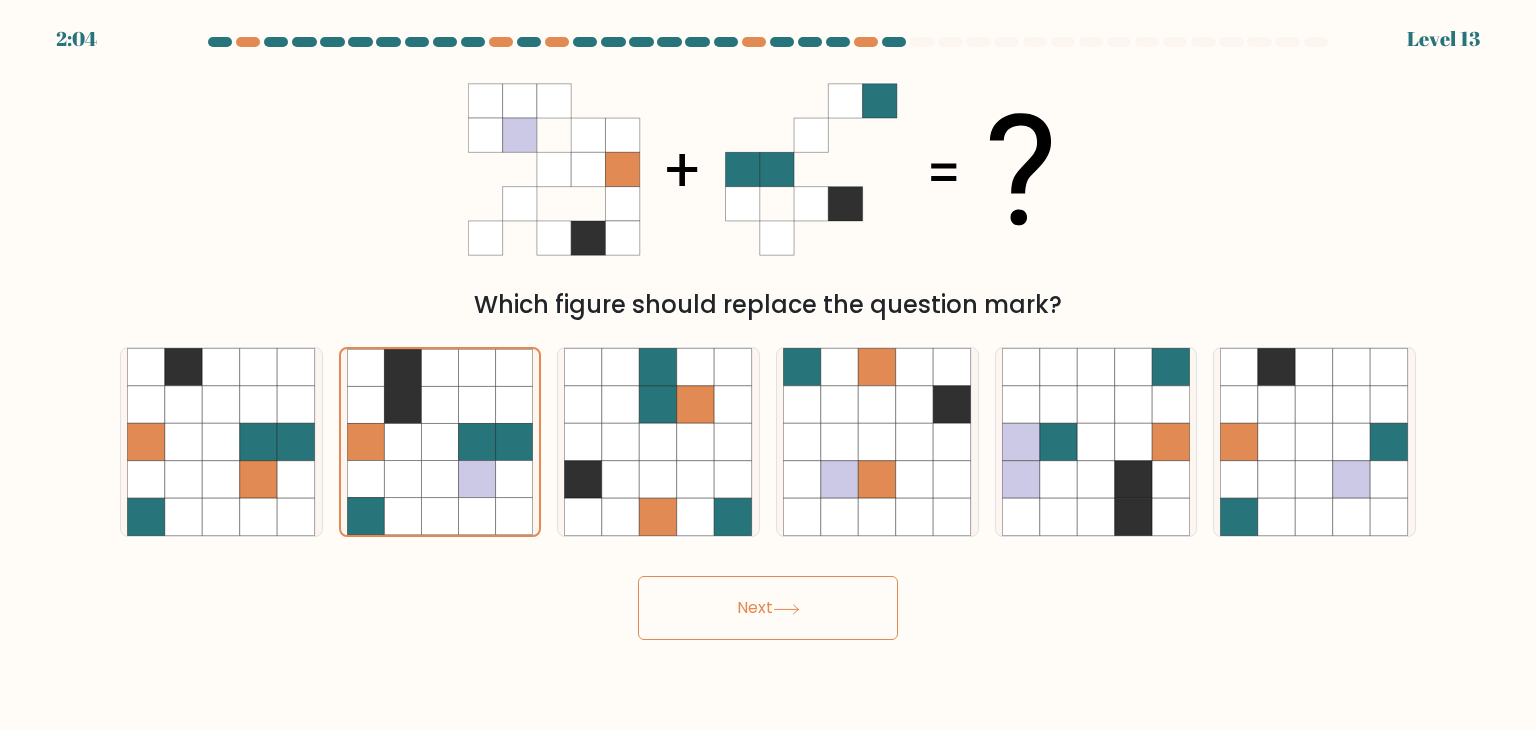 click on "Next" at bounding box center (768, 608) 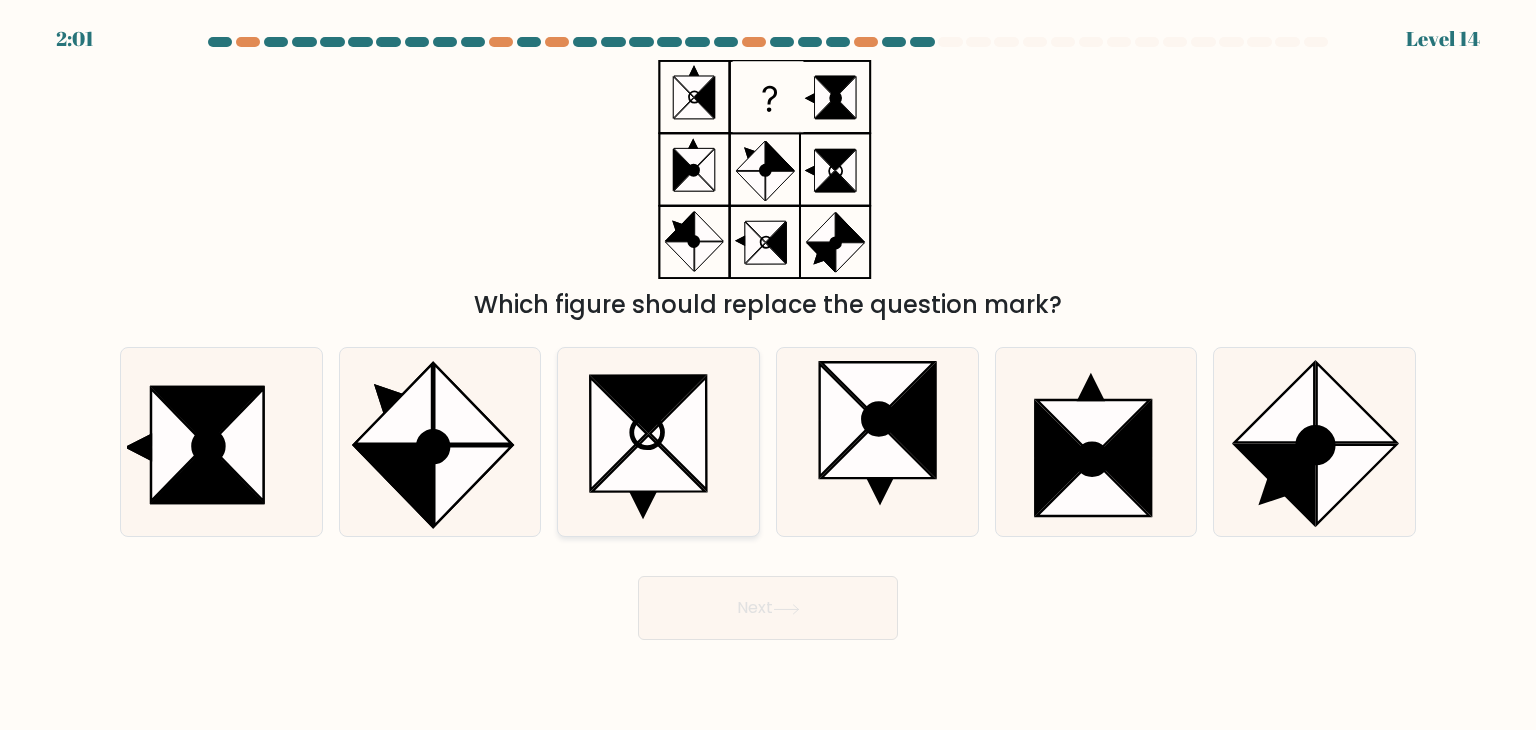 click 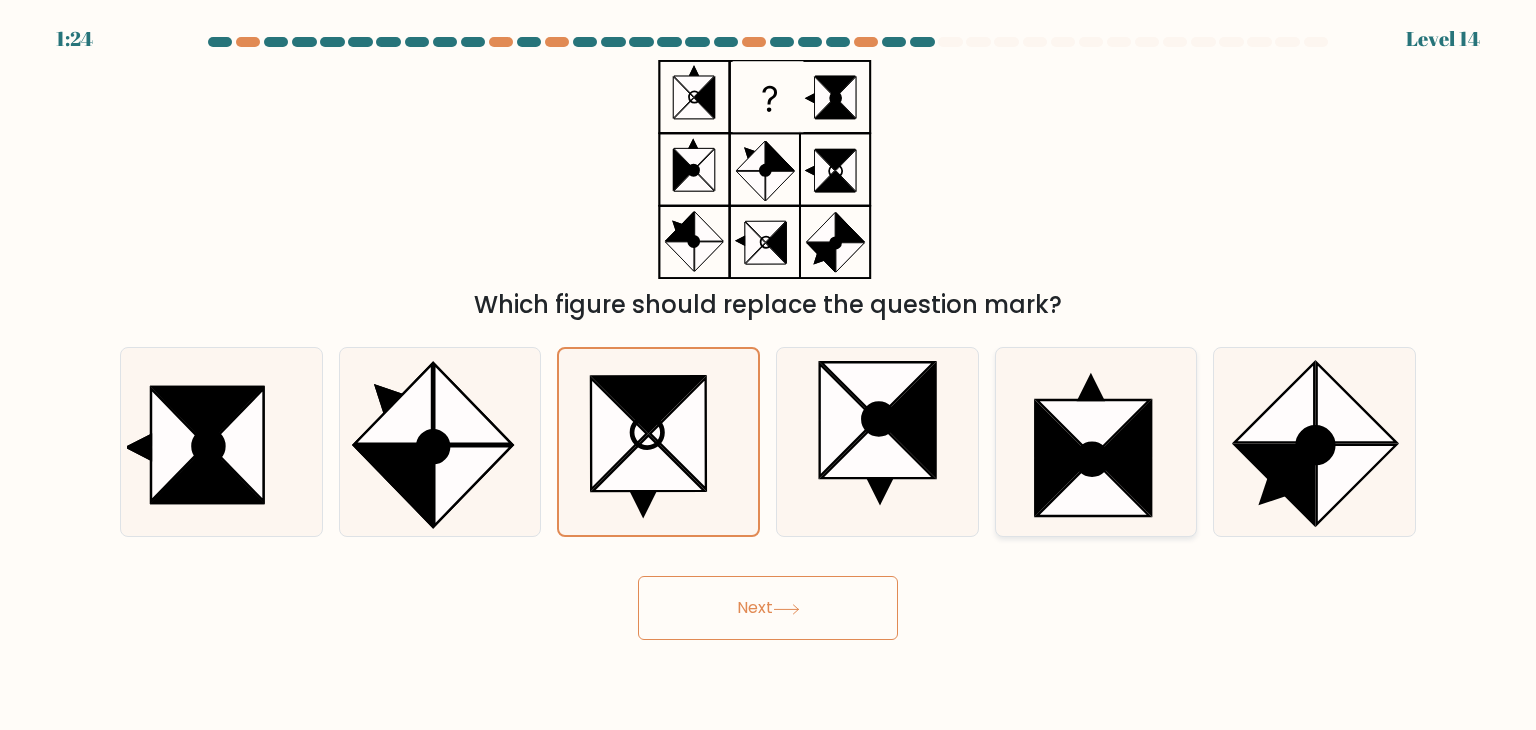 click 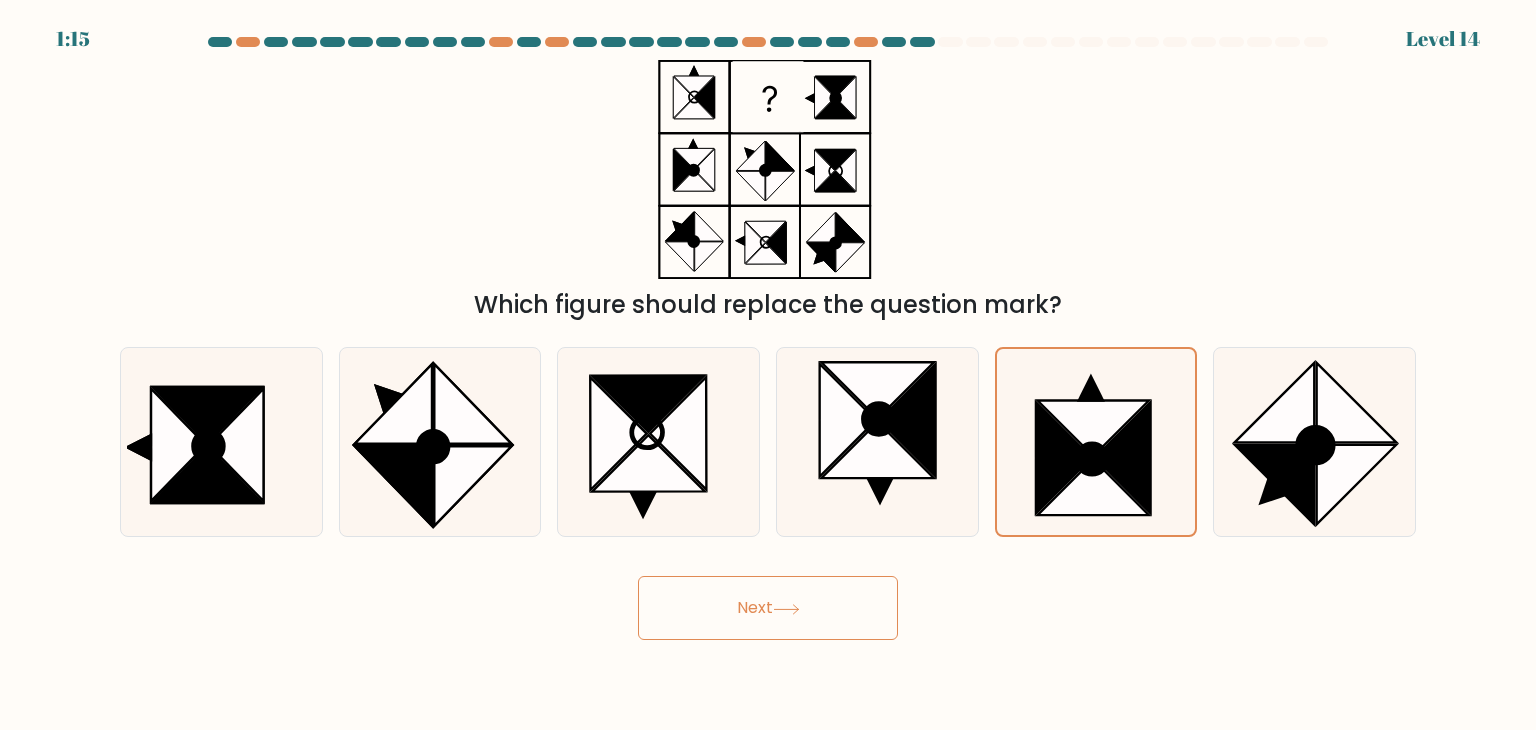 click on "Next" at bounding box center (768, 608) 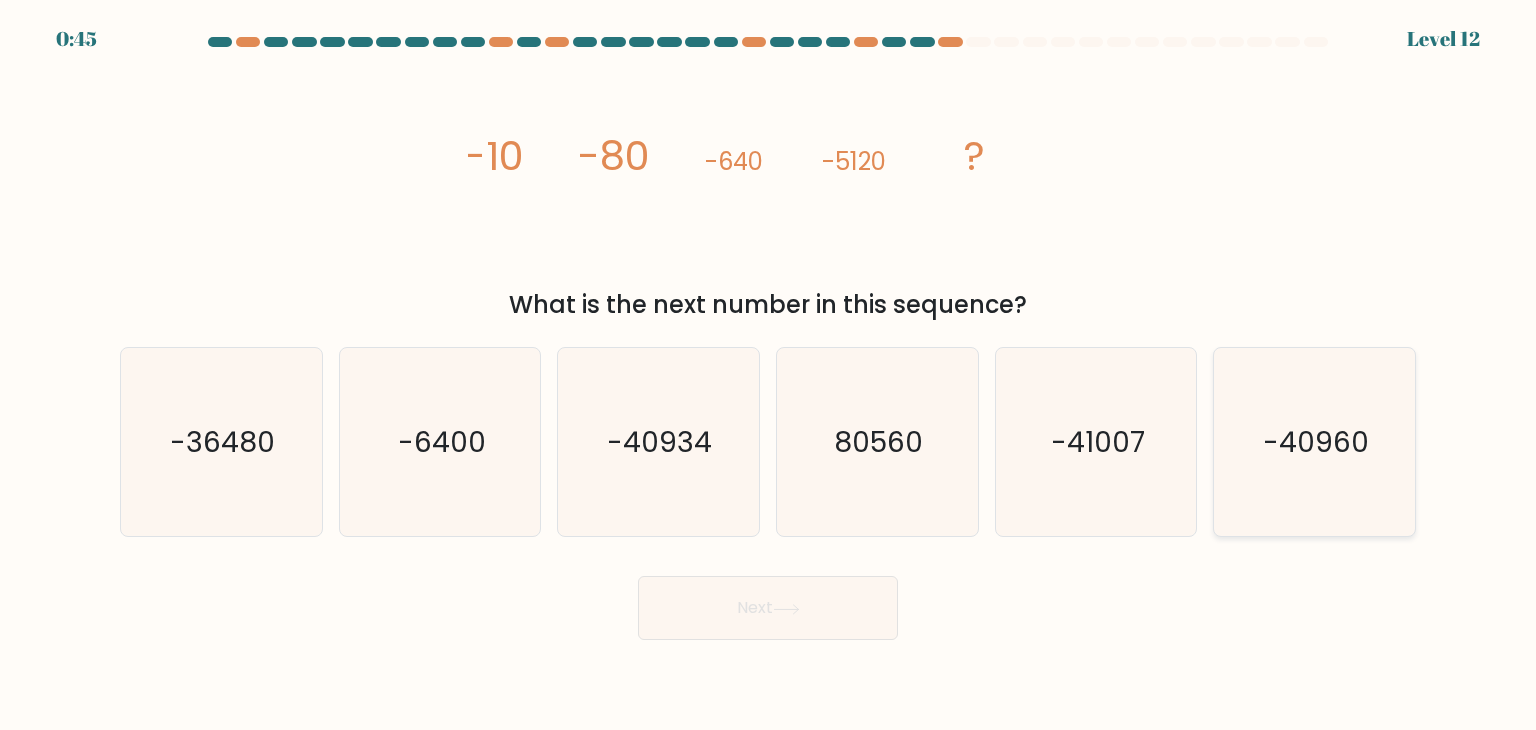 click on "-40960" 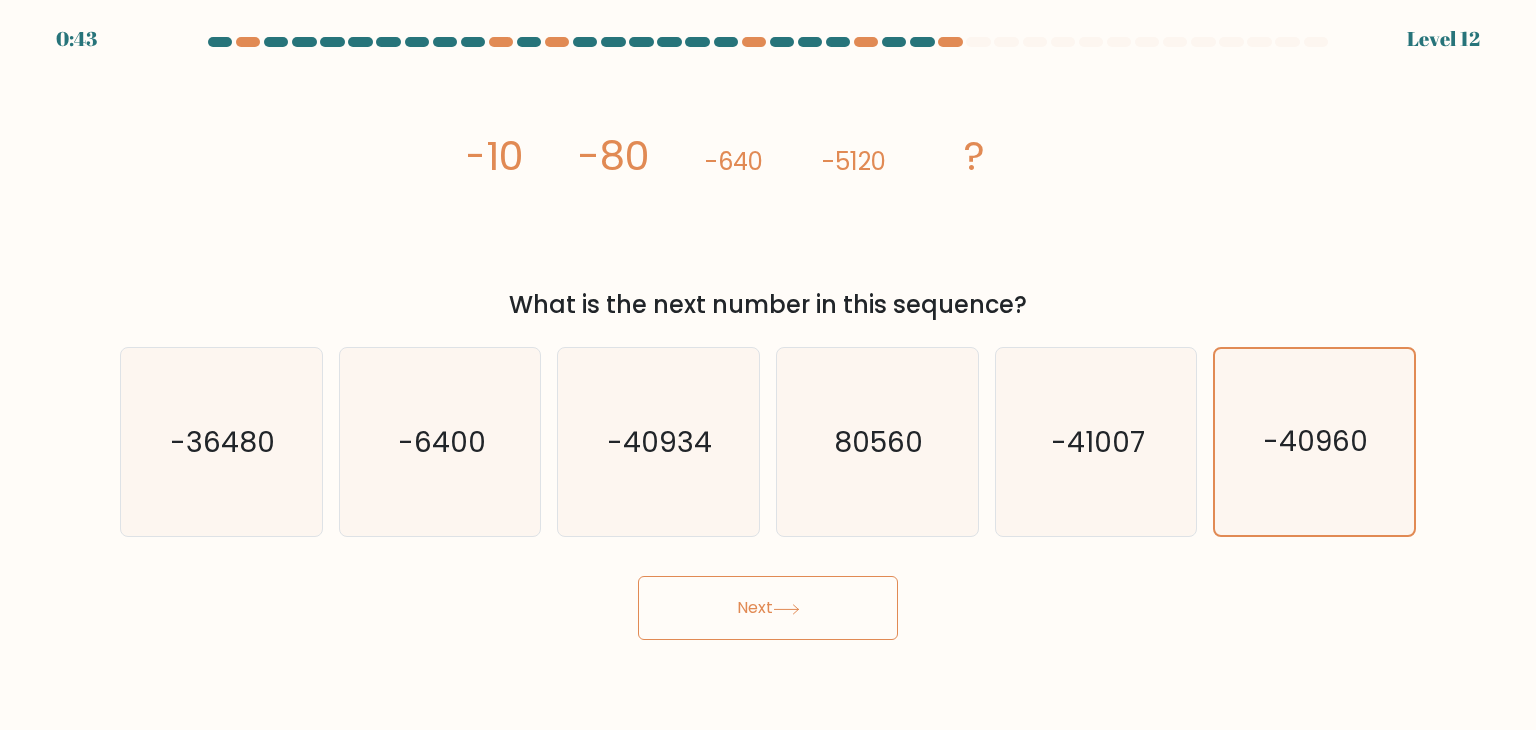 click on "Next" at bounding box center (768, 608) 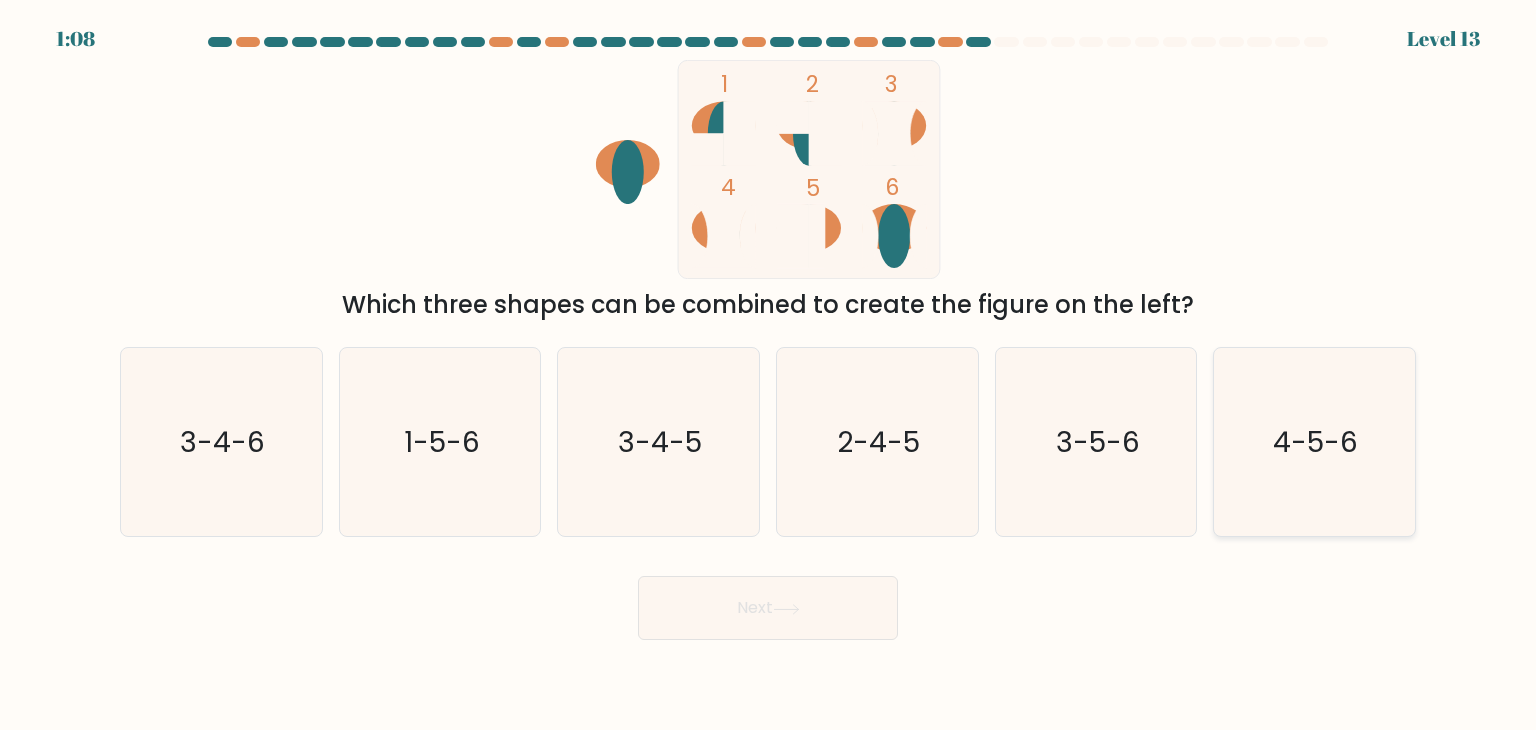 click on "4-5-6" 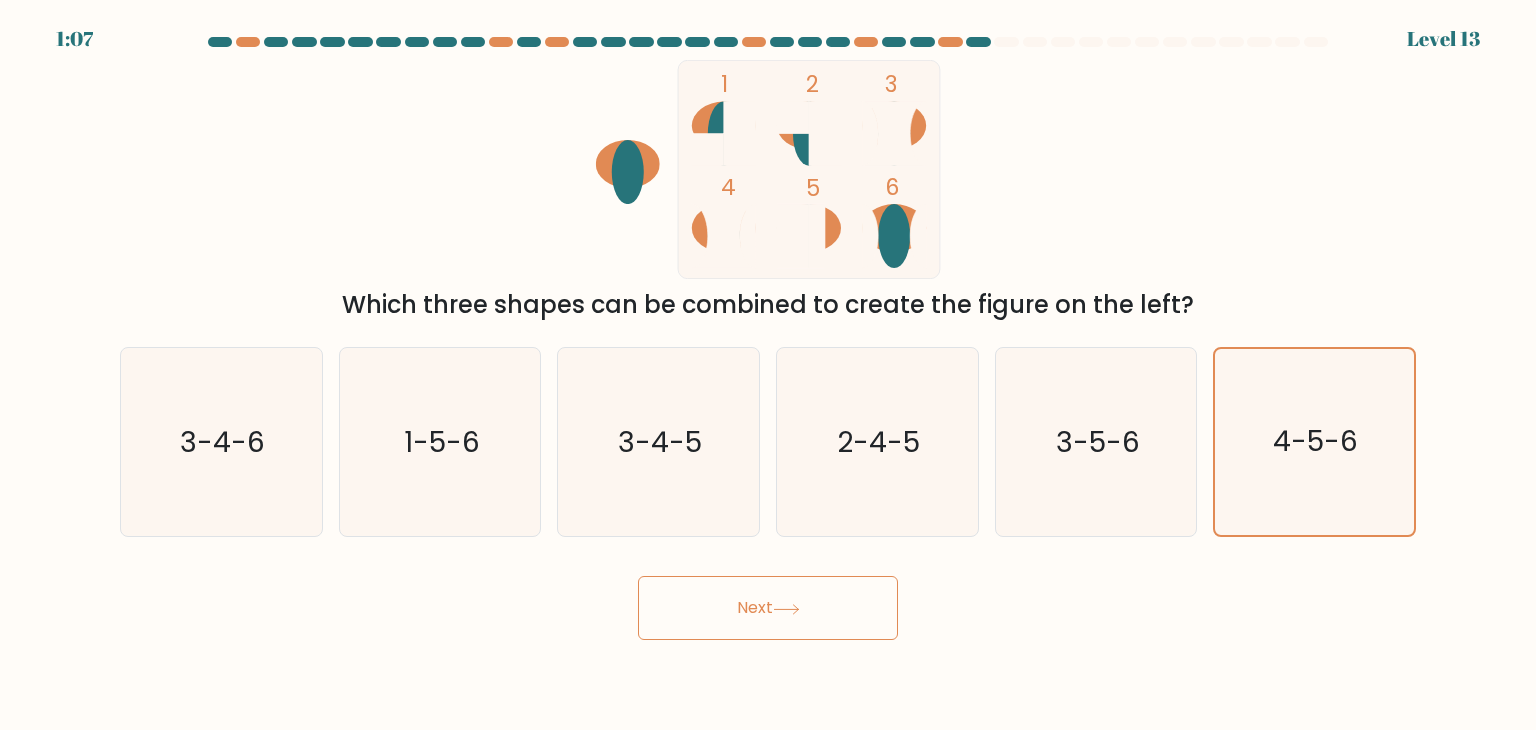 click on "Next" at bounding box center [768, 608] 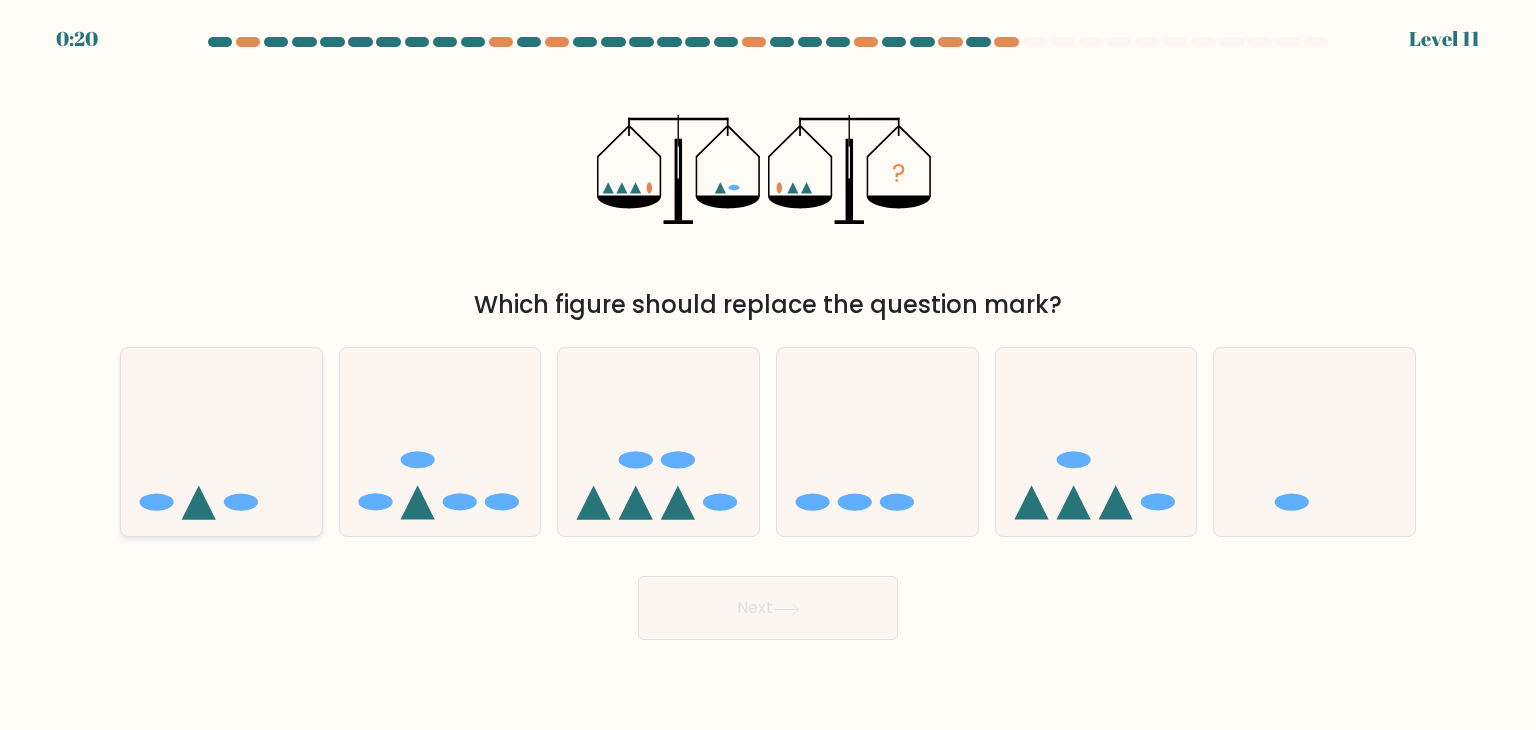 click 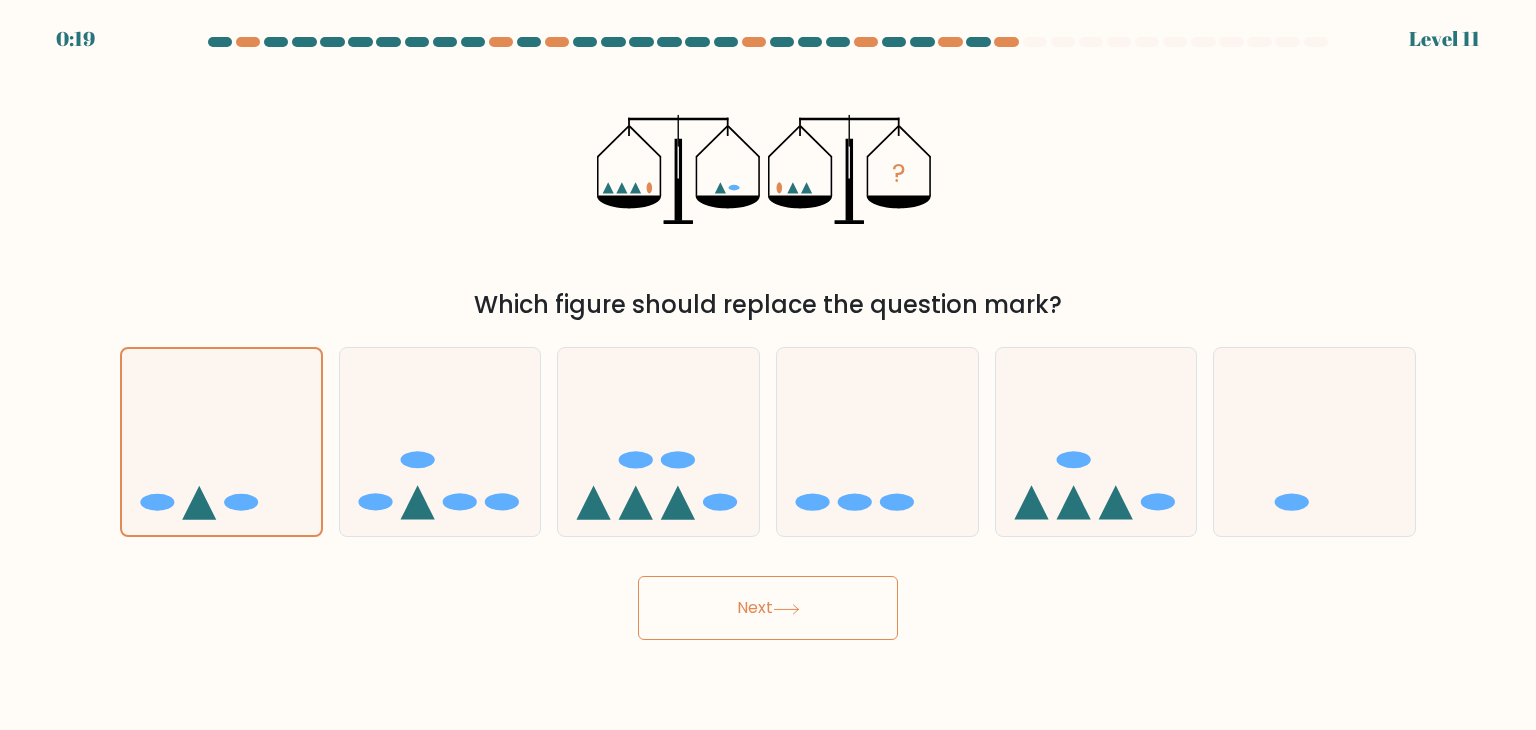 click on "Next" at bounding box center [768, 608] 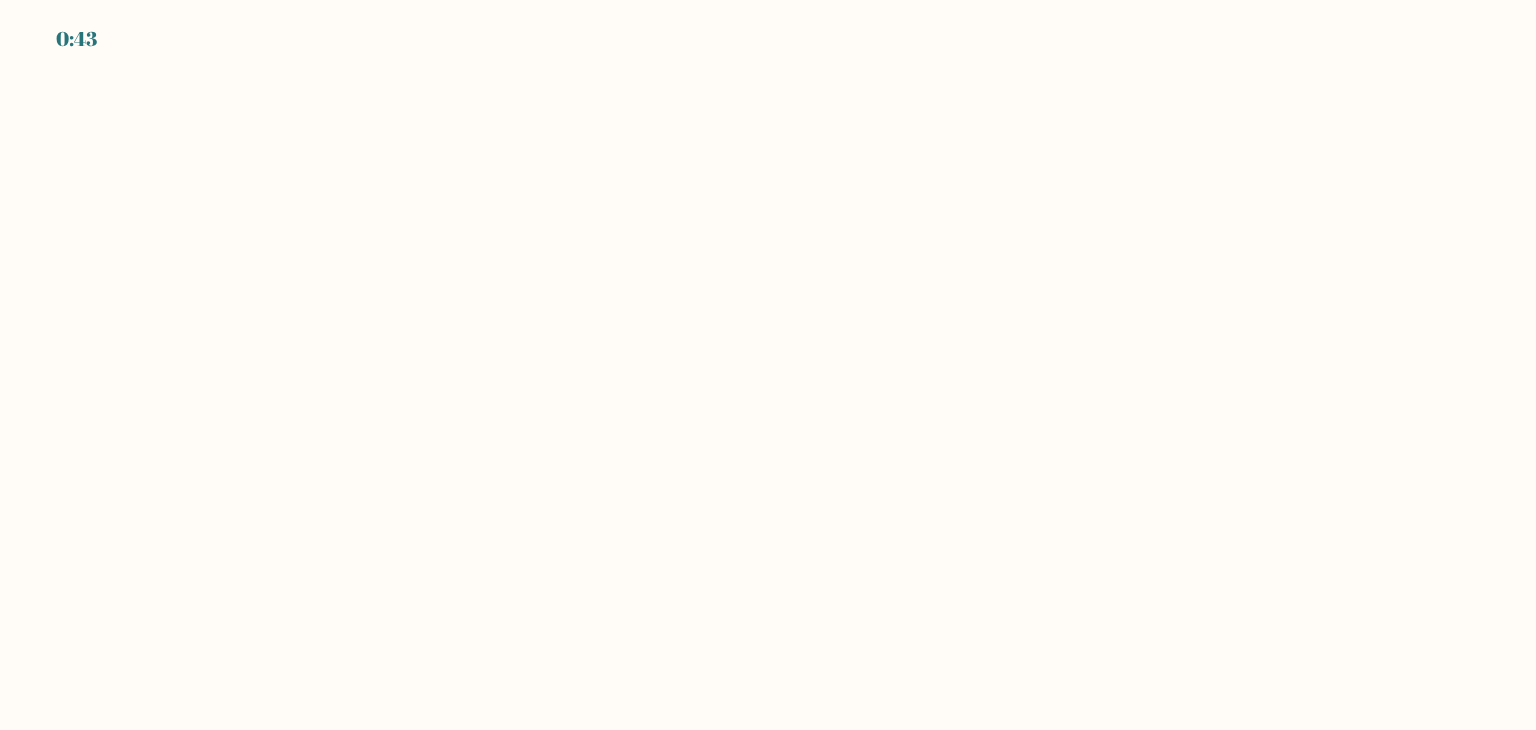 scroll, scrollTop: 0, scrollLeft: 0, axis: both 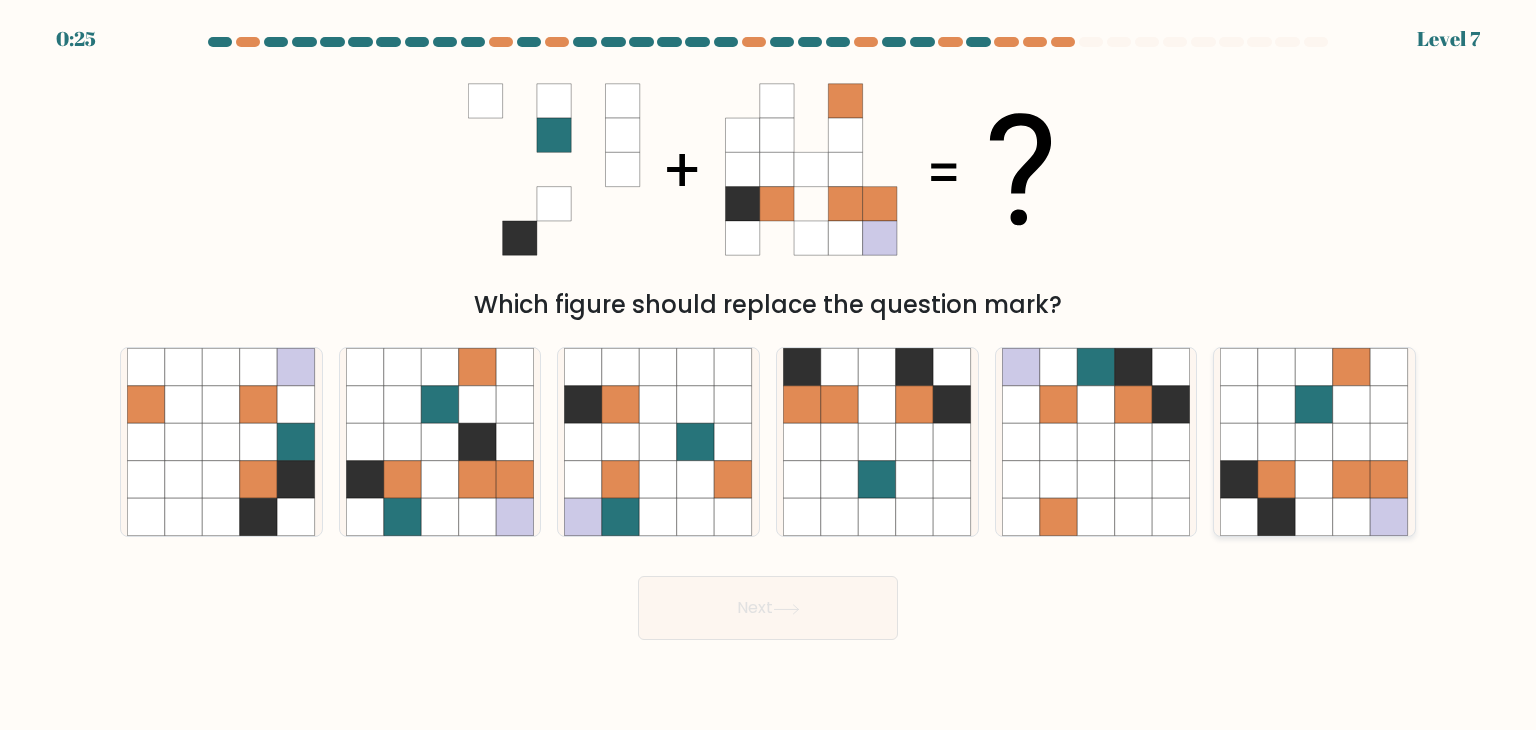 click 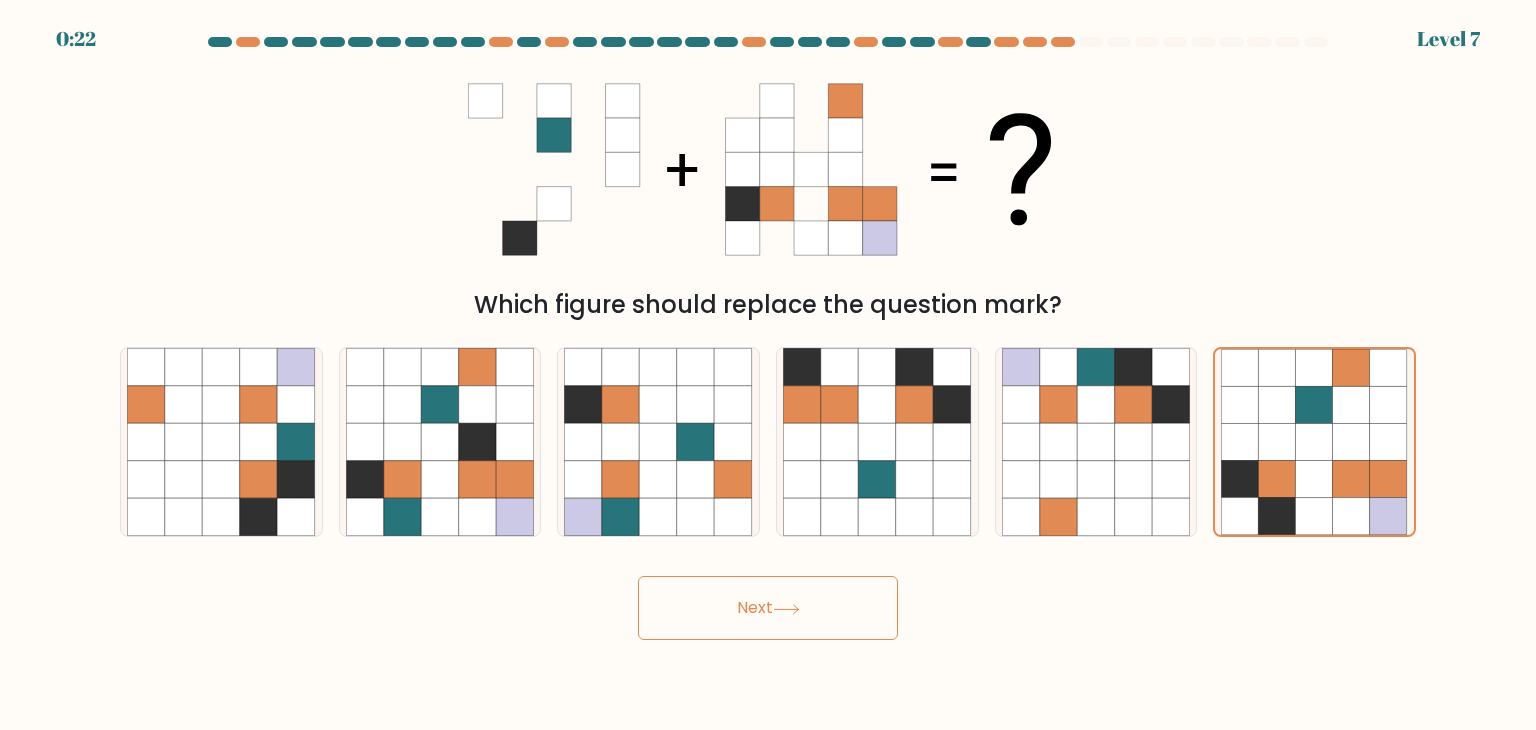click on "Next" at bounding box center [768, 608] 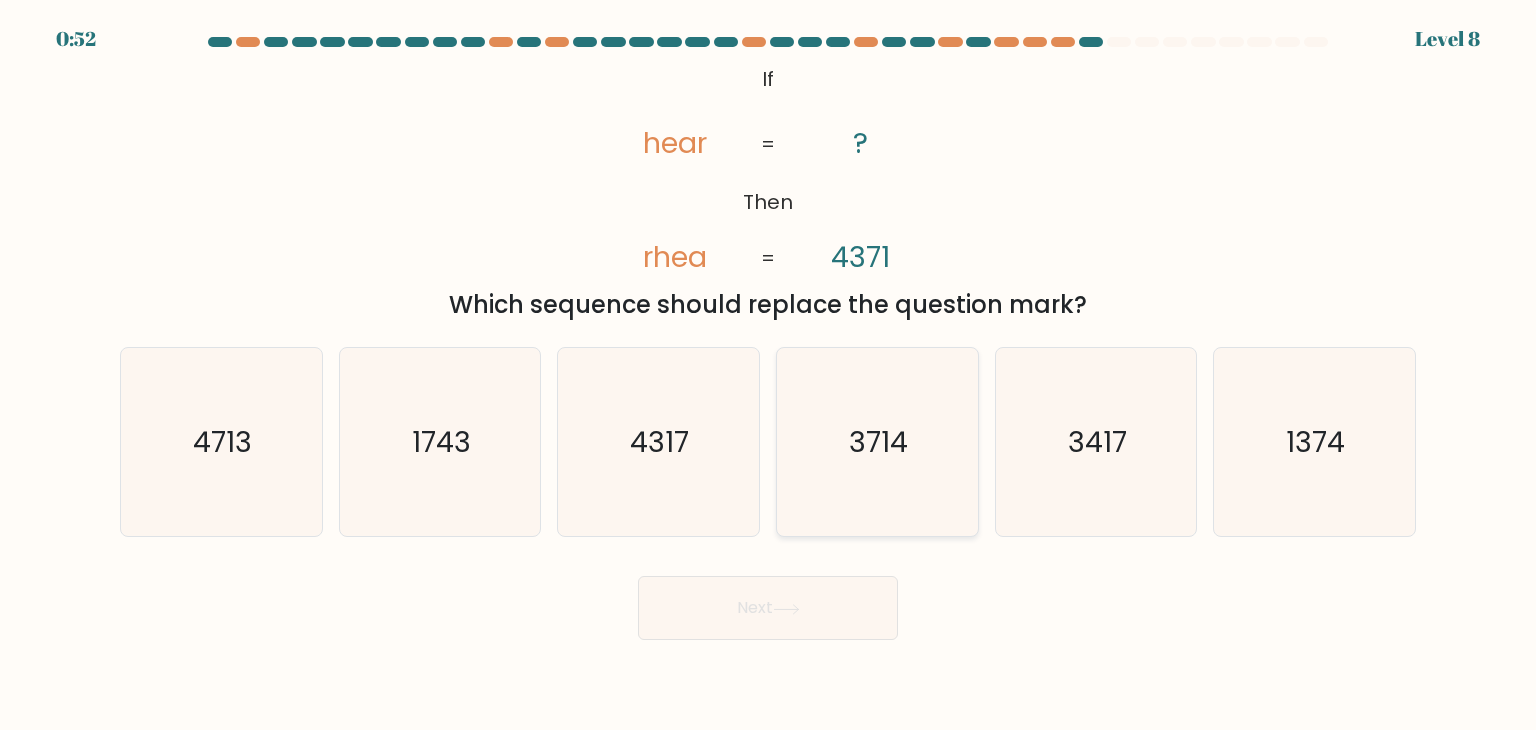 click on "3714" 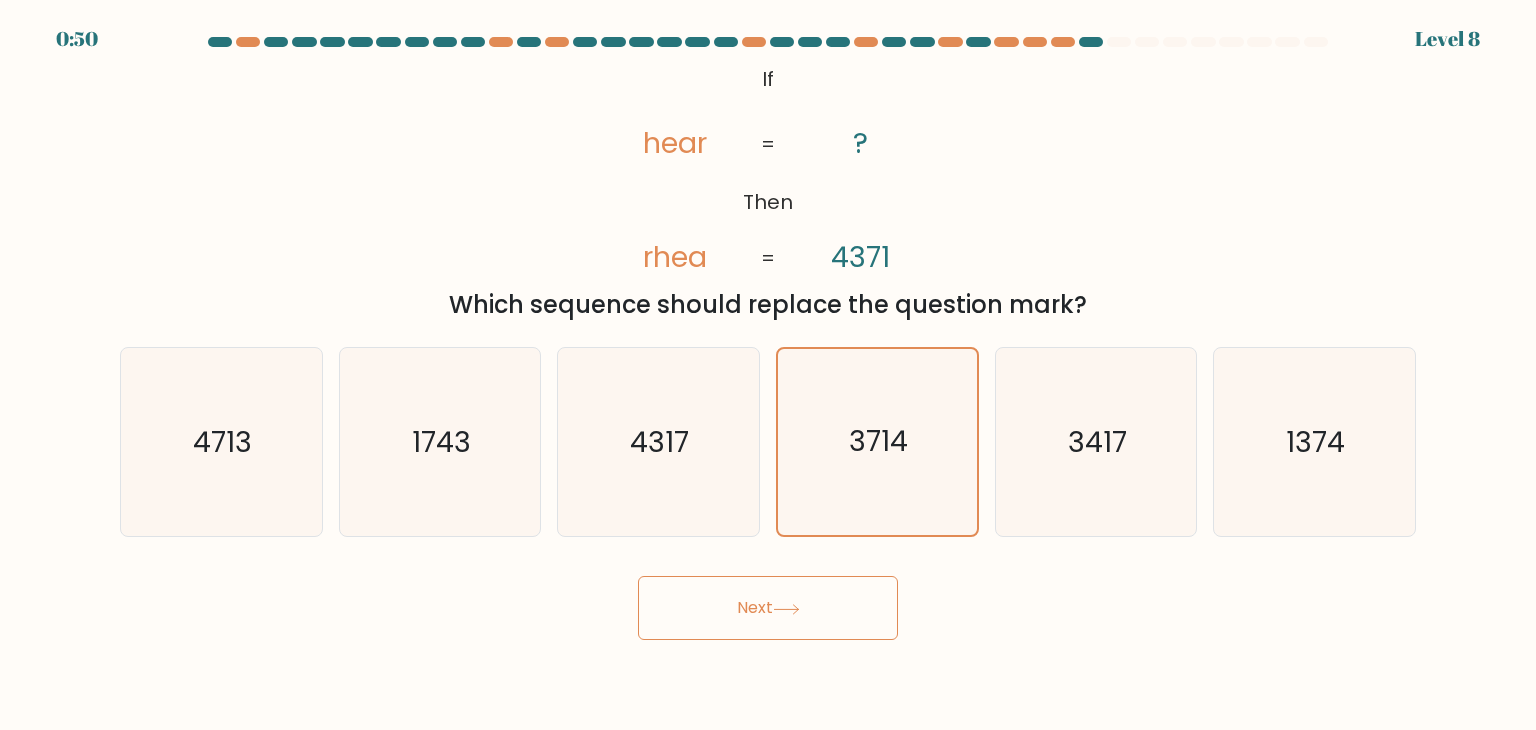 click on "Next" at bounding box center [768, 608] 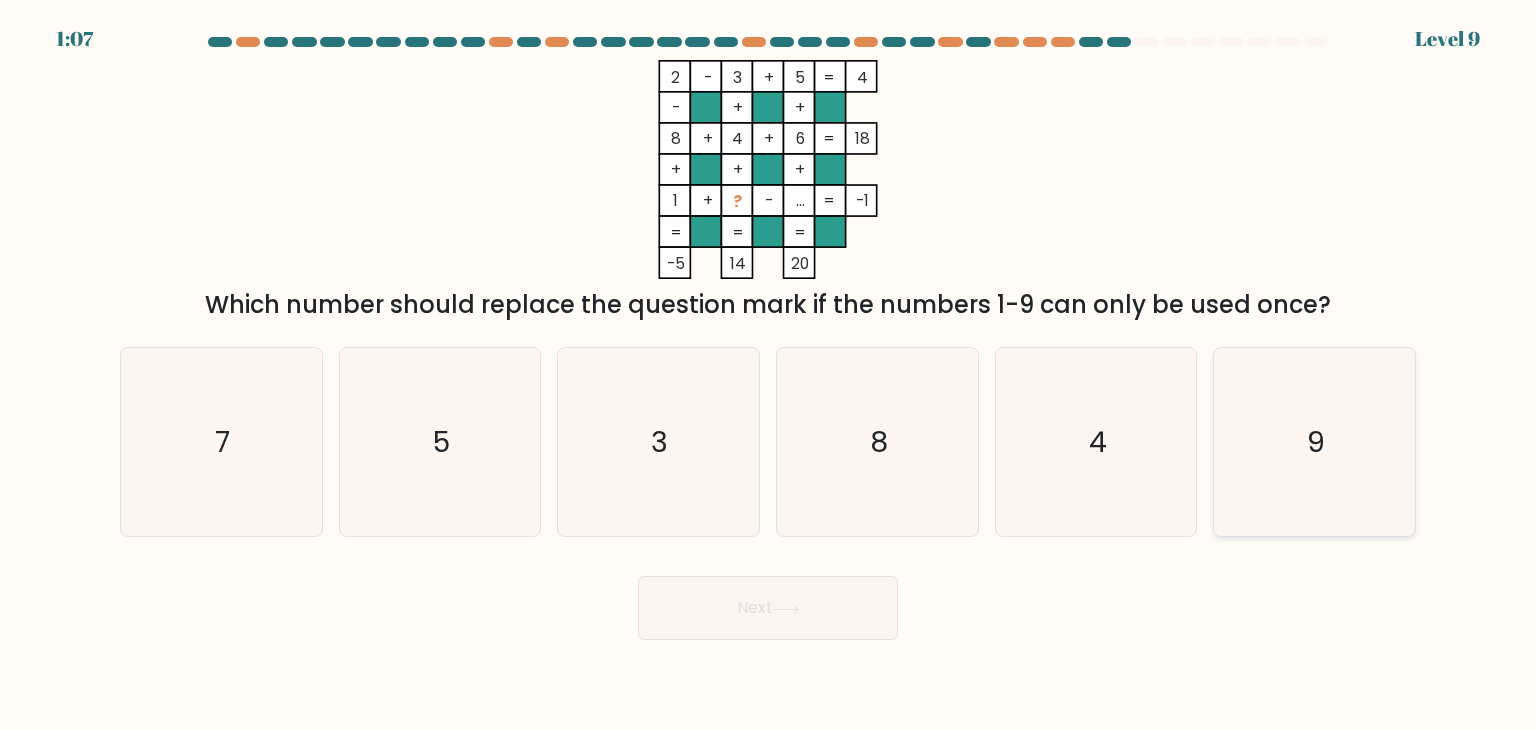 click on "9" 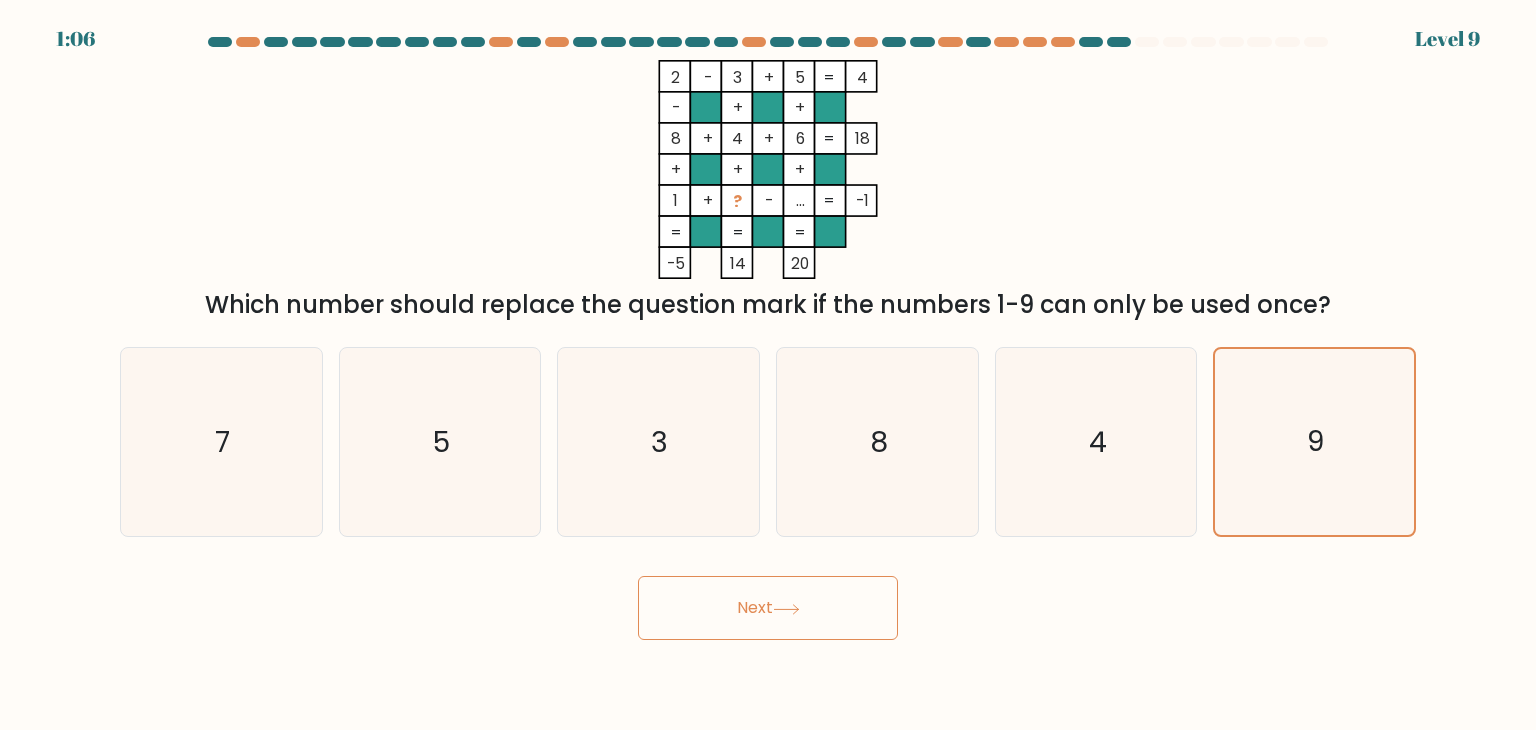 click on "Next" at bounding box center (768, 608) 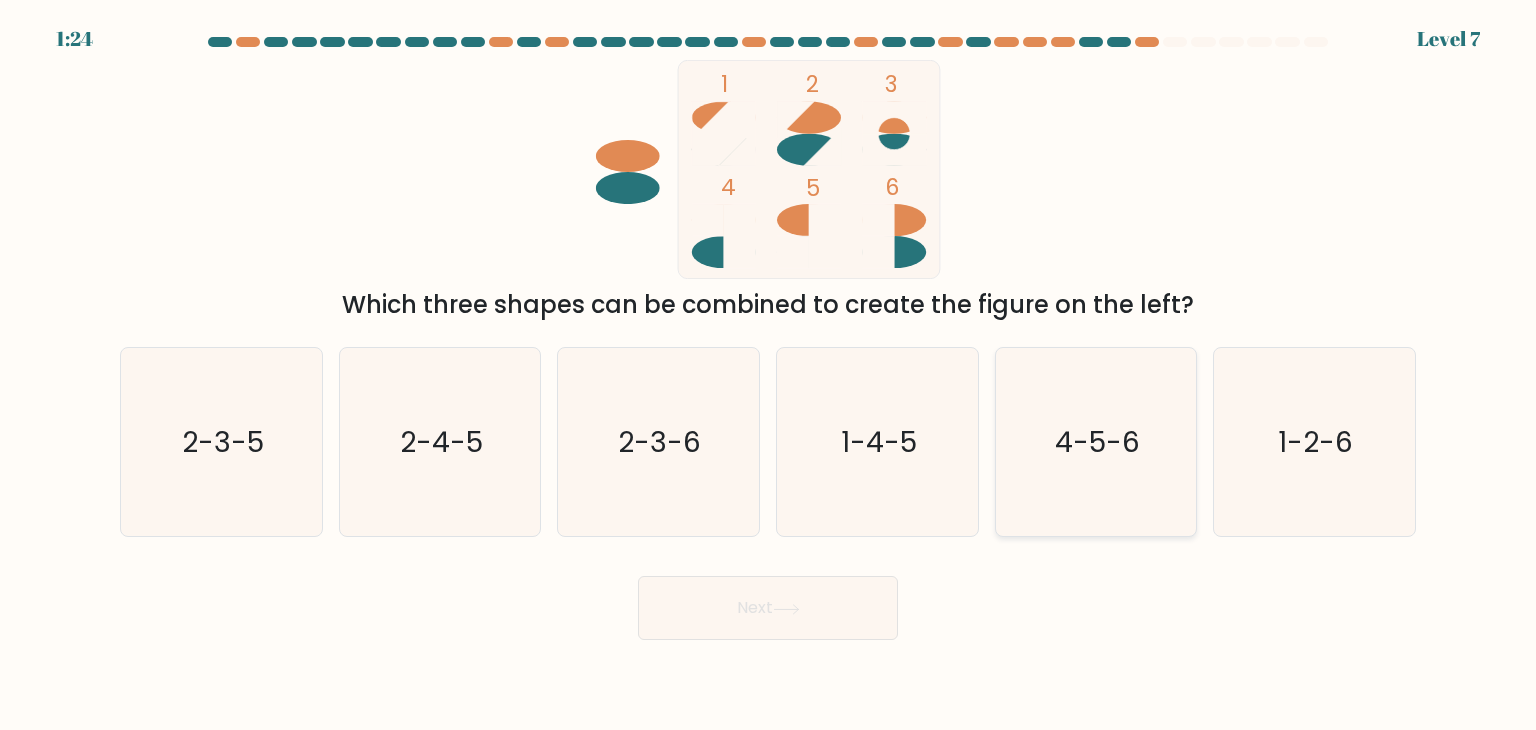 click on "4-5-6" 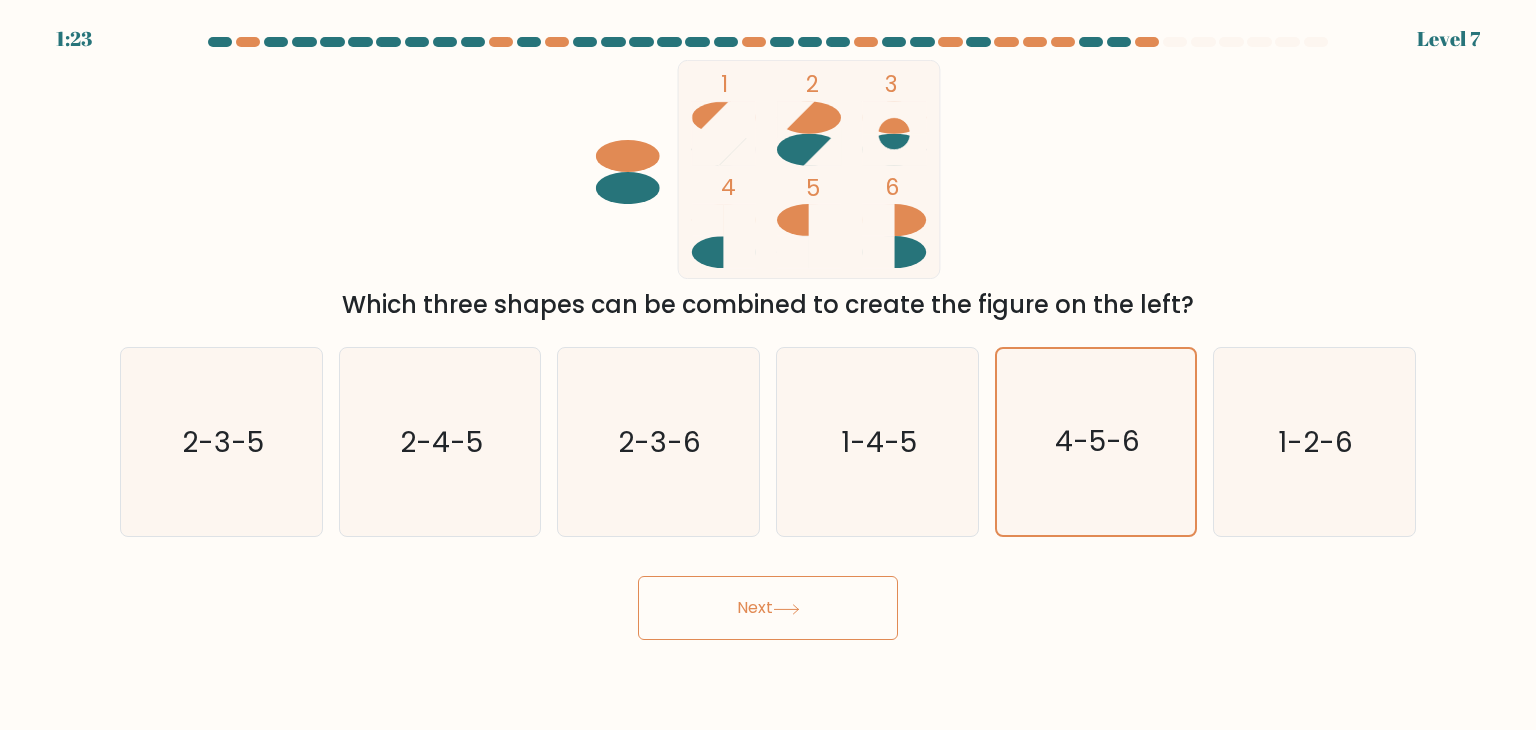 click on "Next" at bounding box center [768, 608] 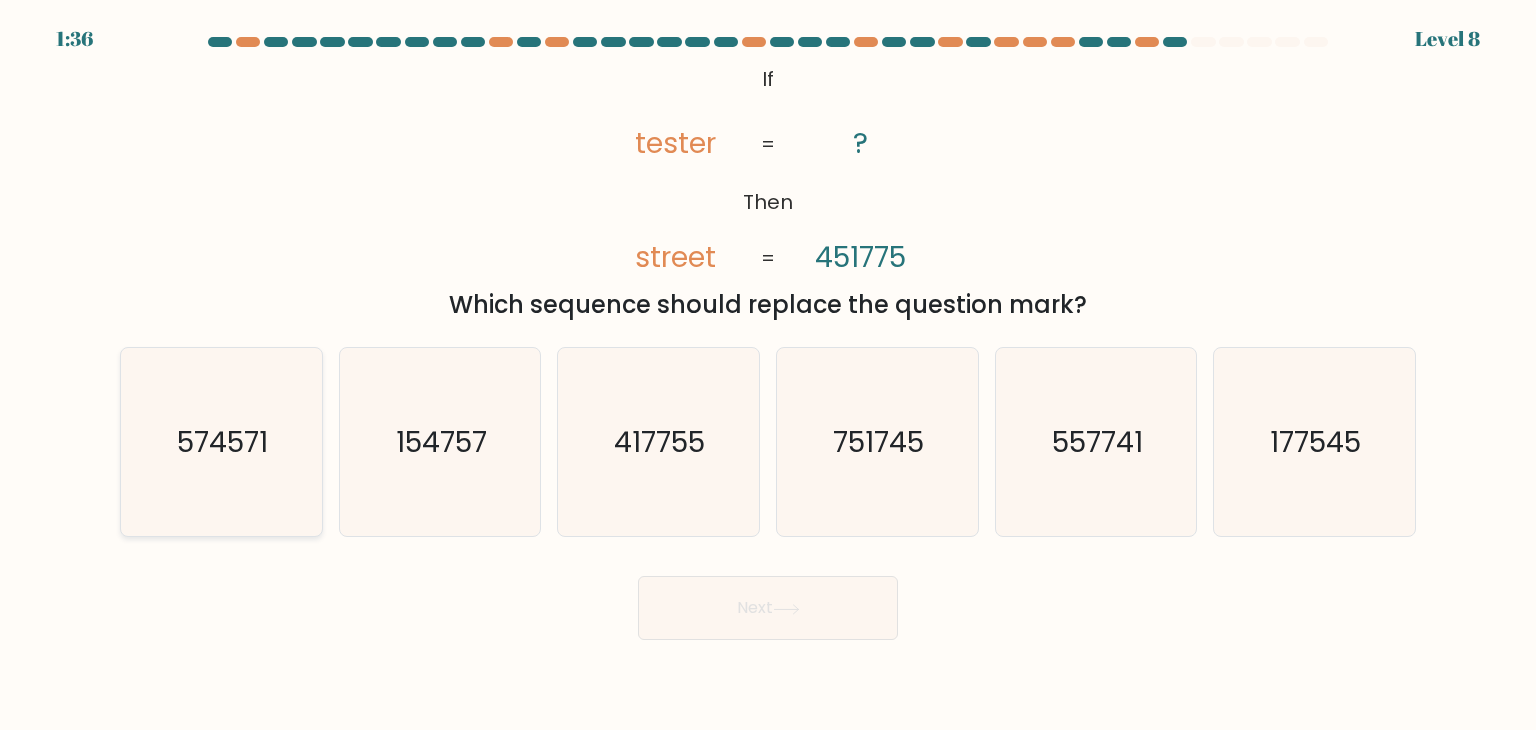 click on "574571" 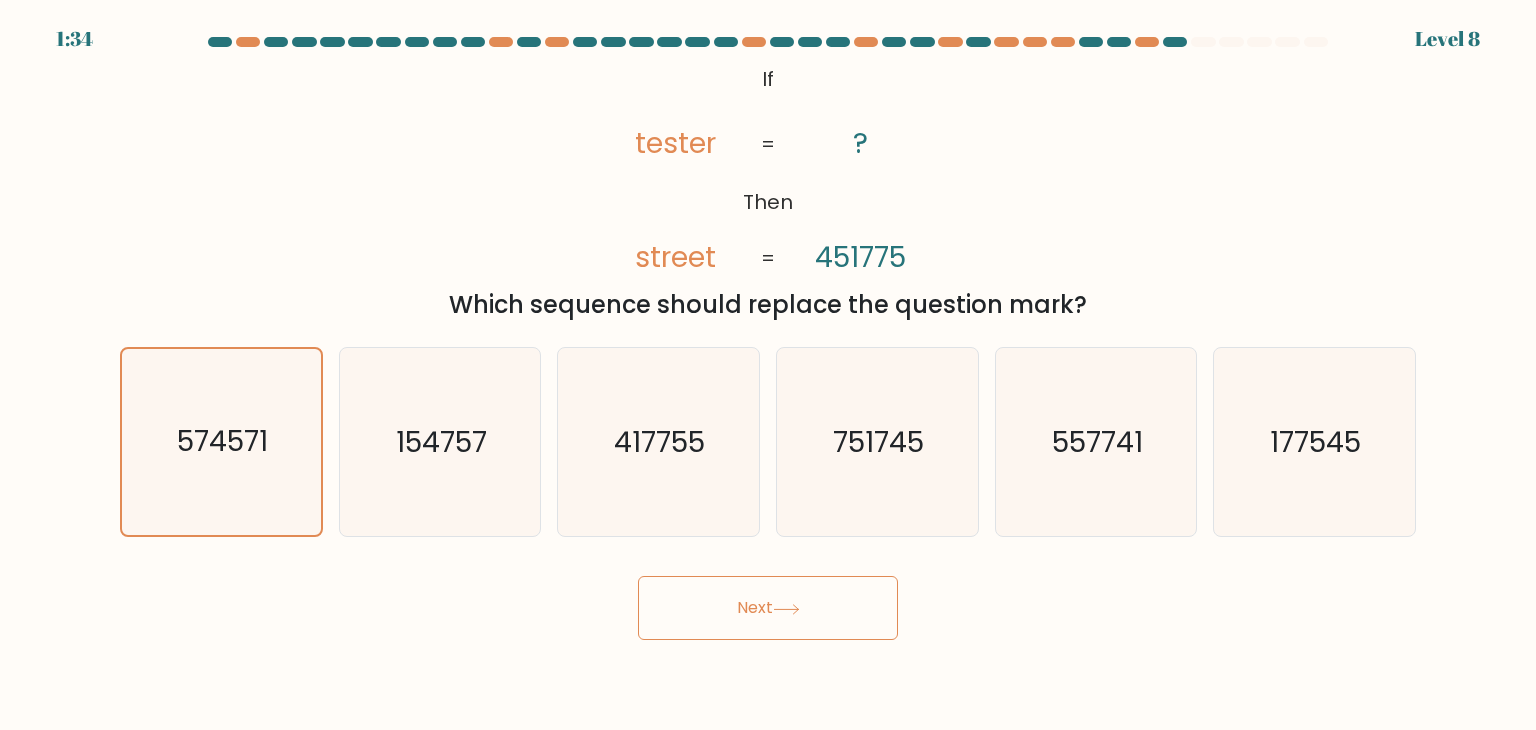 click on "Next" at bounding box center (768, 608) 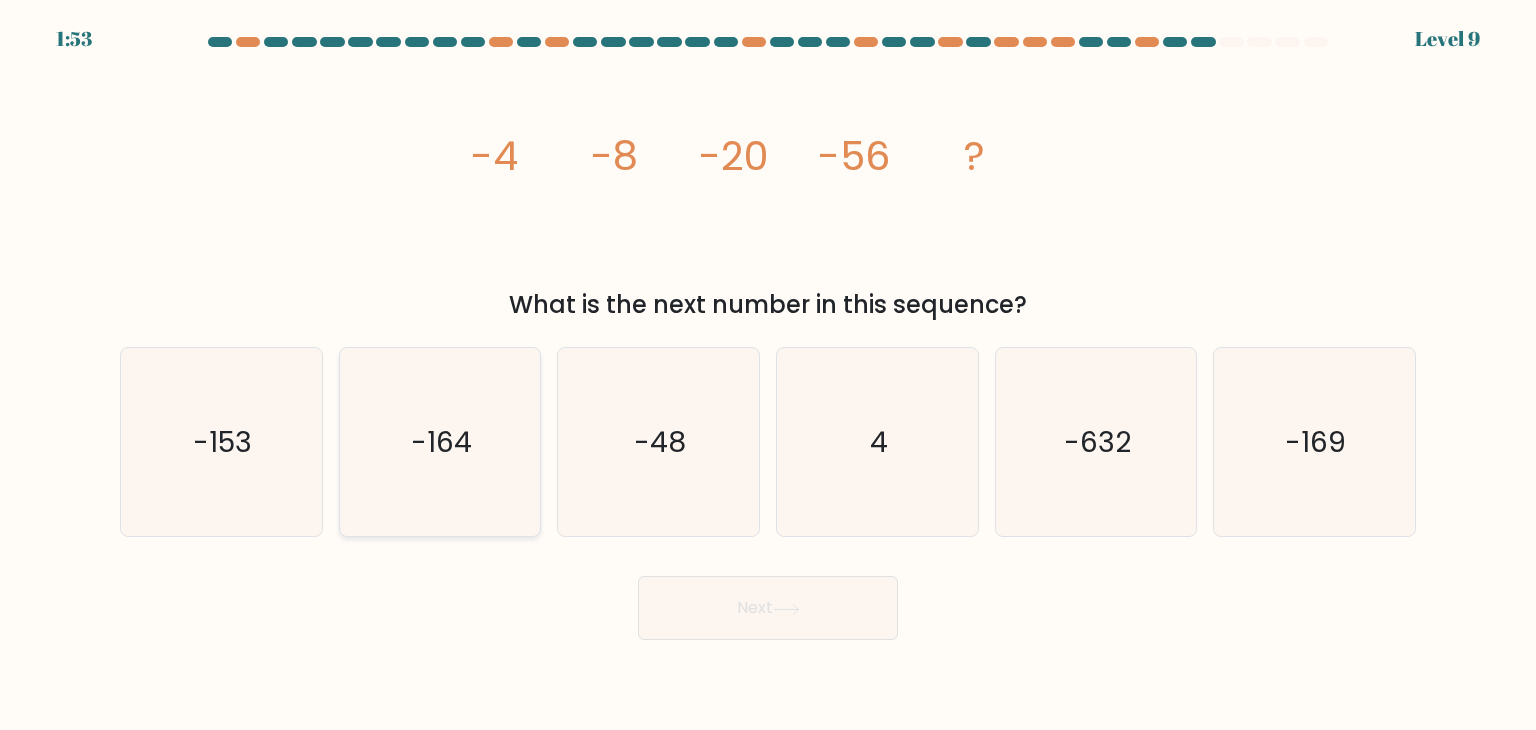 click on "-164" 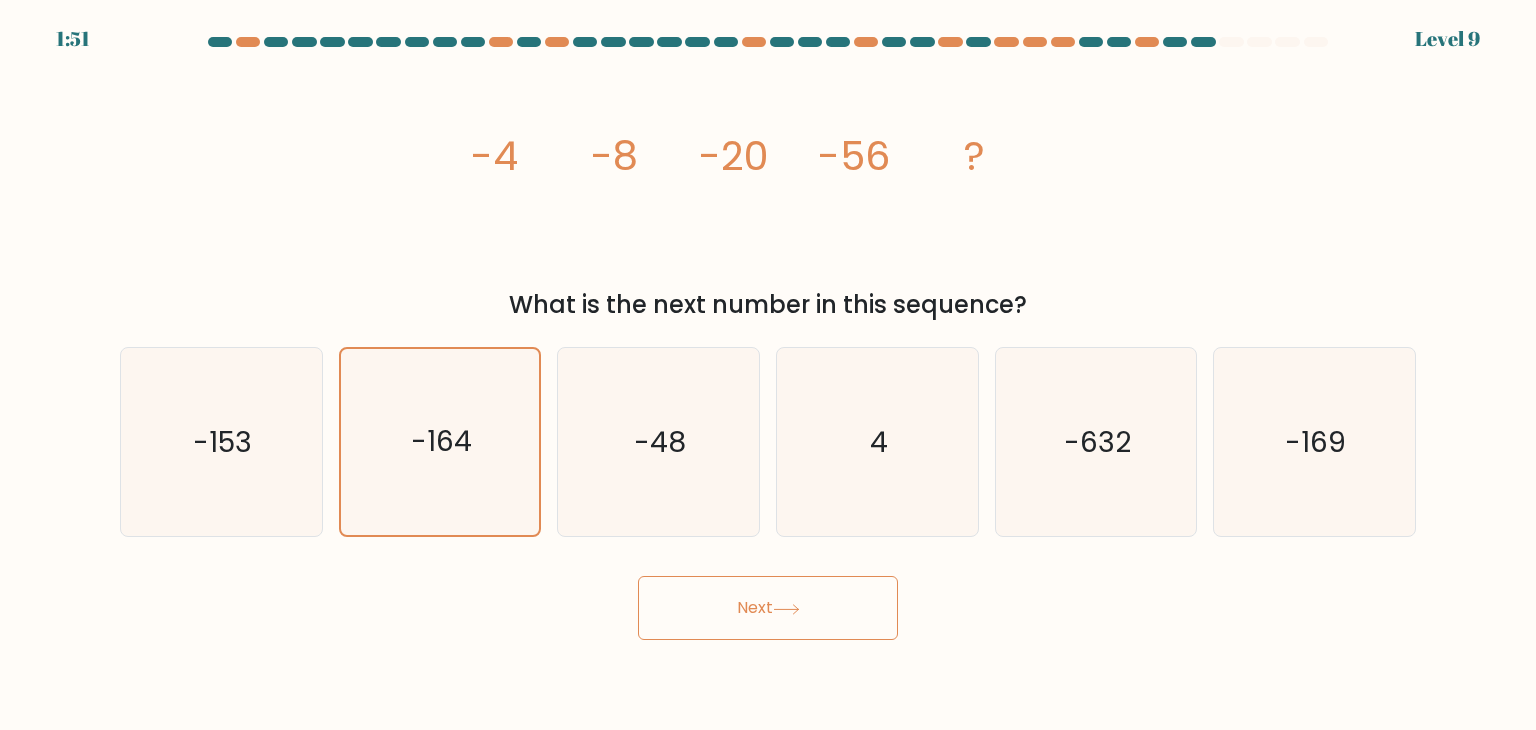 click 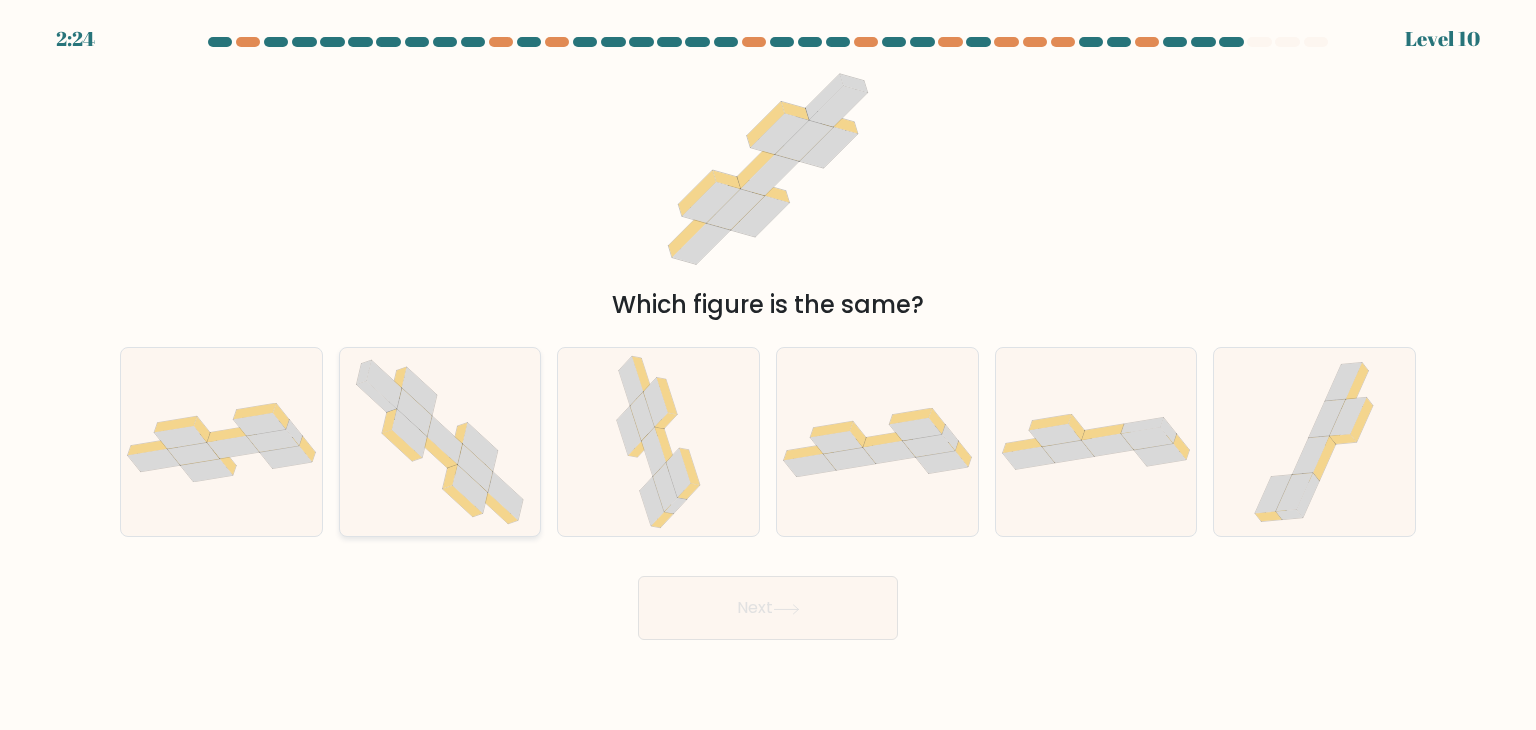 click 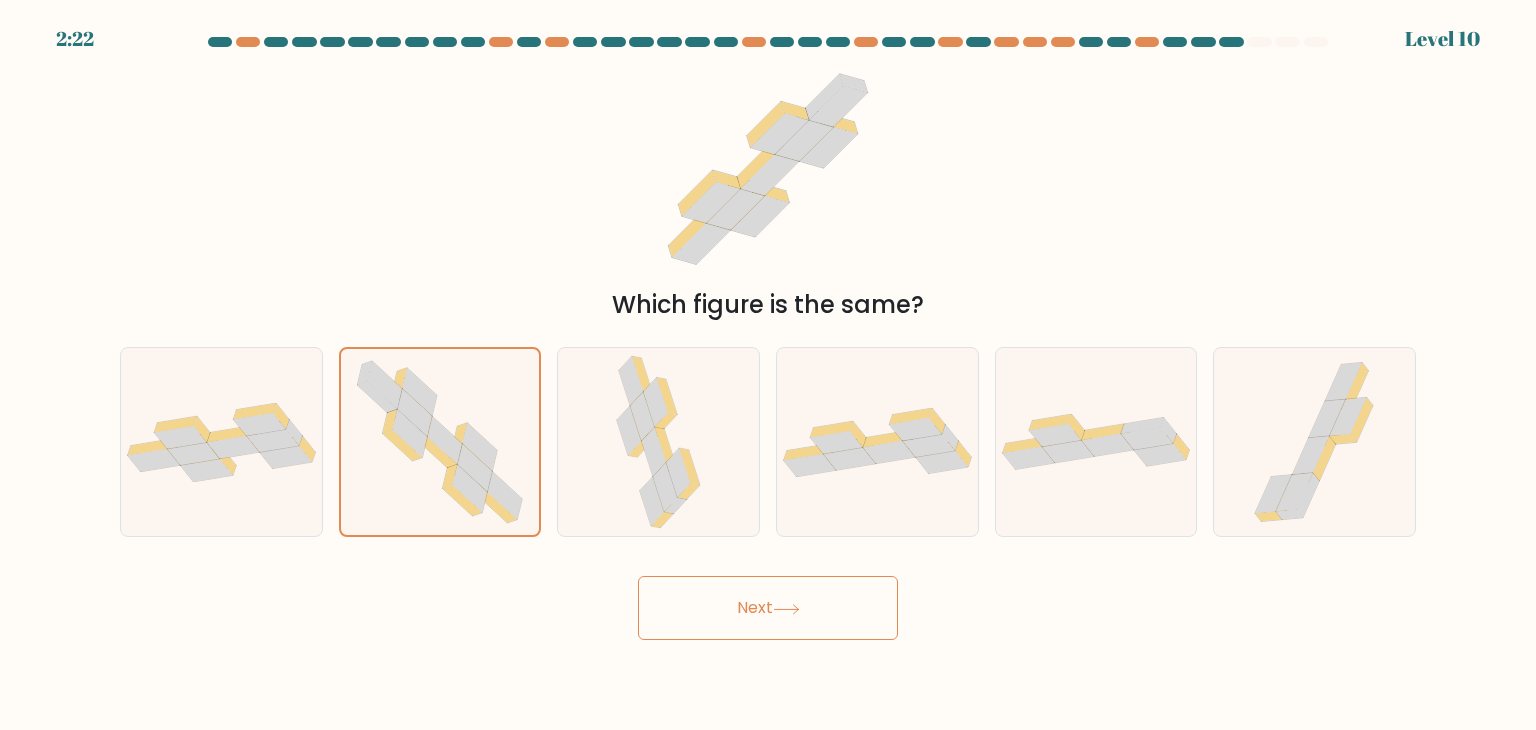click on "Next" at bounding box center [768, 608] 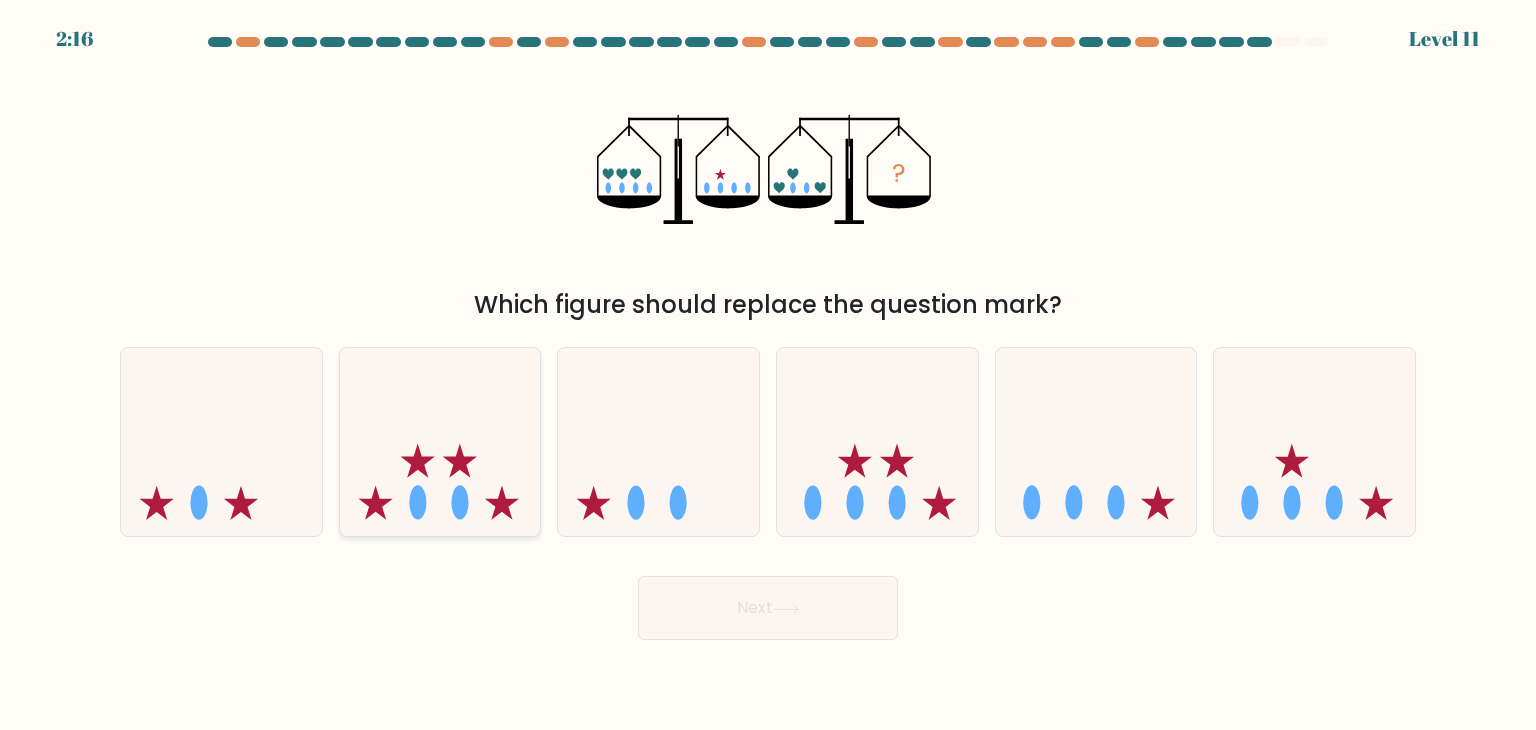 click 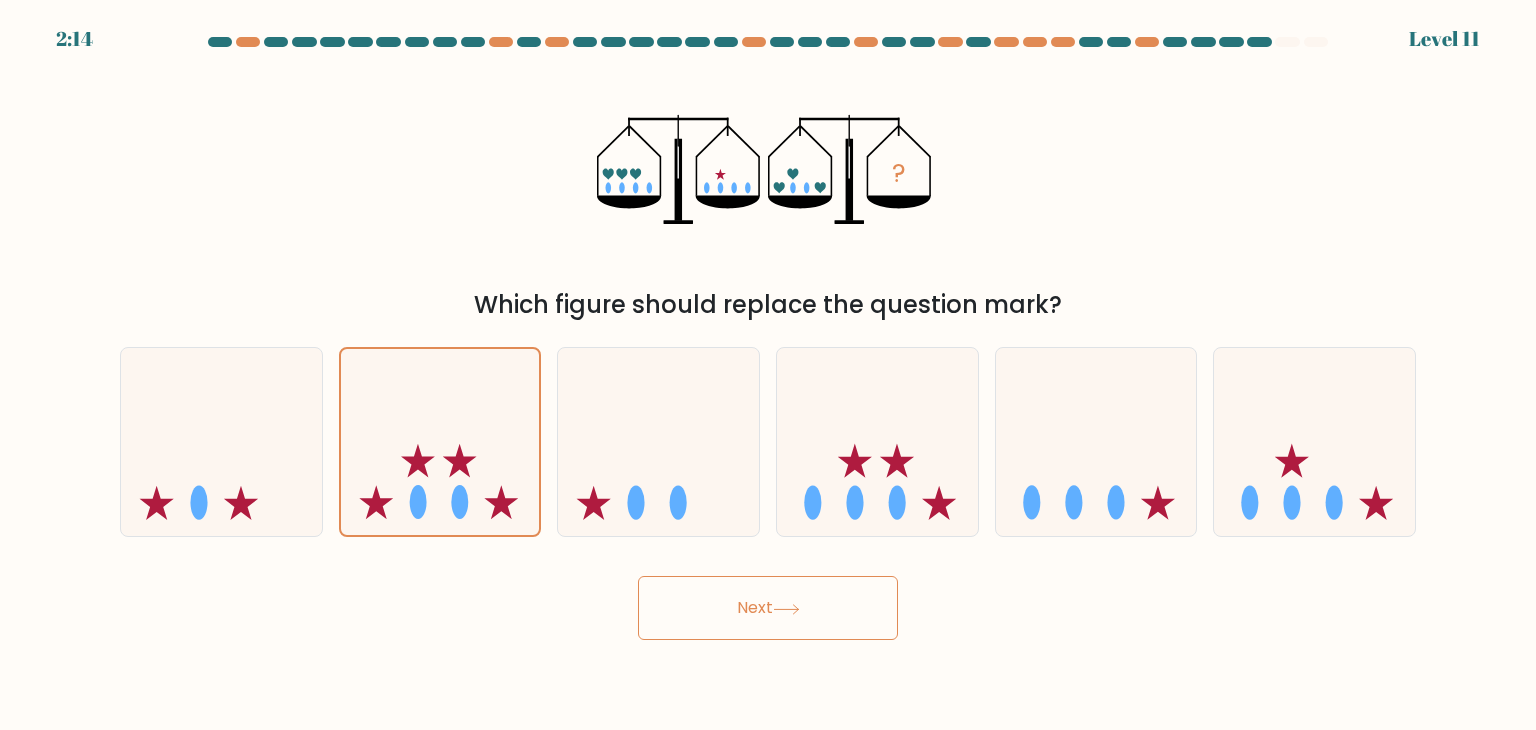 click on "Next" at bounding box center [768, 608] 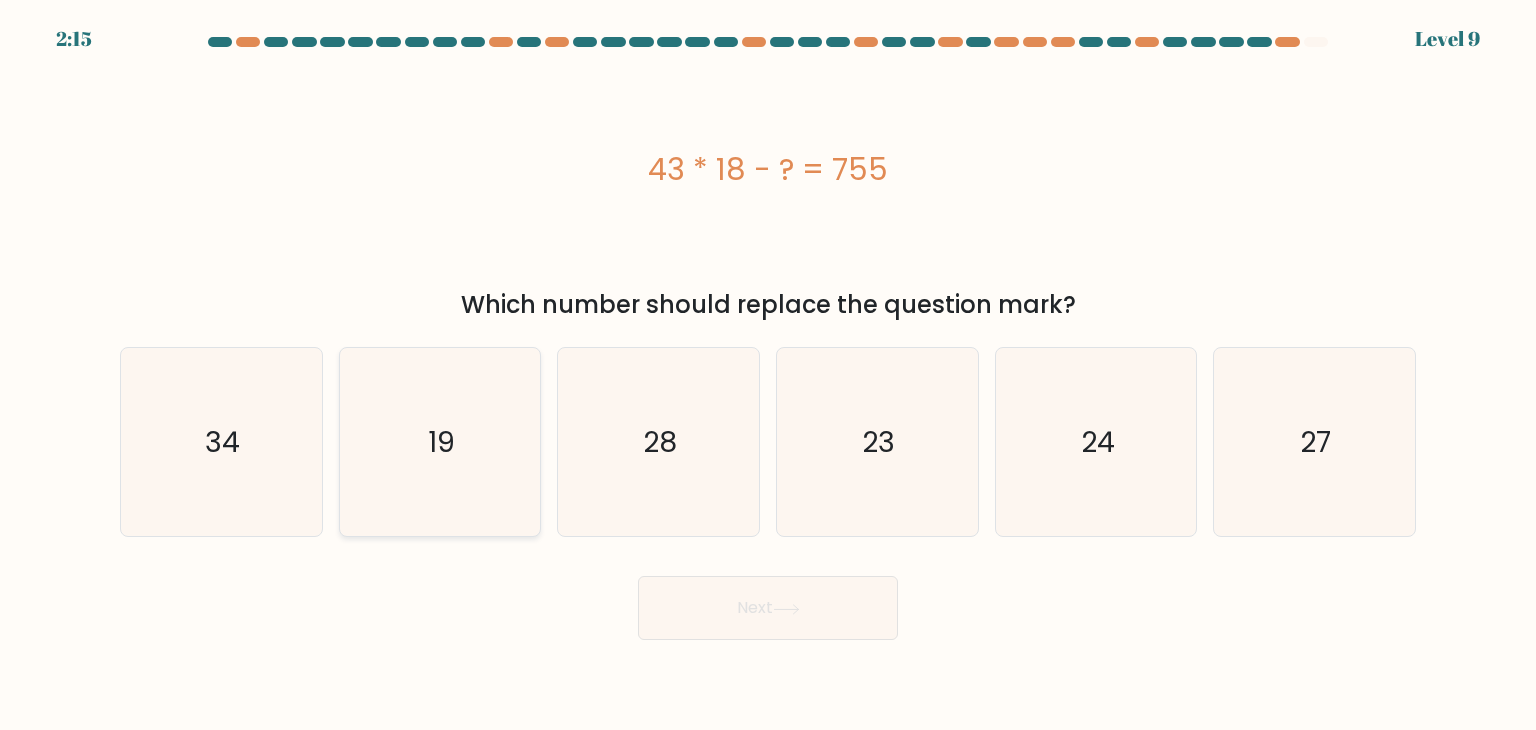 click on "19" 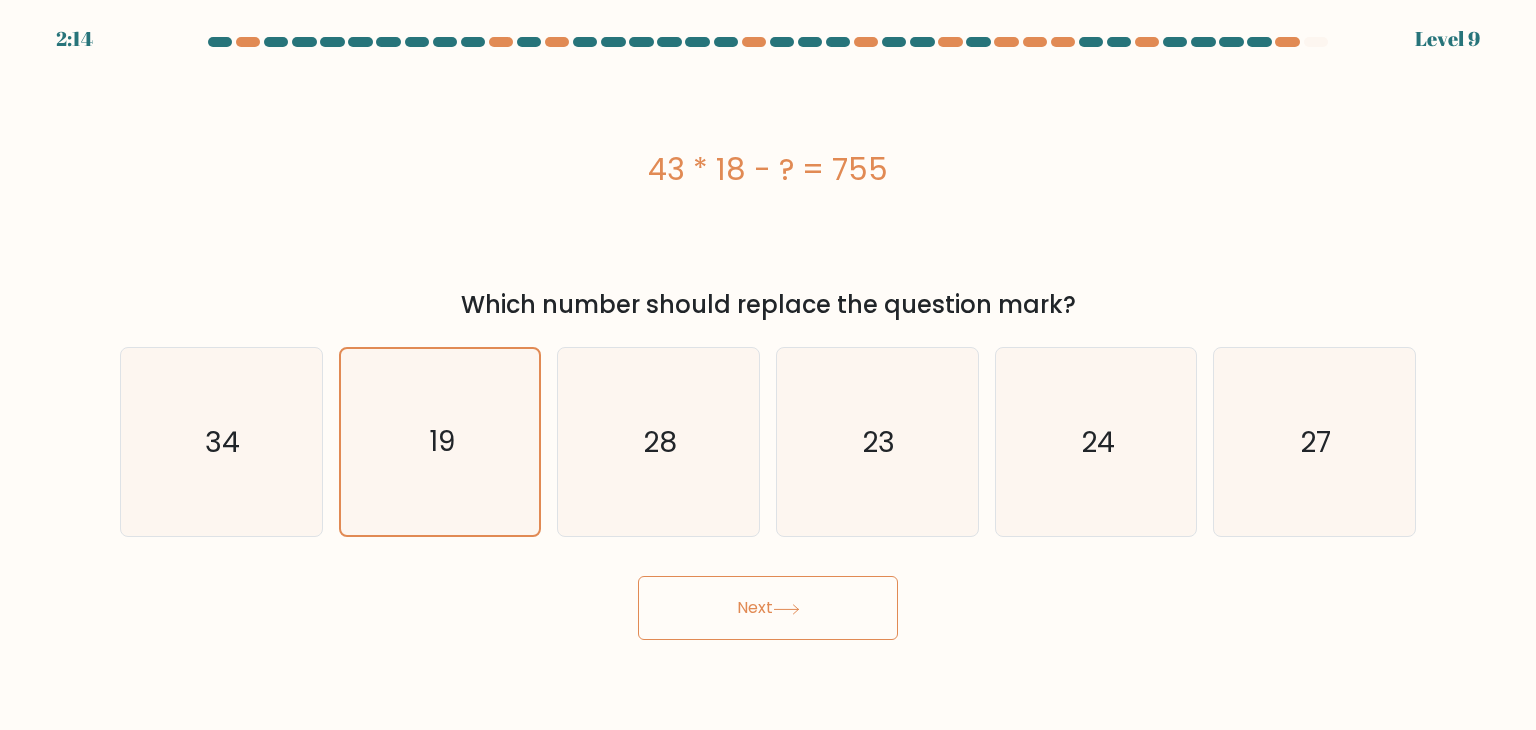 click on "Next" at bounding box center (768, 608) 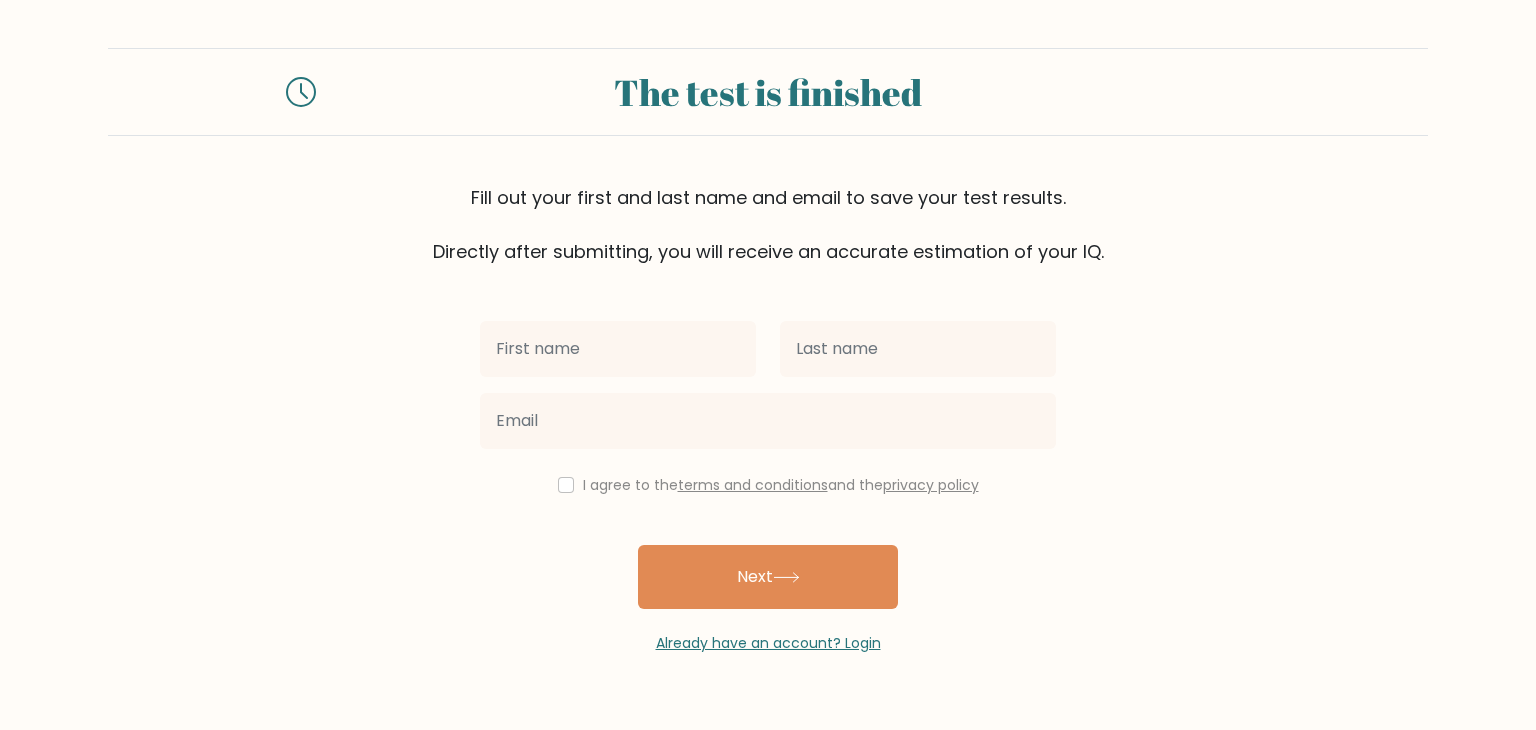 scroll, scrollTop: 0, scrollLeft: 0, axis: both 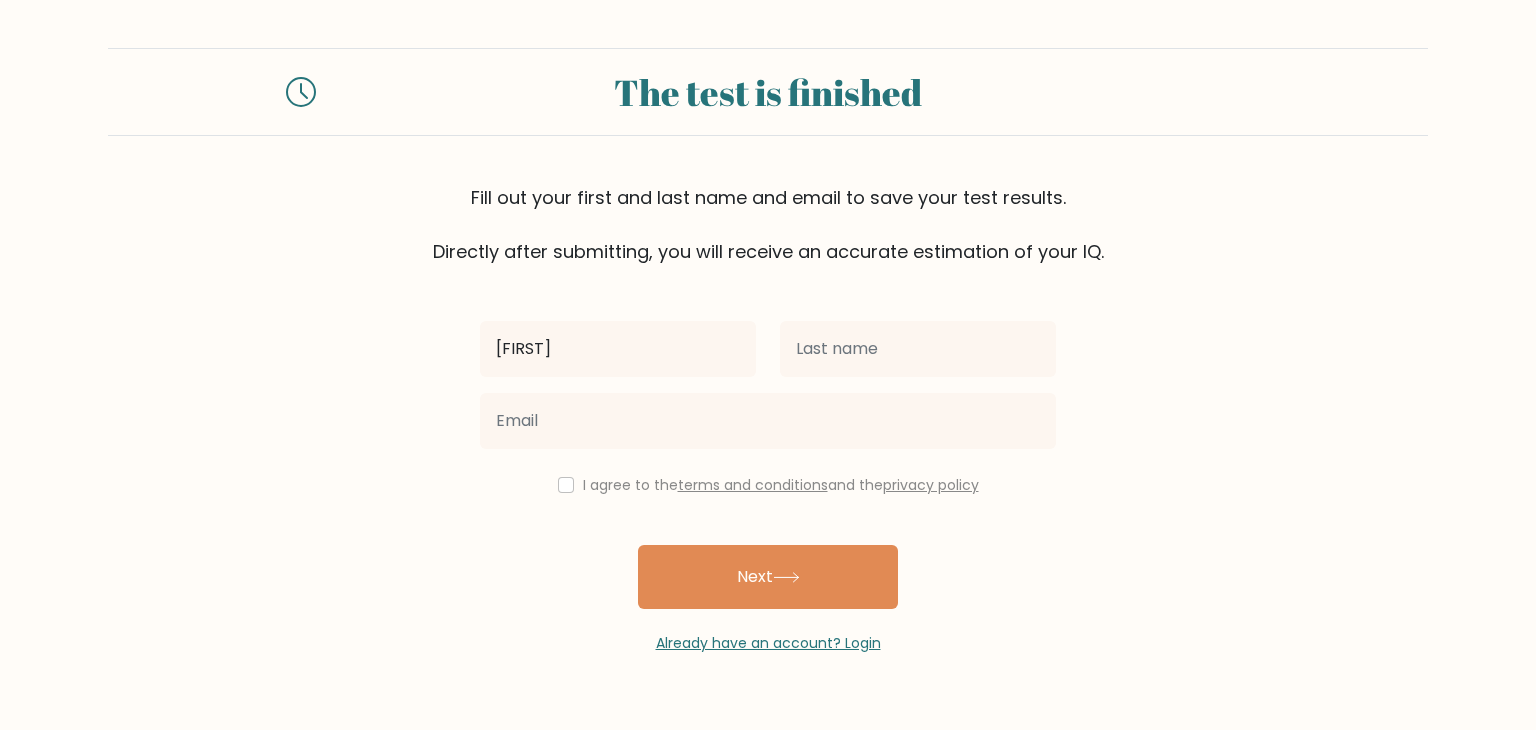 type on "[FIRST]" 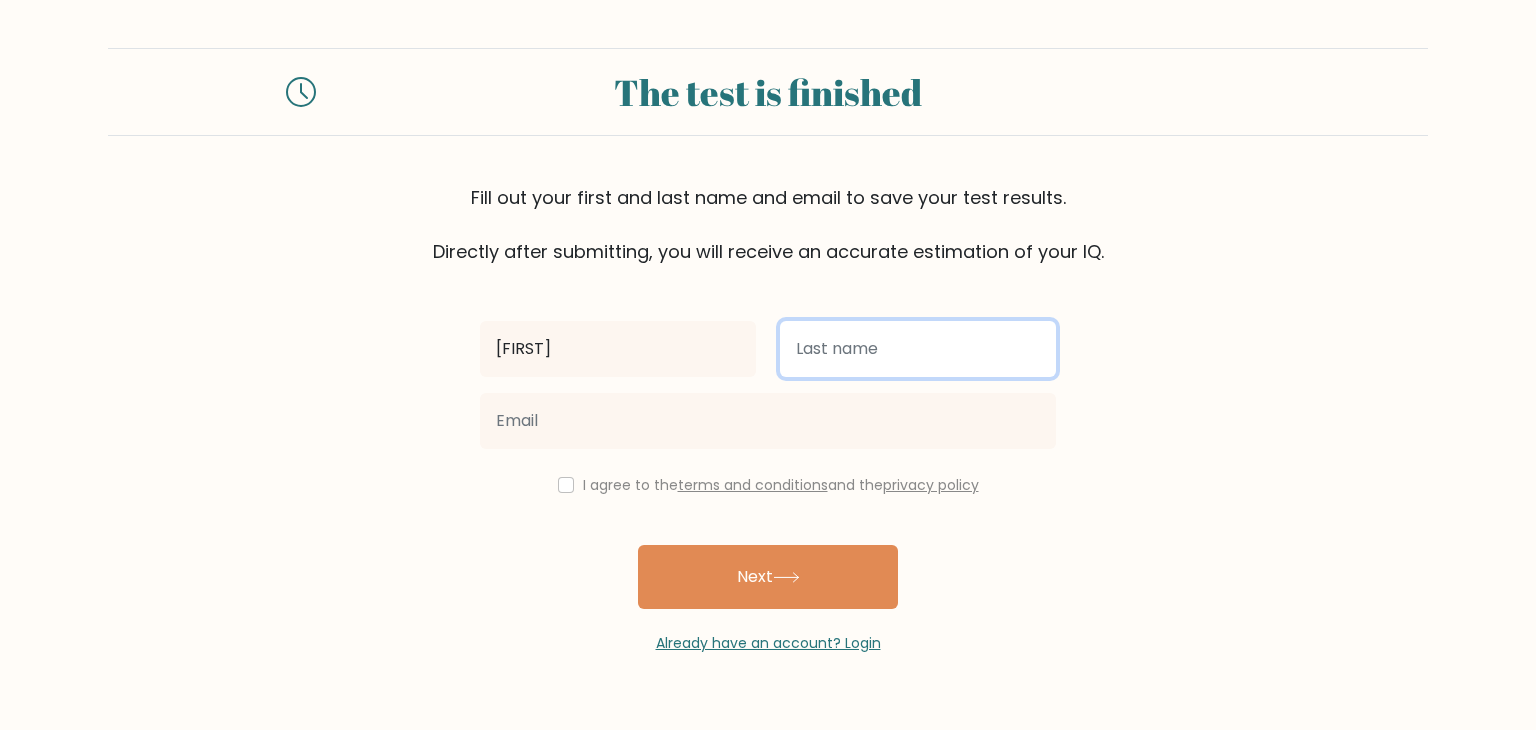 click at bounding box center (918, 349) 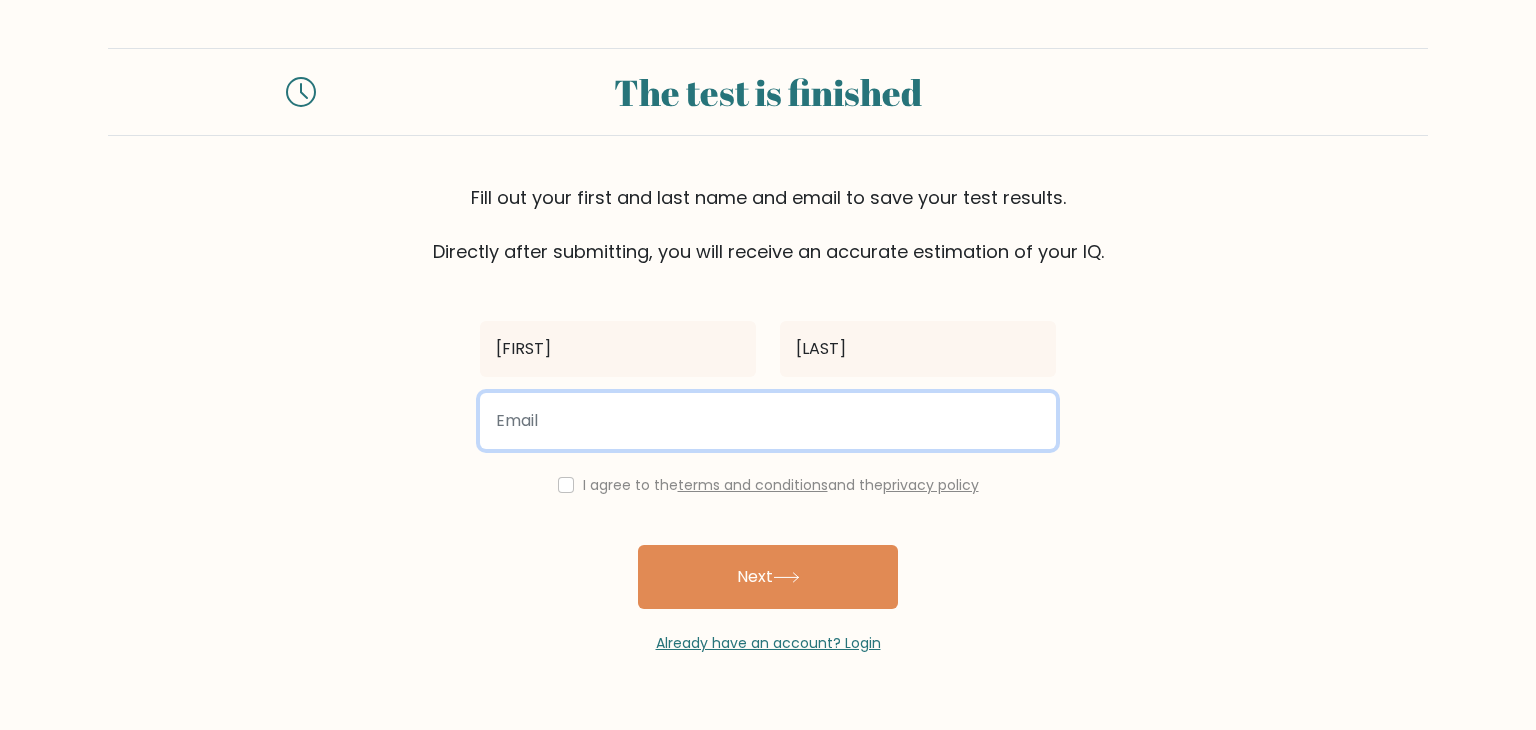 click at bounding box center [768, 421] 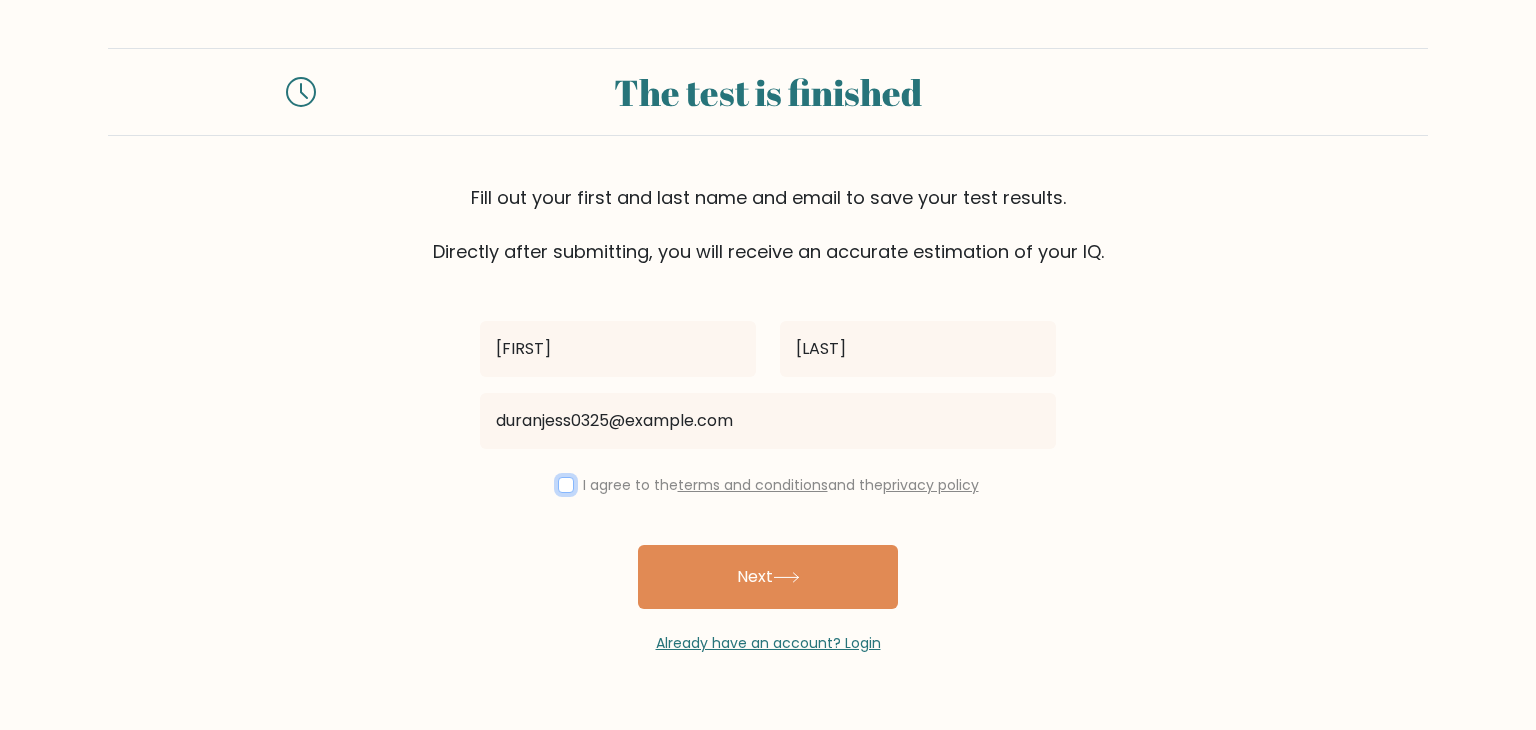 click at bounding box center (566, 485) 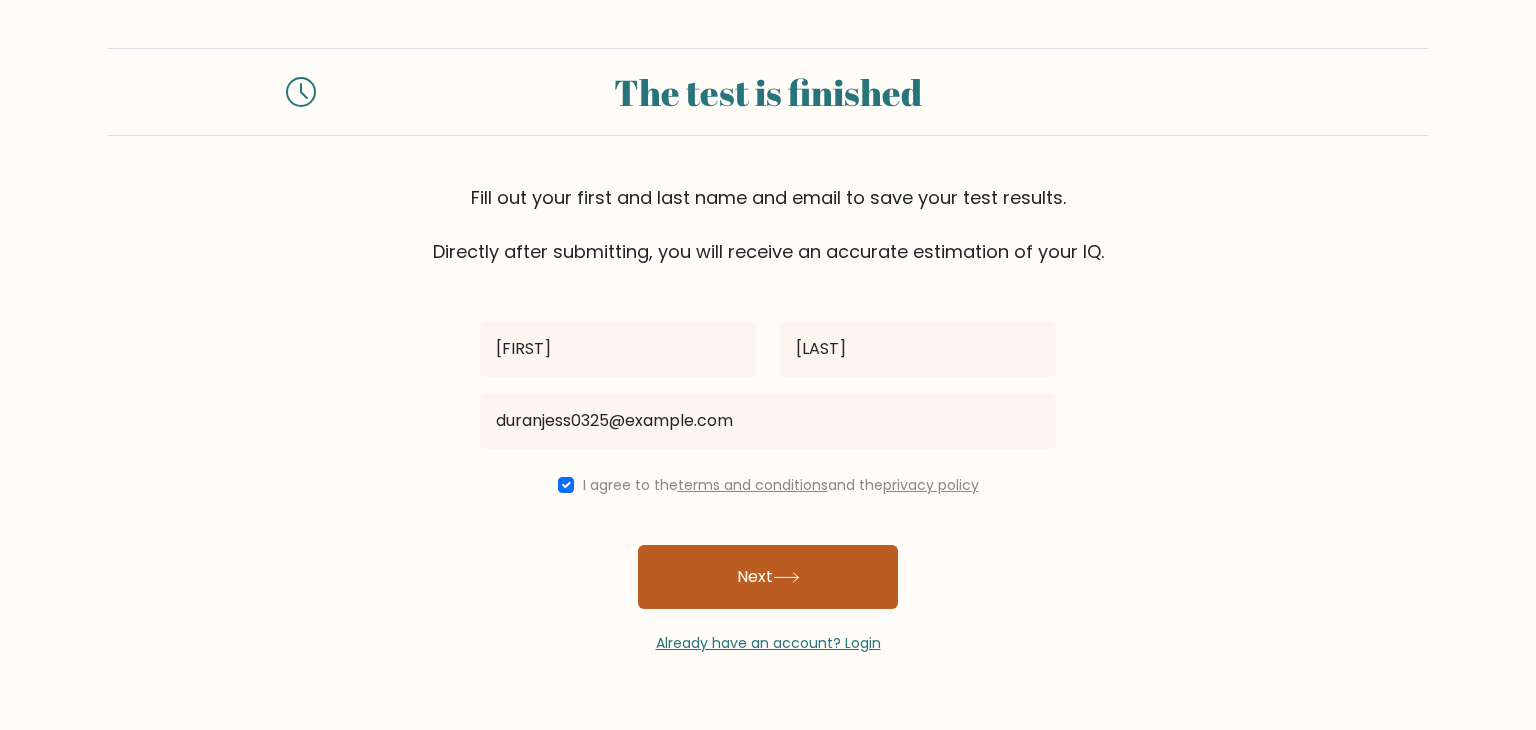 click on "Next" at bounding box center [768, 577] 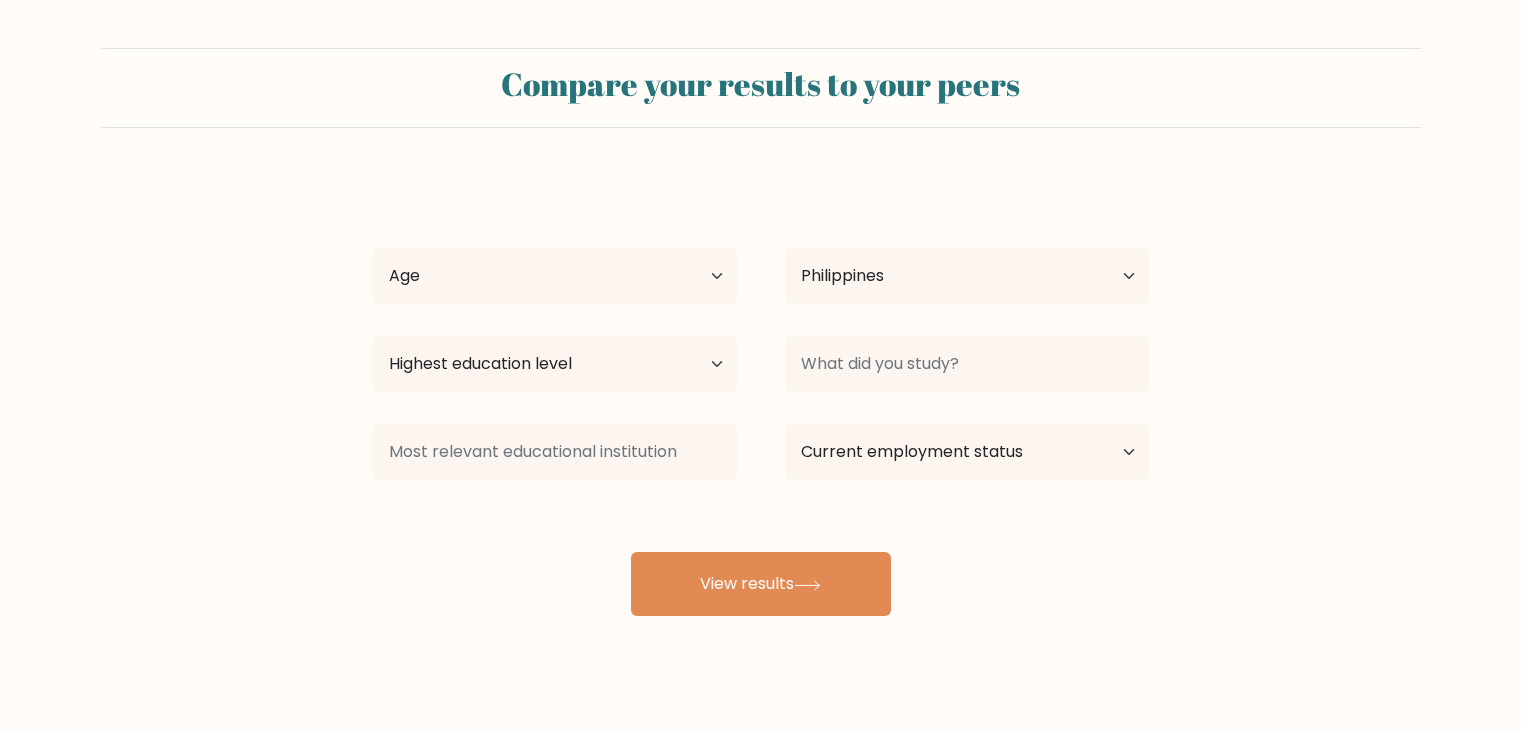 select on "PH" 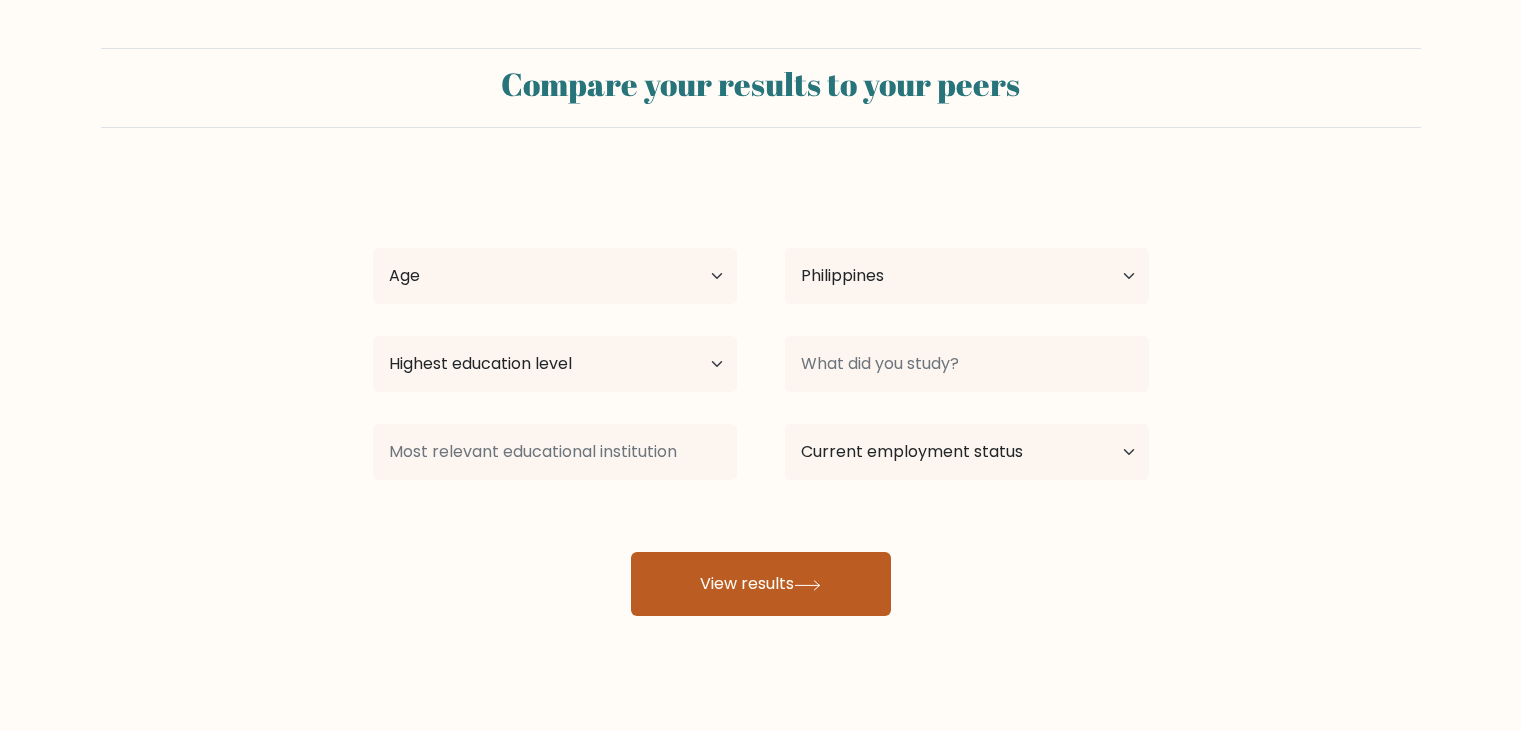scroll, scrollTop: 0, scrollLeft: 0, axis: both 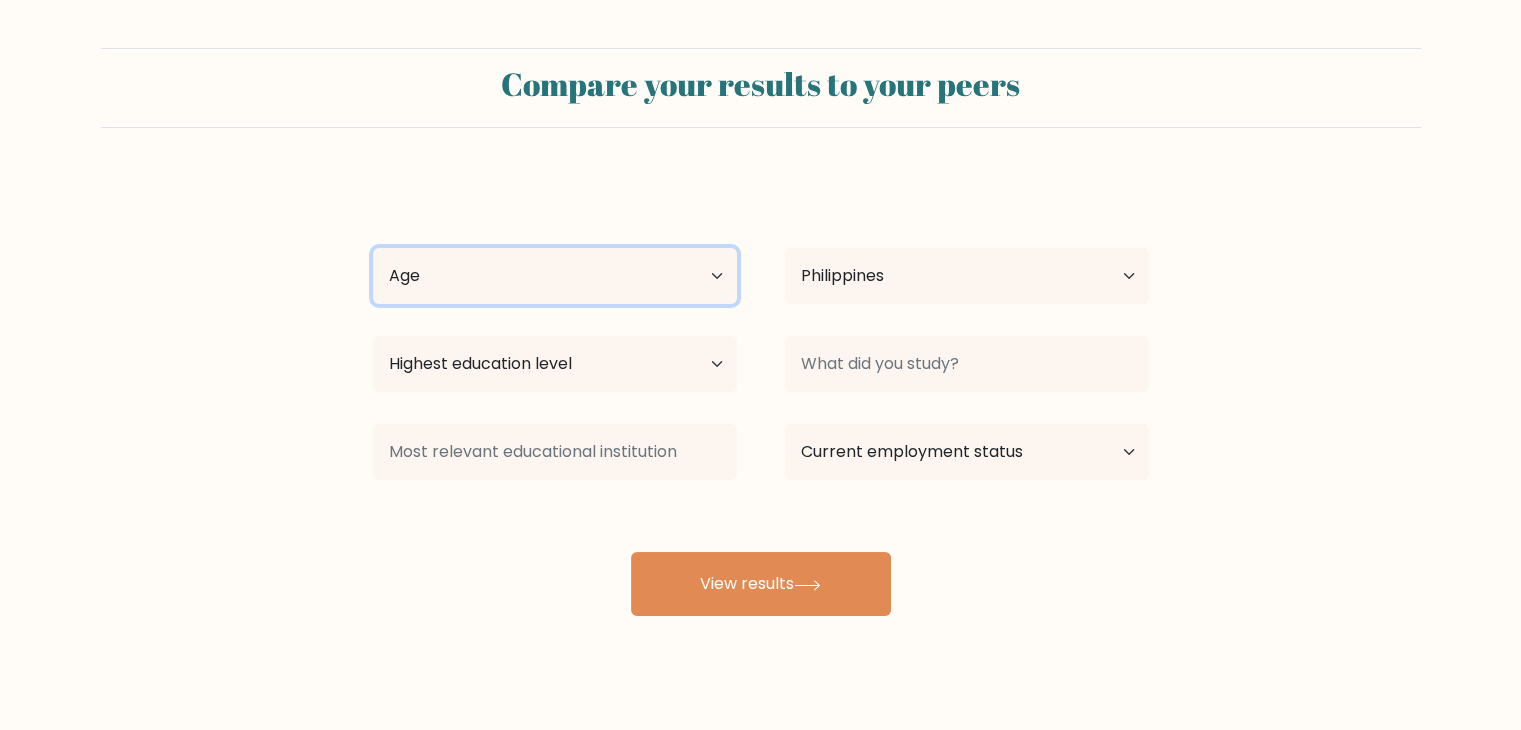 click on "Age
Under 18 years old
18-24 years old
25-34 years old
35-44 years old
45-54 years old
55-64 years old
65 years old and above" at bounding box center [555, 276] 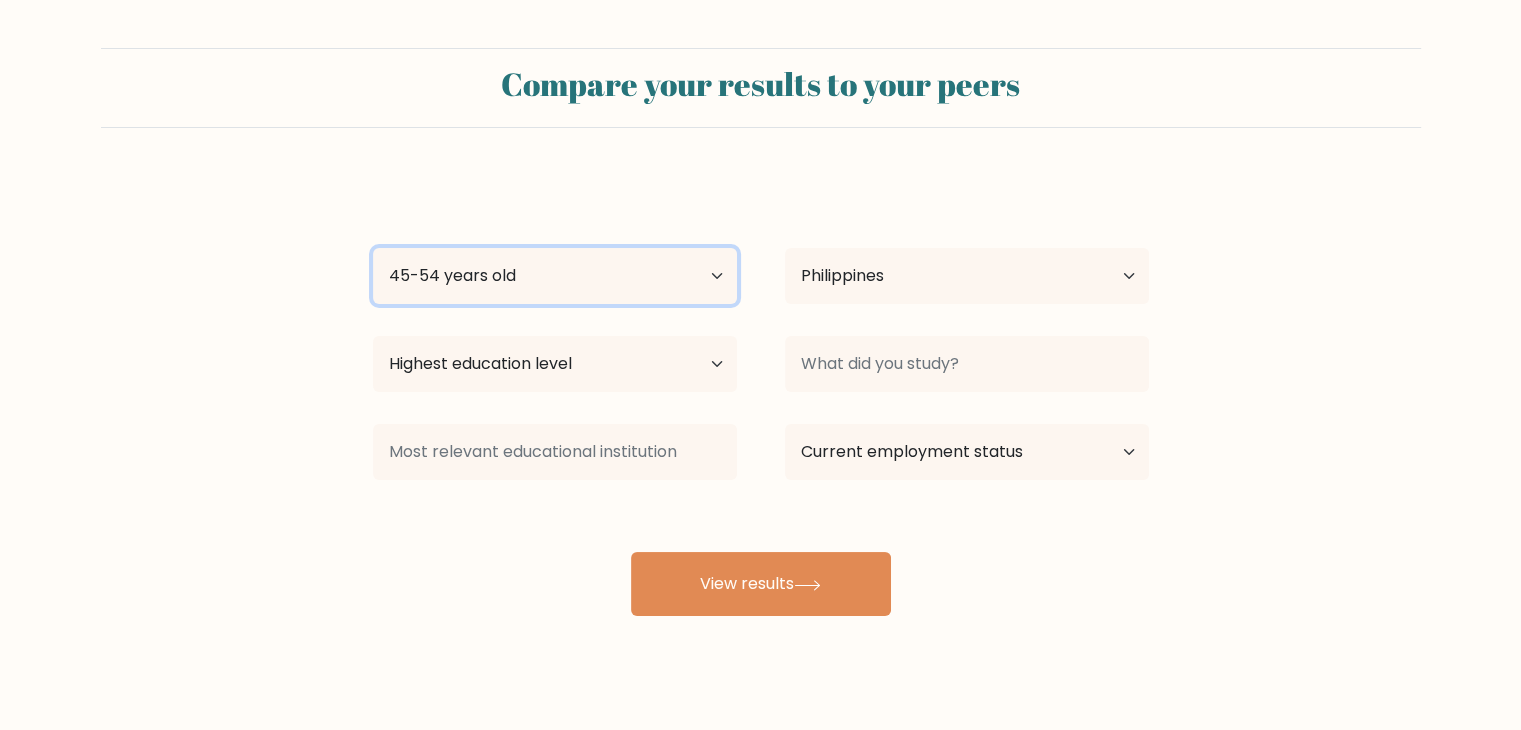 click on "Age
Under 18 years old
18-24 years old
25-34 years old
35-44 years old
45-54 years old
55-64 years old
65 years old and above" at bounding box center [555, 276] 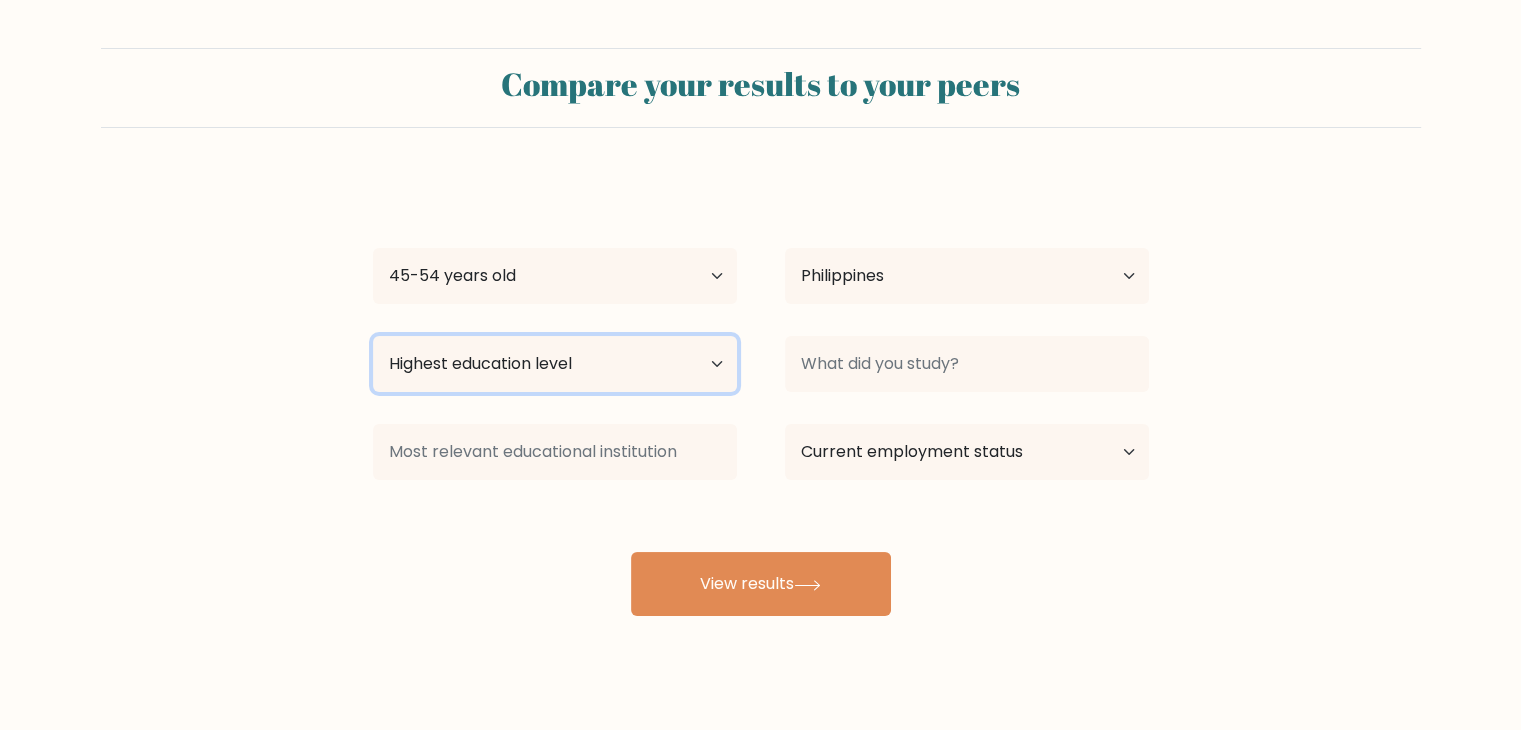 click on "Highest education level
No schooling
Primary
Lower Secondary
Upper Secondary
Occupation Specific
Bachelor's degree
Master's degree
Doctoral degree" at bounding box center (555, 364) 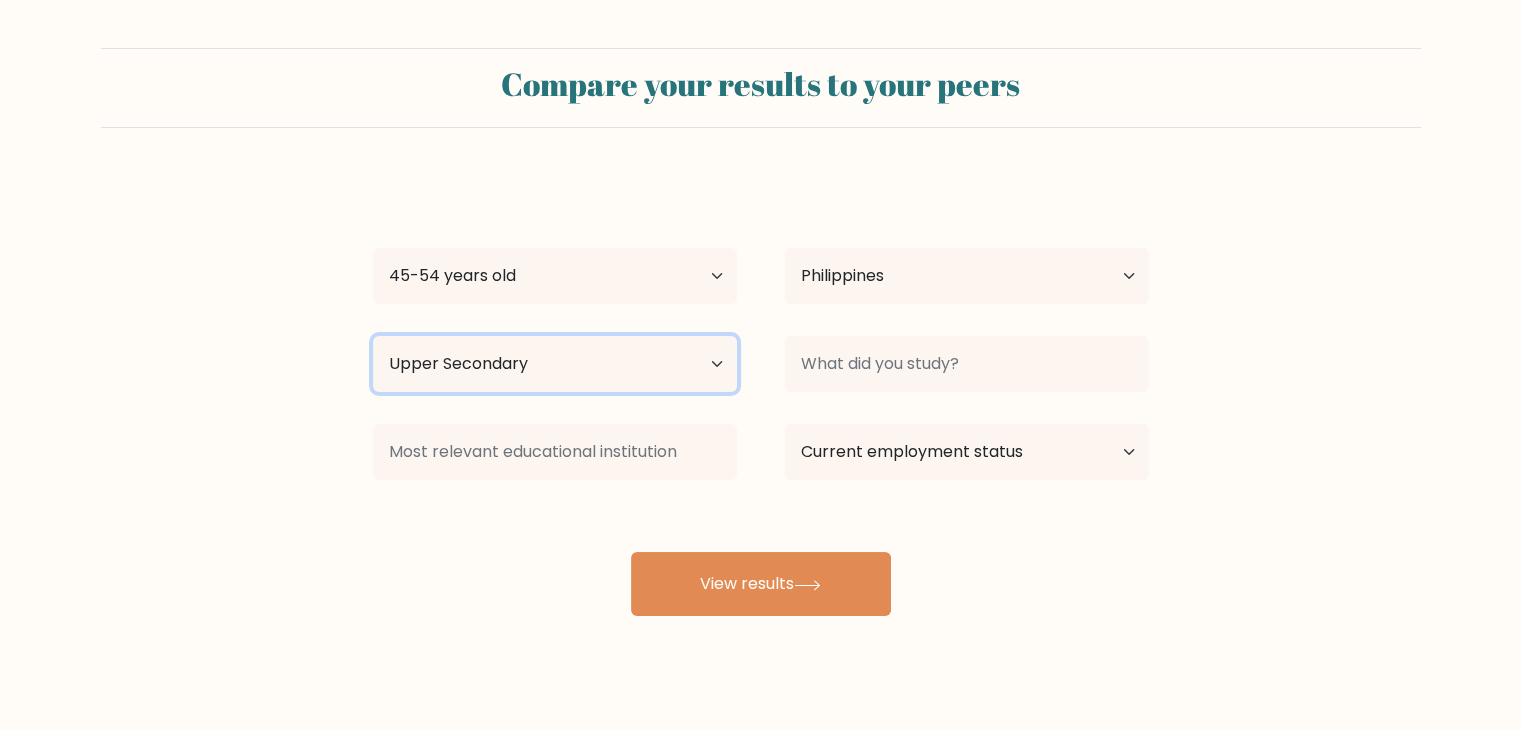click on "Highest education level
No schooling
Primary
Lower Secondary
Upper Secondary
Occupation Specific
Bachelor's degree
Master's degree
Doctoral degree" at bounding box center (555, 364) 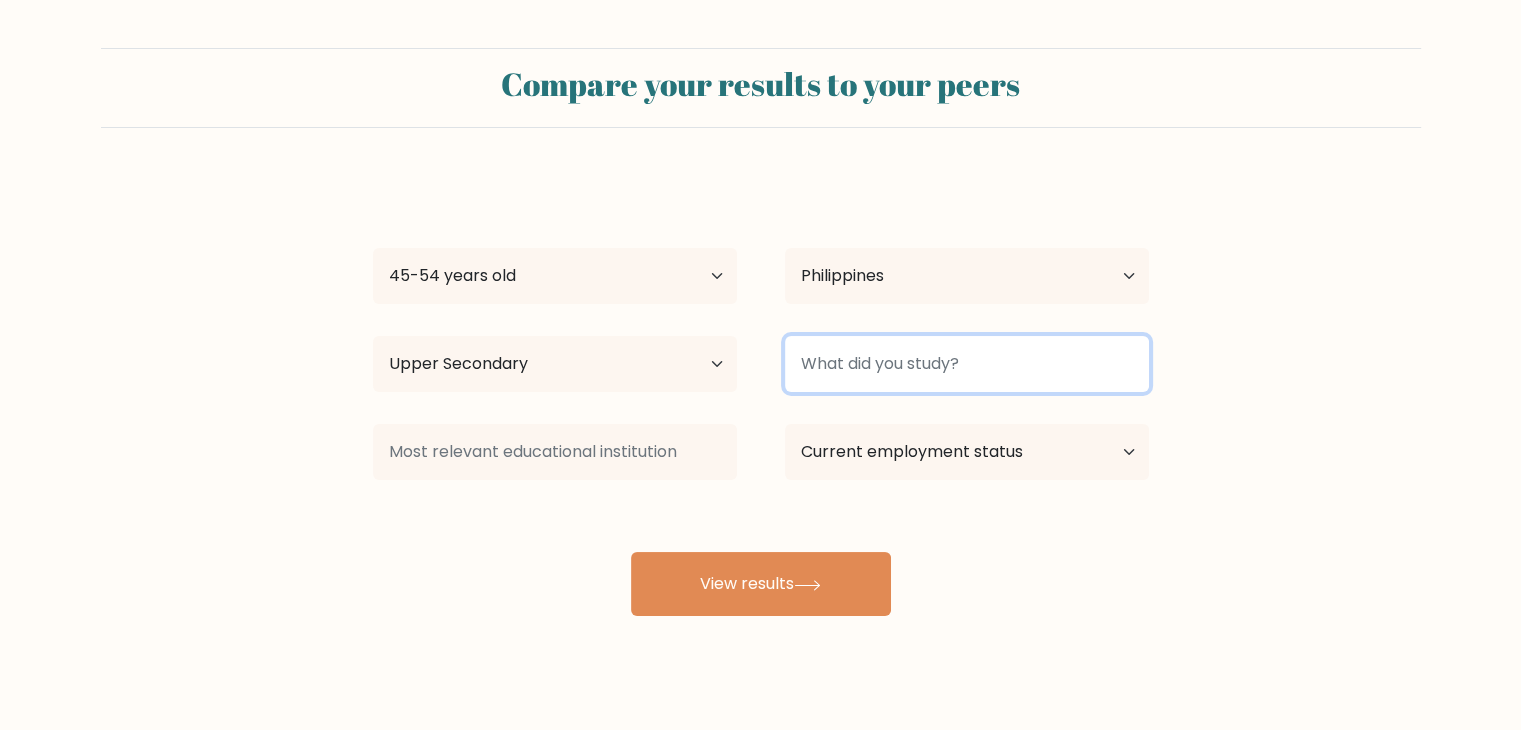 click at bounding box center [967, 364] 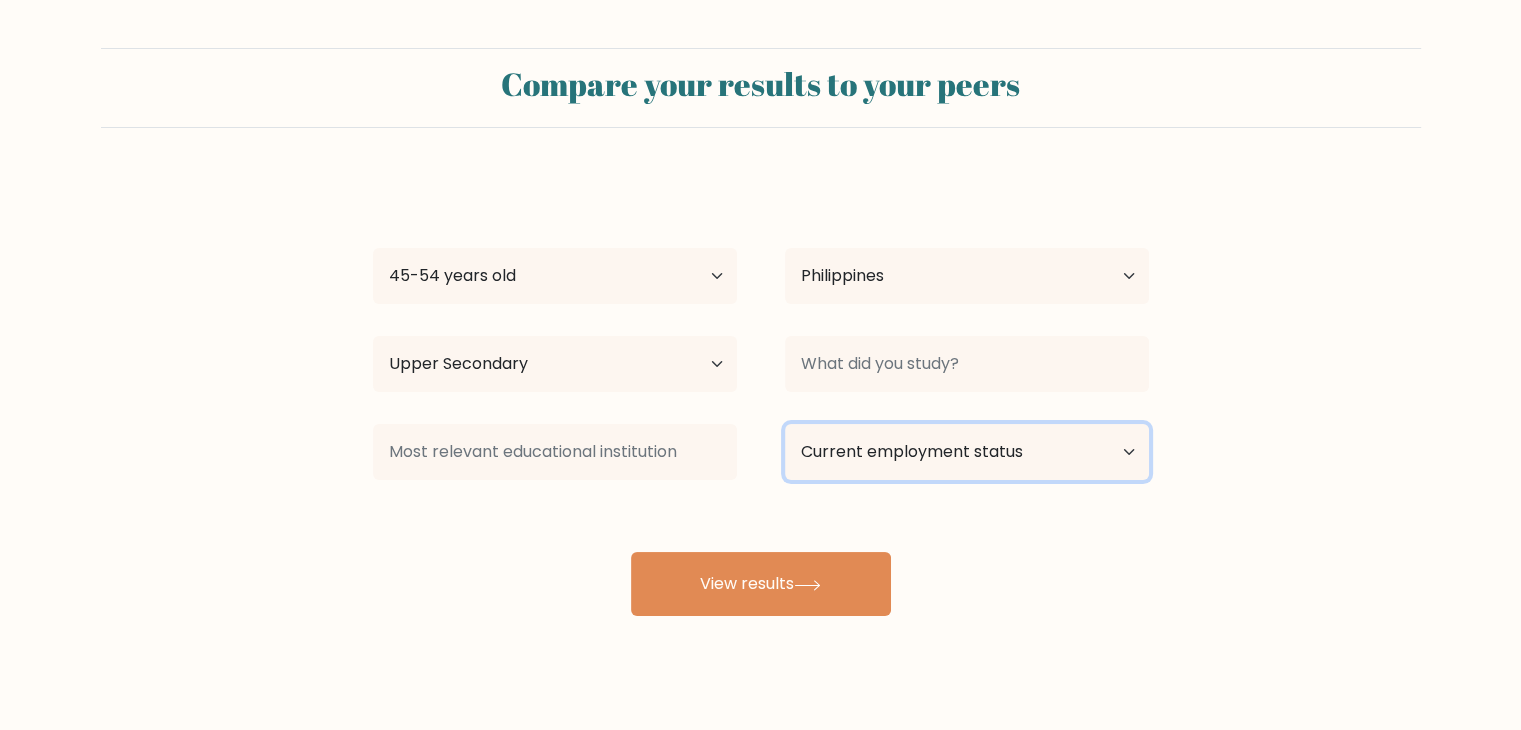 click on "Current employment status
Employed
Student
Retired
Other / prefer not to answer" at bounding box center (967, 452) 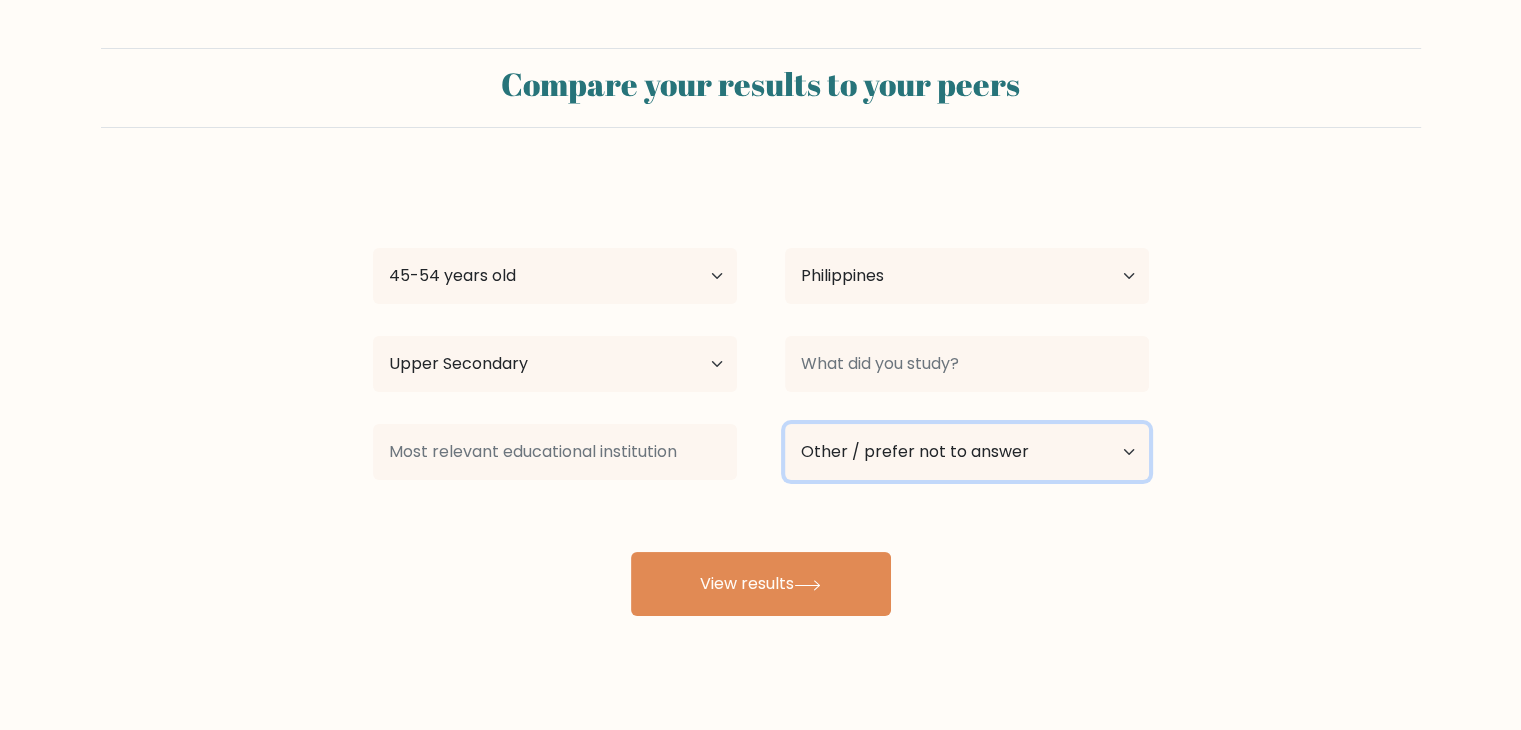 click on "Current employment status
Employed
Student
Retired
Other / prefer not to answer" at bounding box center (967, 452) 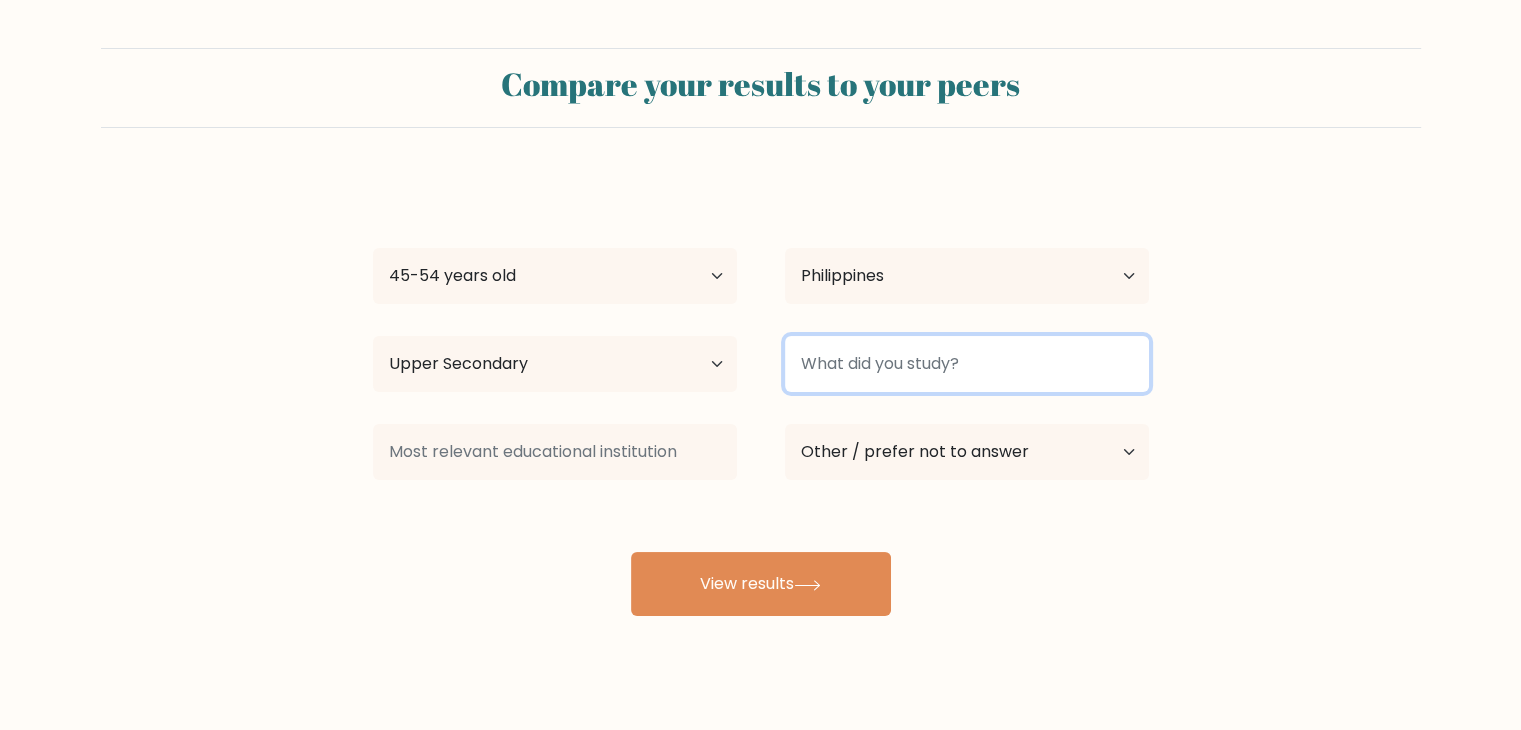 click at bounding box center (967, 364) 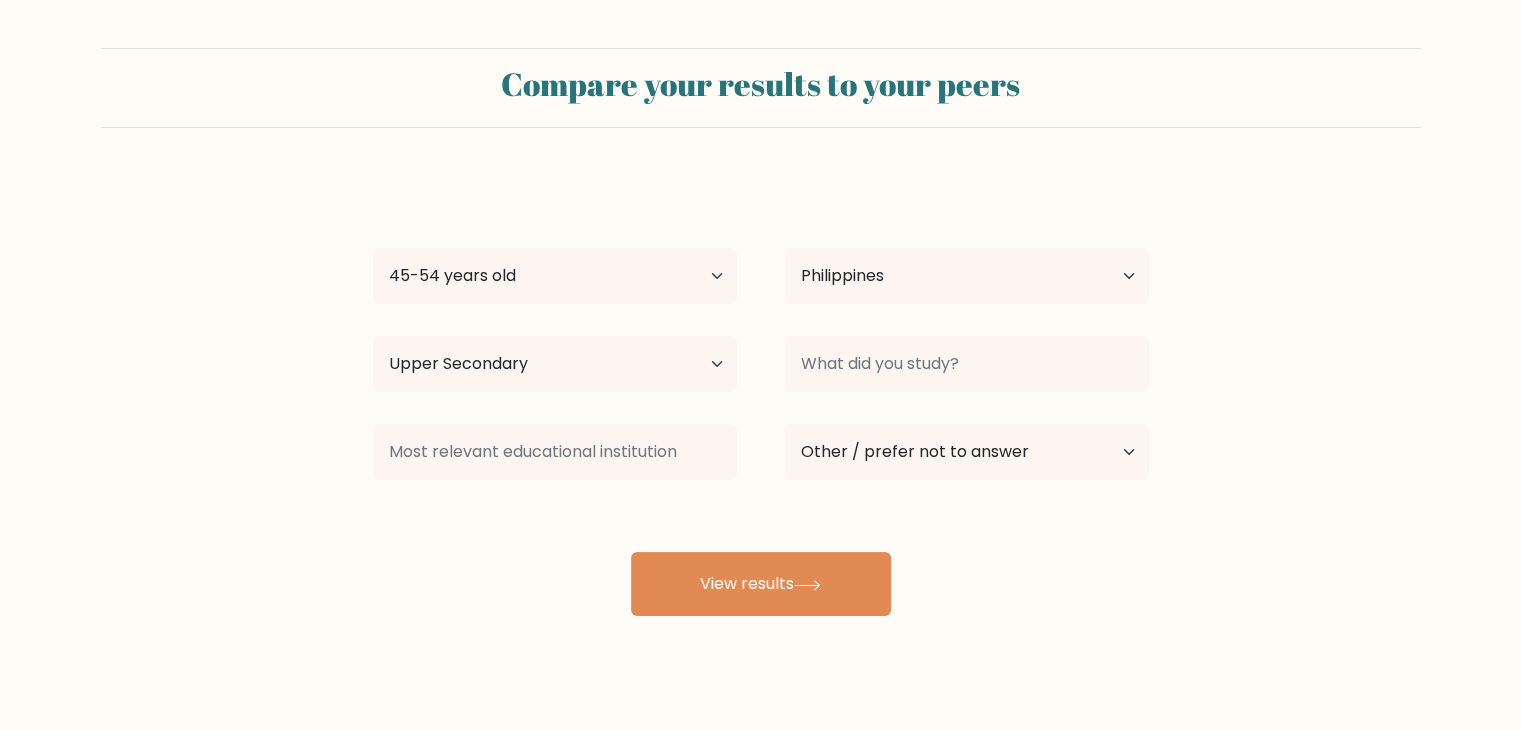 click at bounding box center [555, 452] 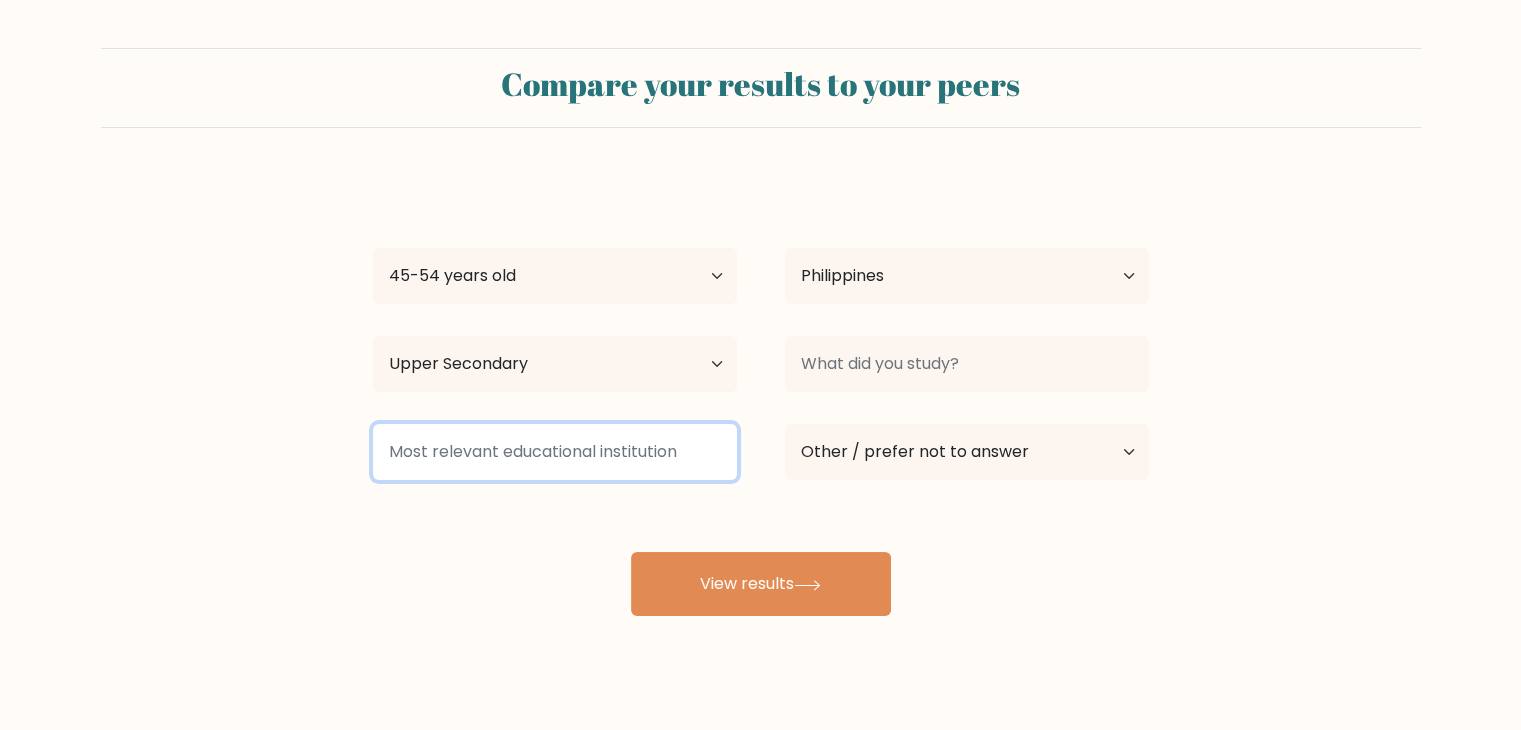 click at bounding box center (555, 452) 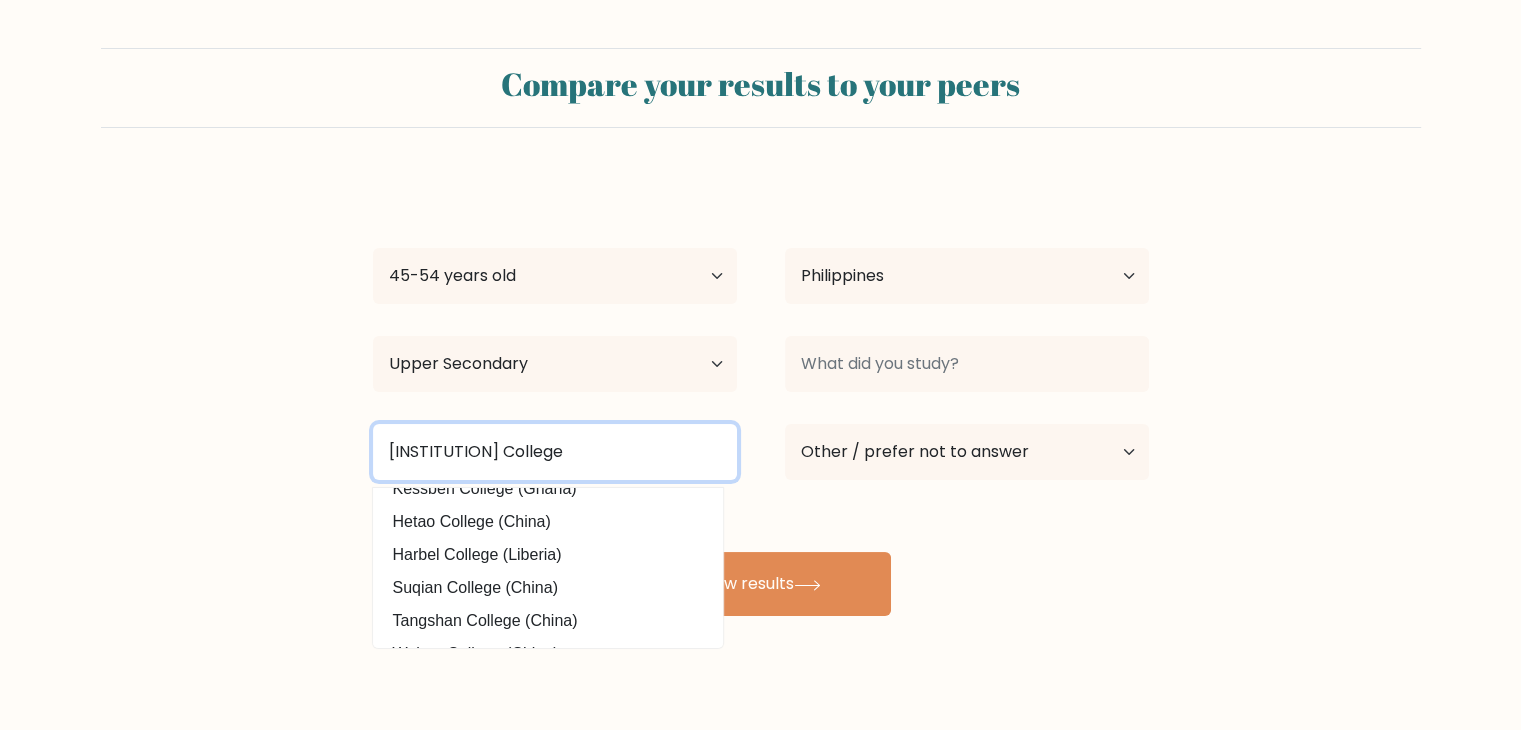 scroll, scrollTop: 180, scrollLeft: 0, axis: vertical 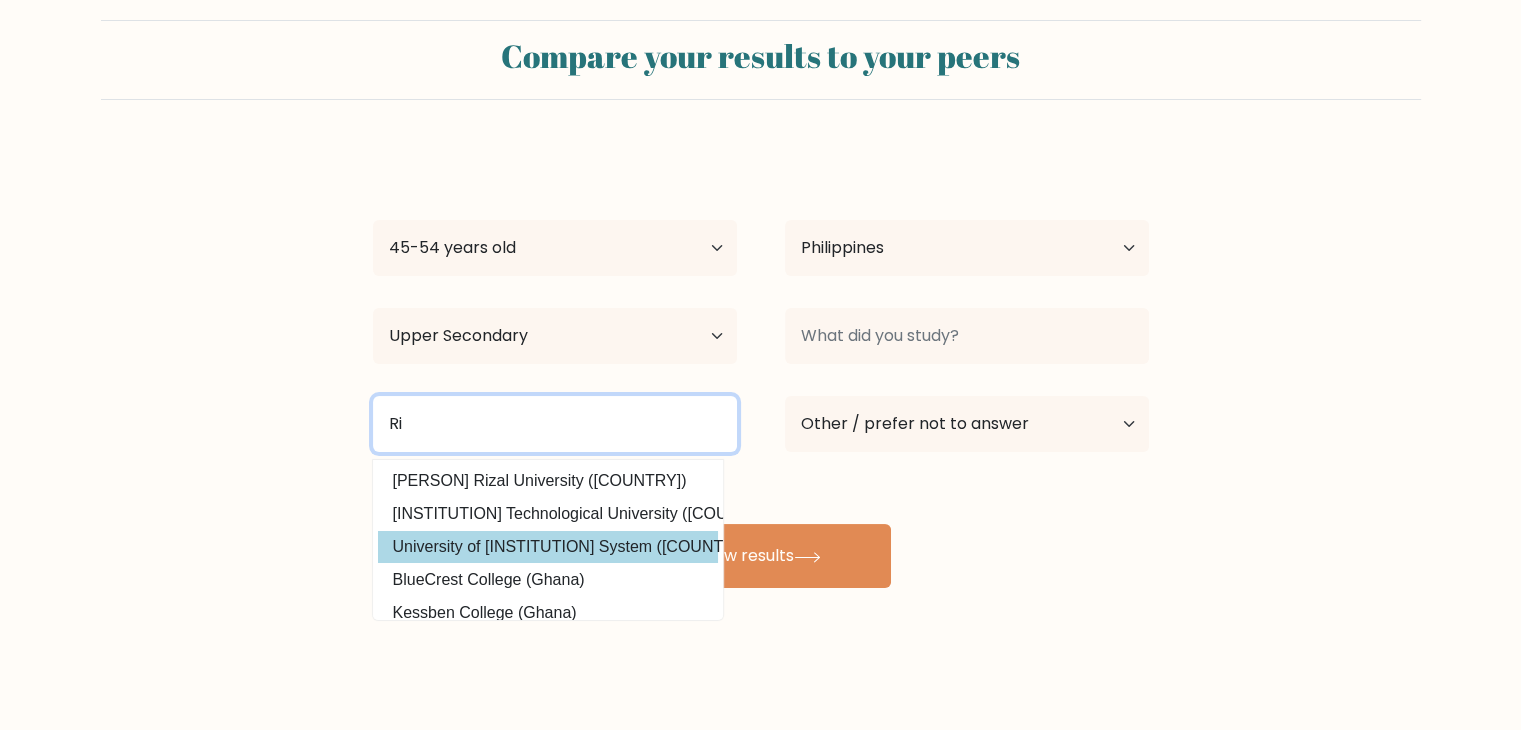 type on "R" 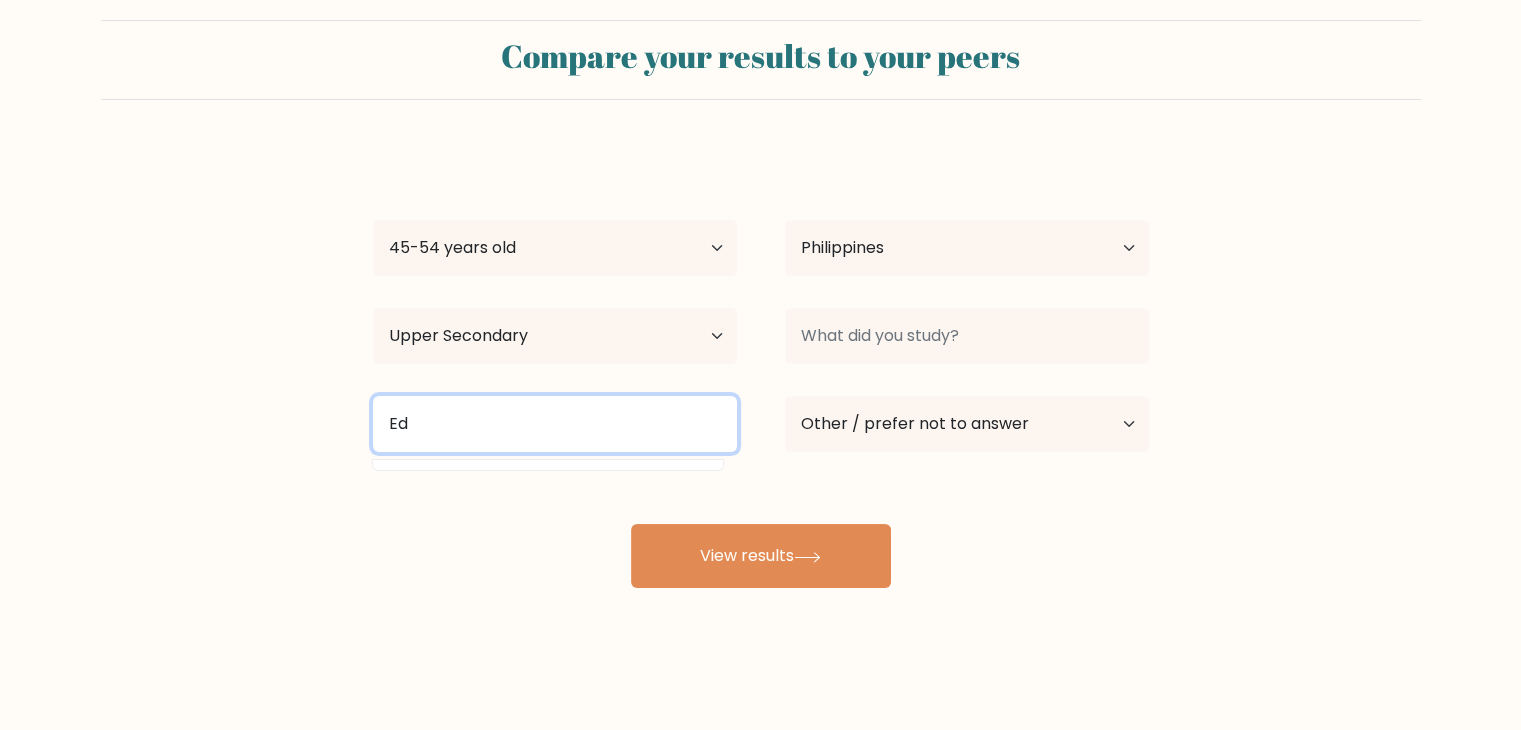 type on "E" 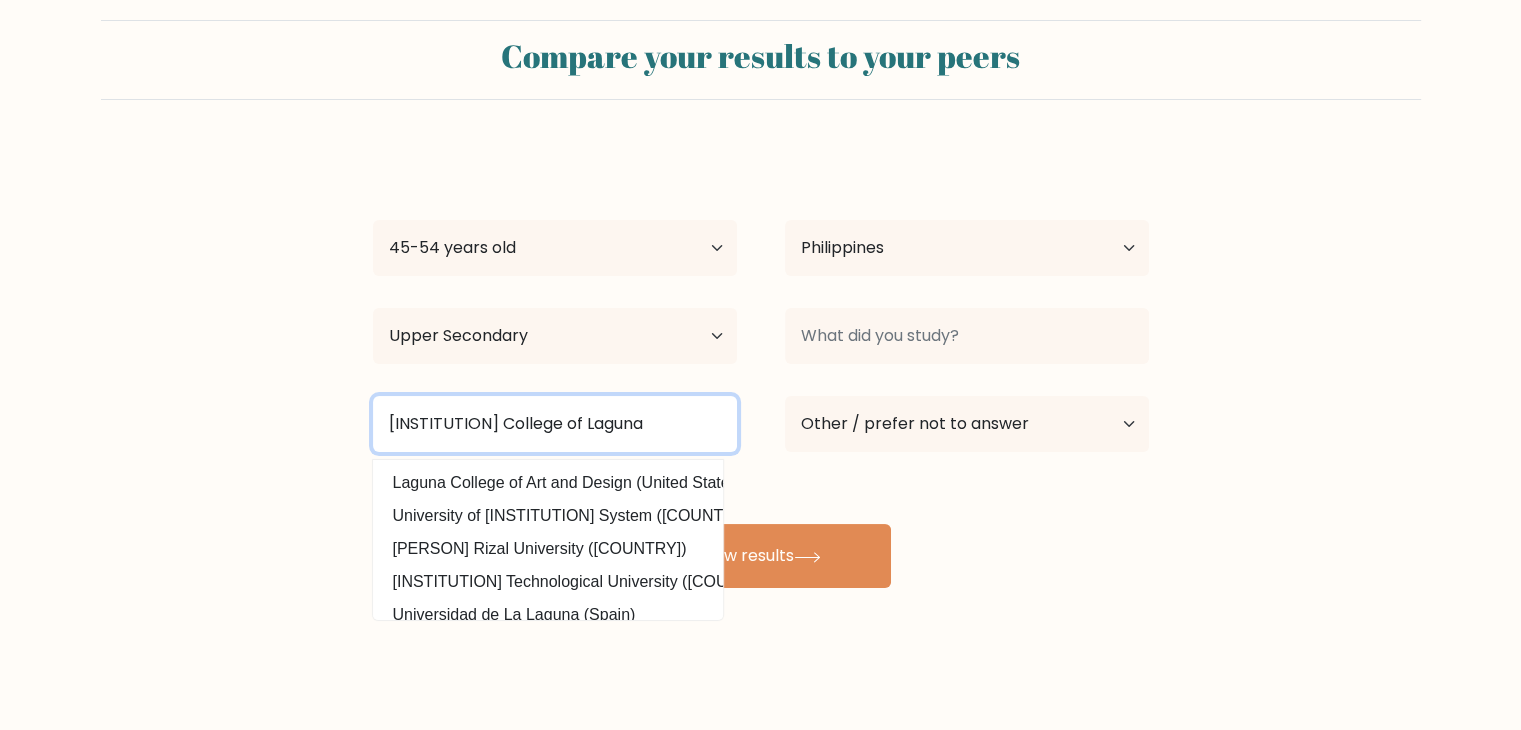 scroll, scrollTop: 0, scrollLeft: 0, axis: both 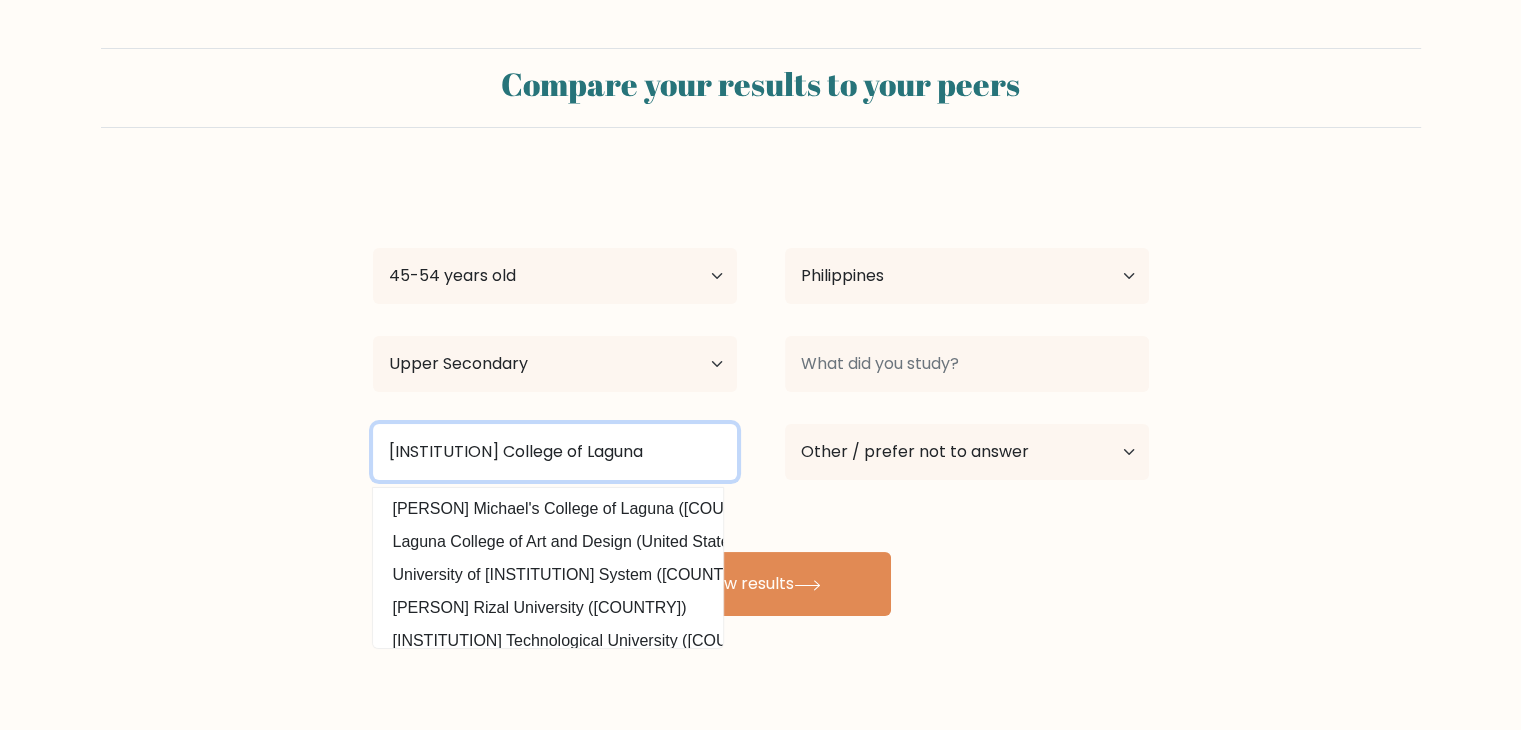 type on "[INSTITUTION] College of Laguna" 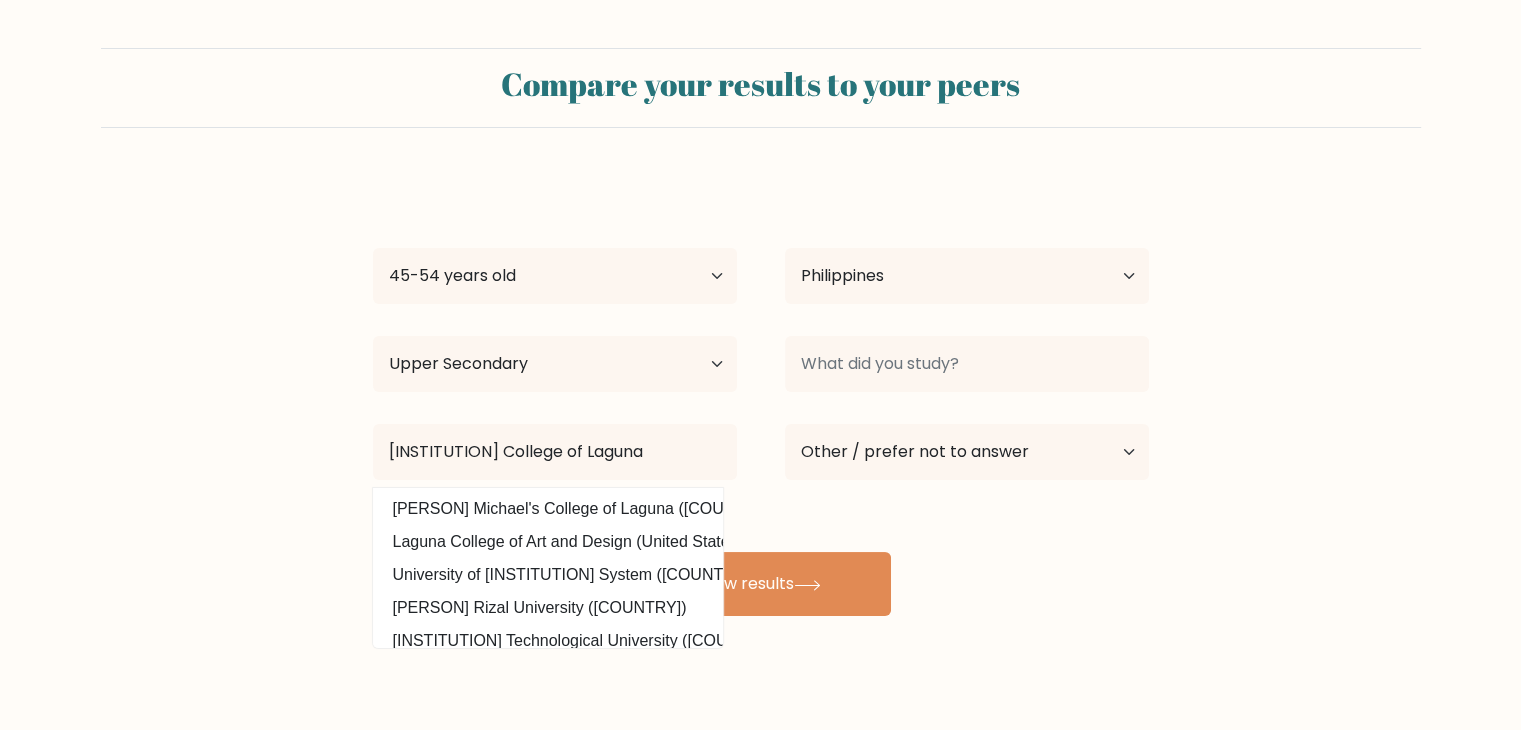 click on "Current employment status
Employed
Student
Retired
Other / prefer not to answer" at bounding box center [967, 452] 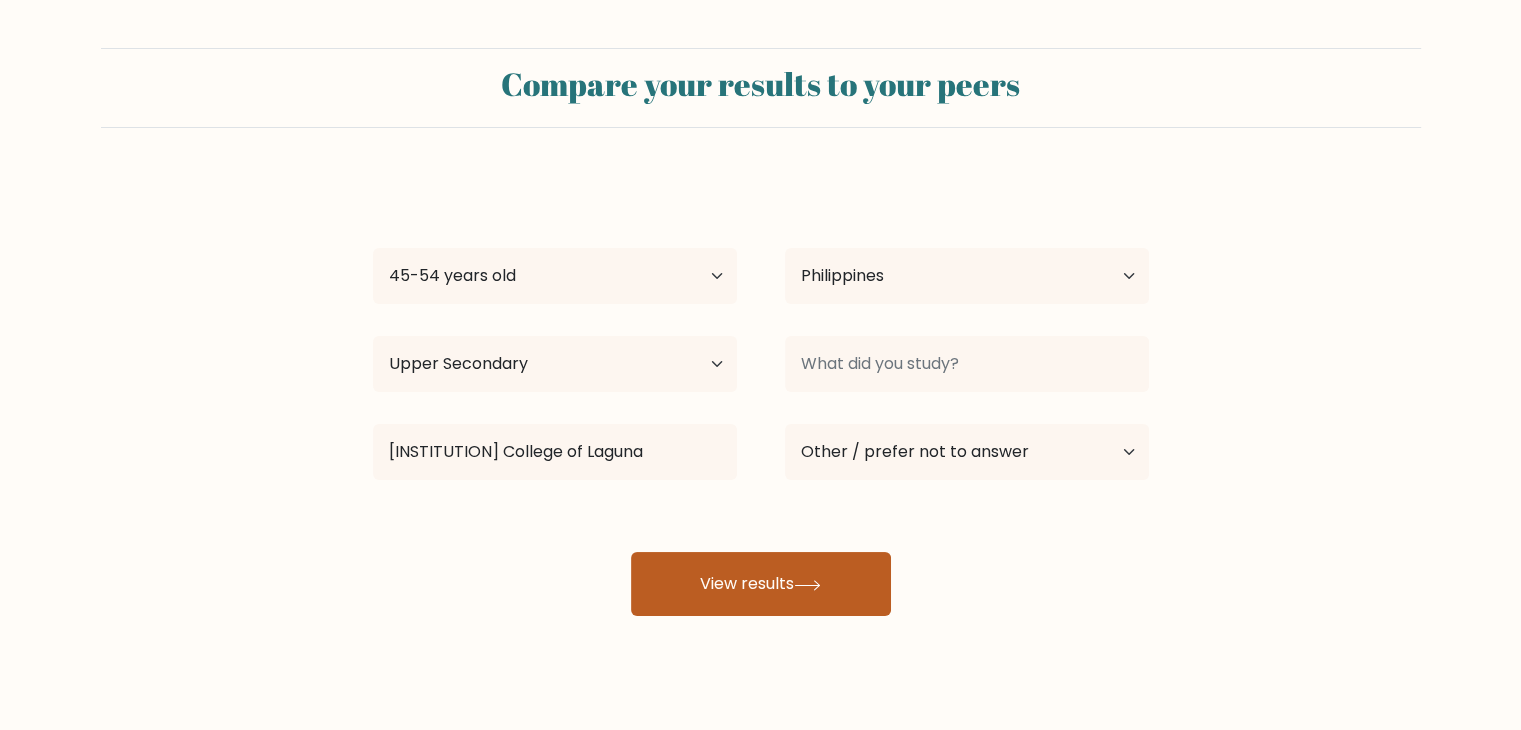 click on "View results" at bounding box center [761, 584] 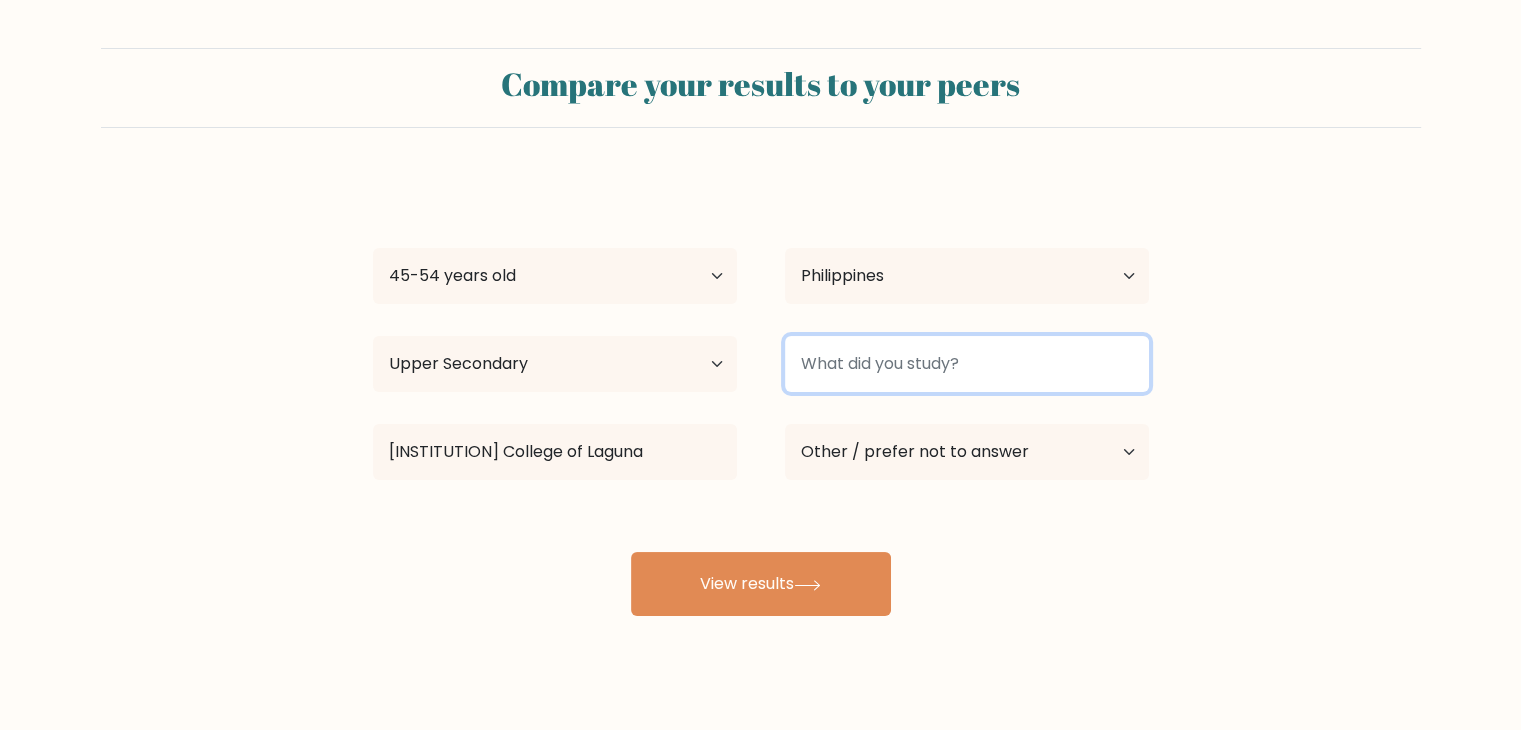click at bounding box center [967, 364] 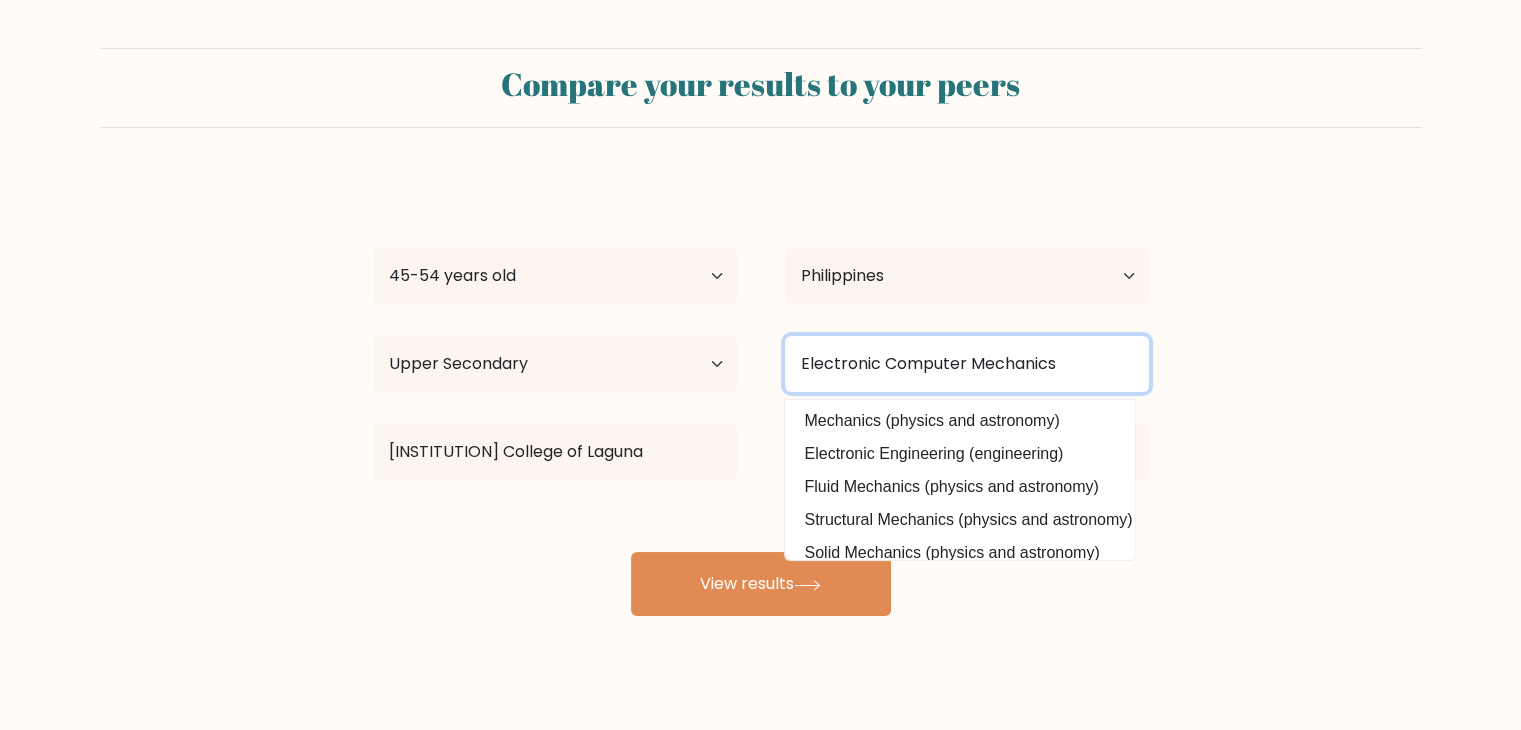 type on "Electronic Computer Mechanics" 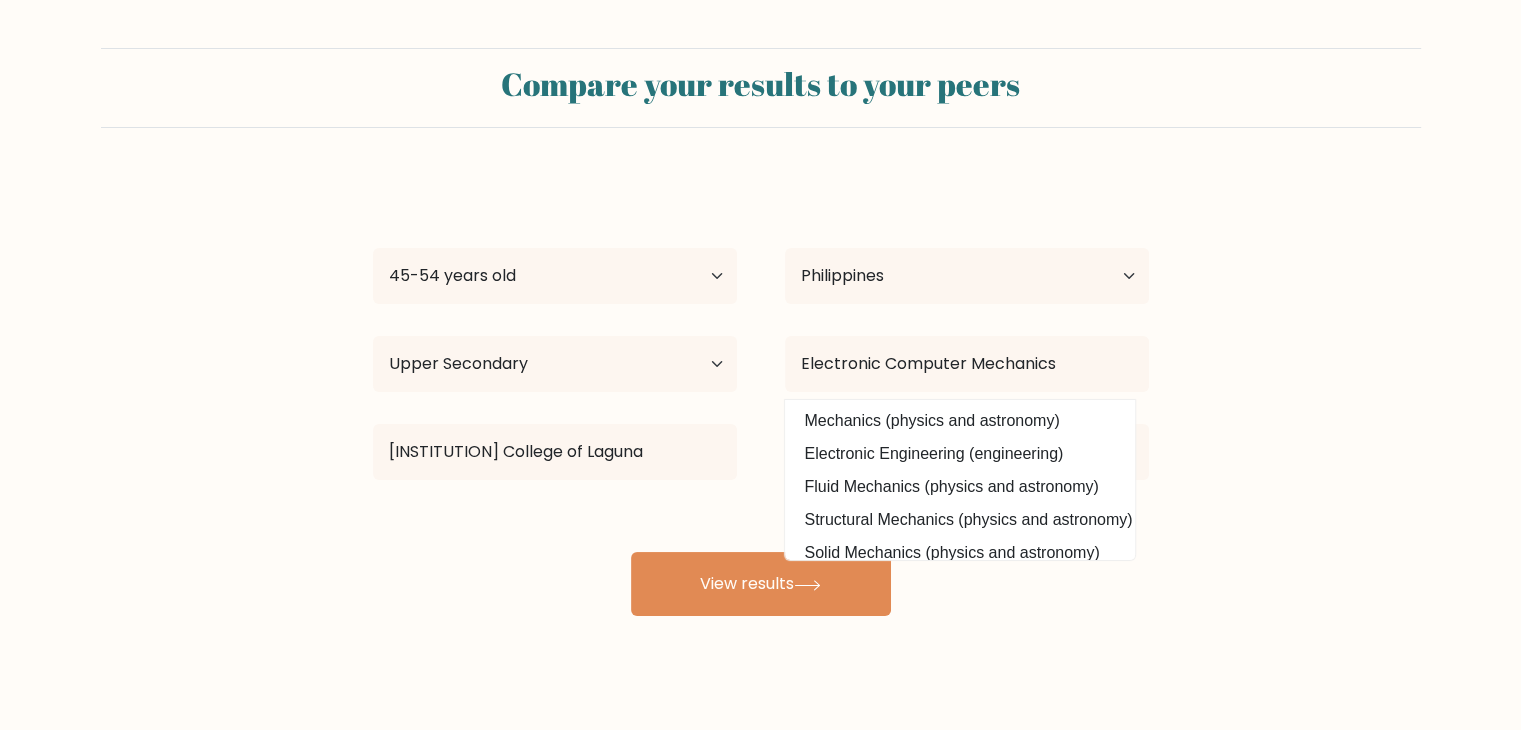 click on "Compare your results to your peers
Jess
Duran
Age
Under 18 years old
18-24 years old
25-34 years old
35-44 years old
45-54 years old
55-64 years old
65 years old and above
Country
Afghanistan
Albania
Algeria
American Samoa
Andorra
Angola
Anguilla
Antarctica
Antigua and Barbuda
Argentina
Armenia
Aruba Chad" at bounding box center [760, 379] 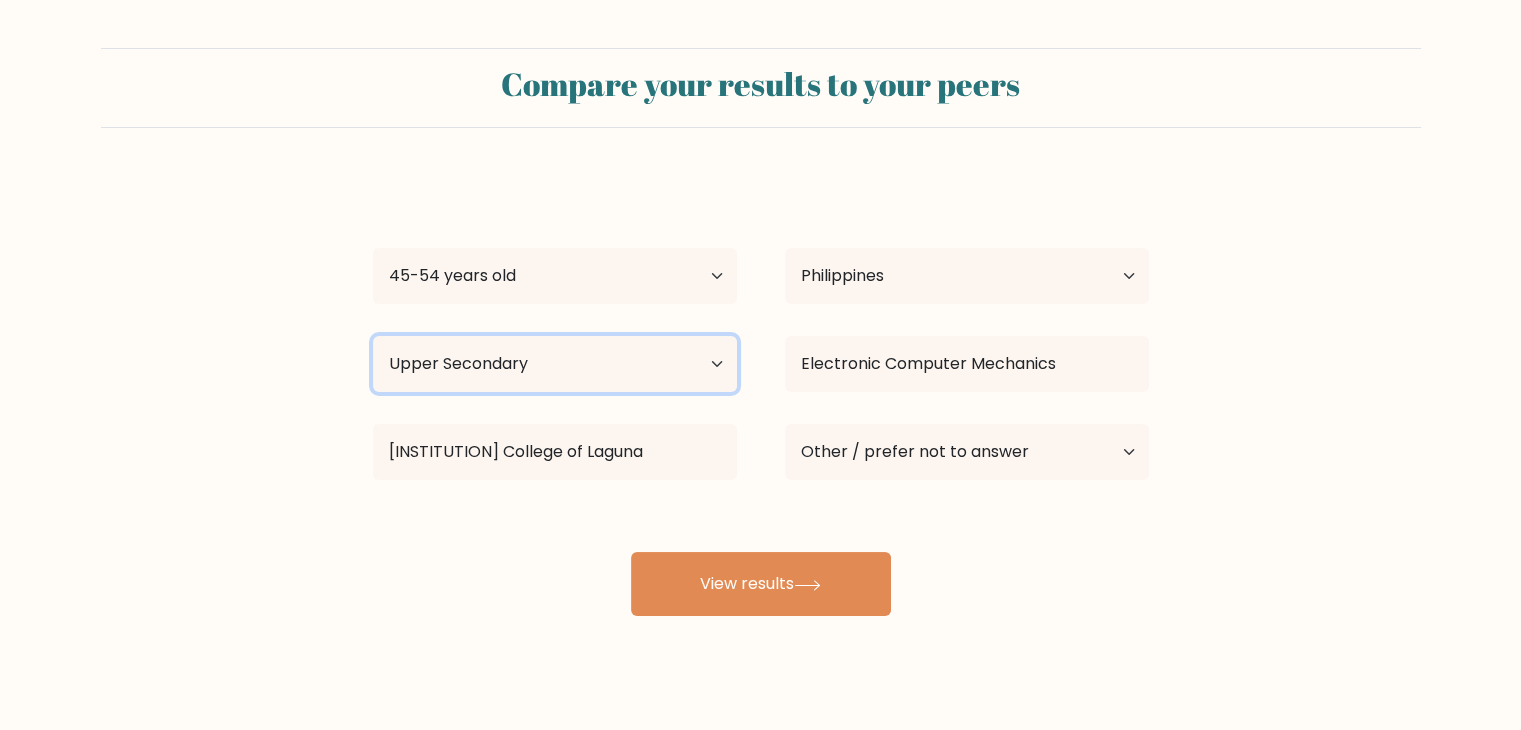 click on "Highest education level
No schooling
Primary
Lower Secondary
Upper Secondary
Occupation Specific
Bachelor's degree
Master's degree
Doctoral degree" at bounding box center [555, 364] 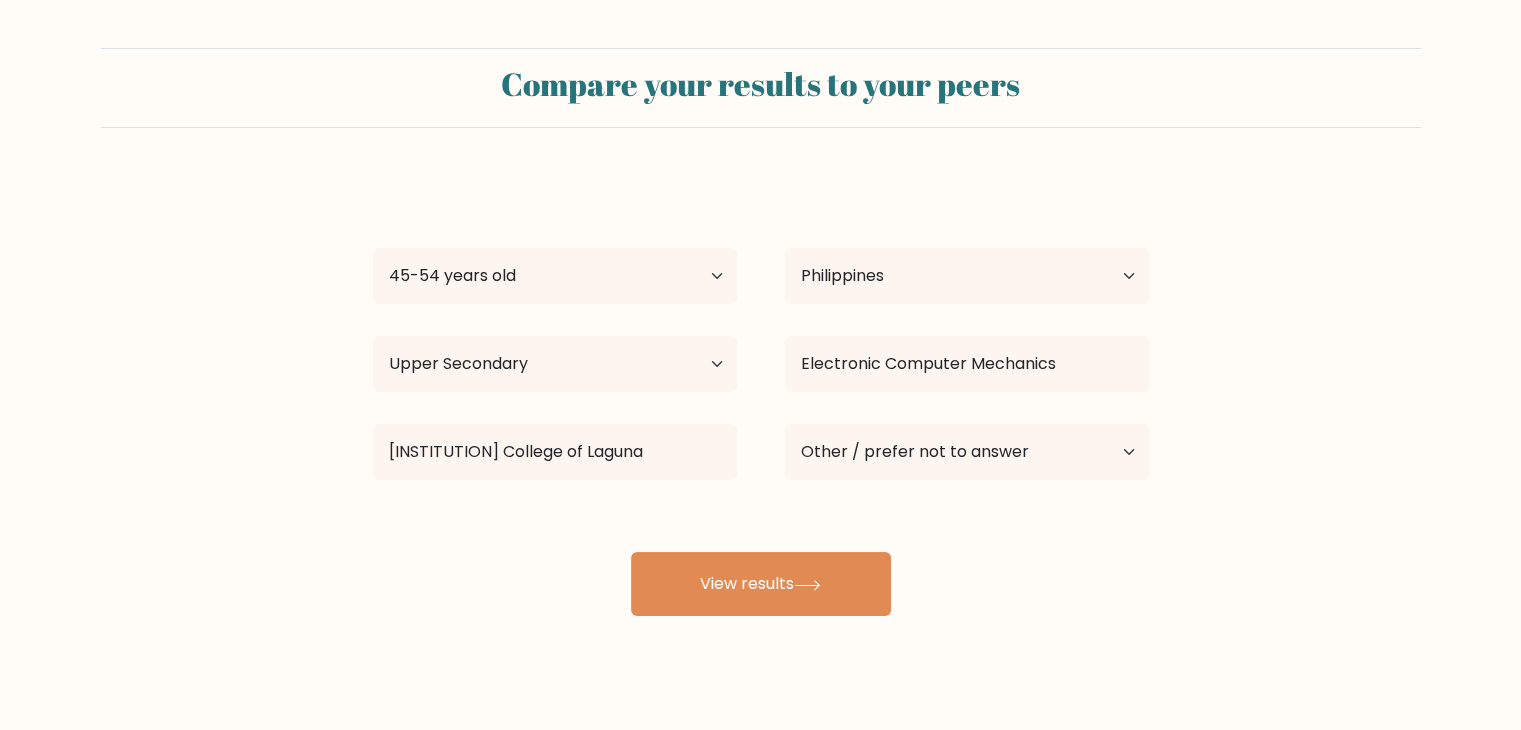 click on "Compare your results to your peers
Jess
Duran
Age
Under 18 years old
18-24 years old
25-34 years old
35-44 years old
45-54 years old
55-64 years old
65 years old and above
Country
Afghanistan
Albania
Algeria
American Samoa
Andorra
Angola
Anguilla
Antarctica
Antigua and Barbuda
Argentina
Armenia
Aruba
Australia
Austria" at bounding box center (760, 332) 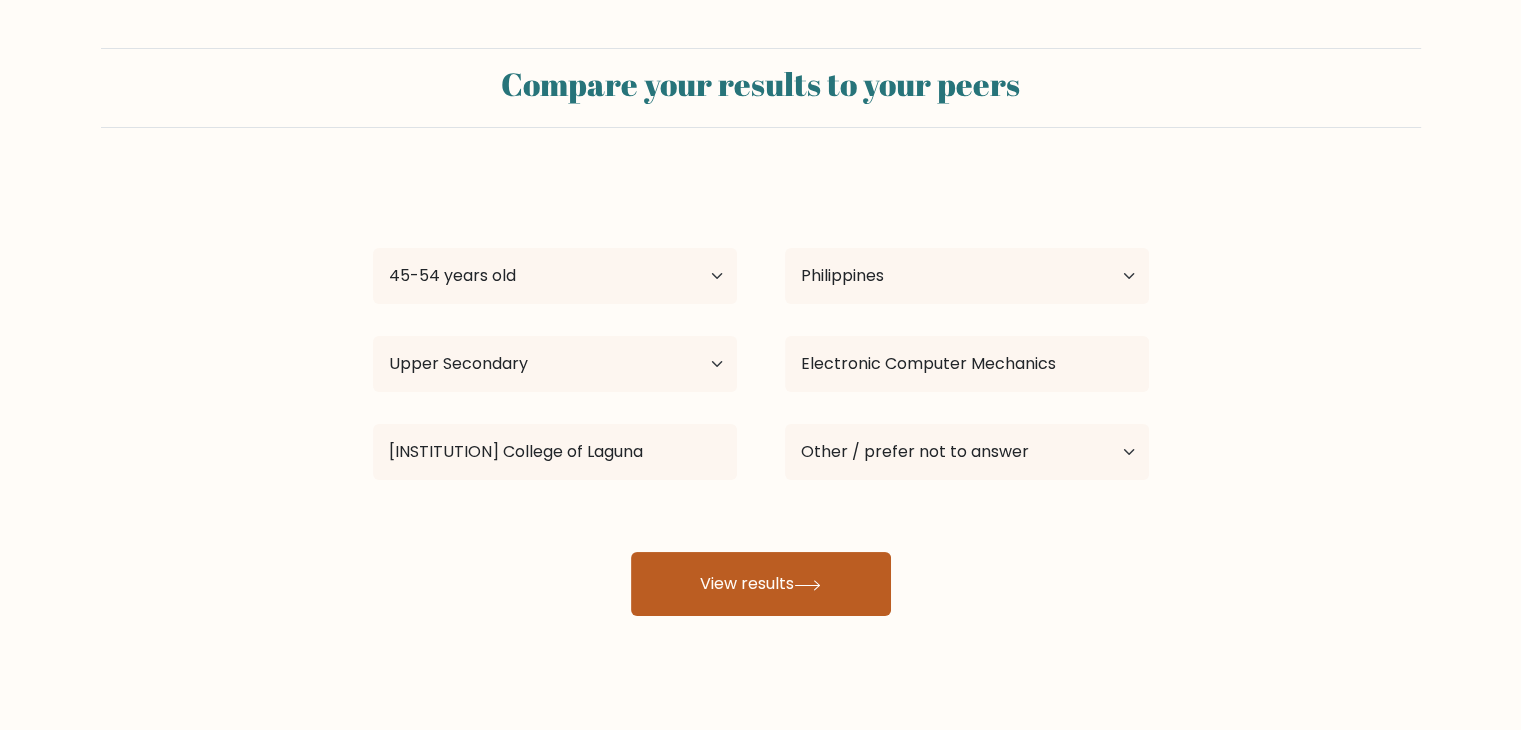 click on "View results" at bounding box center [761, 584] 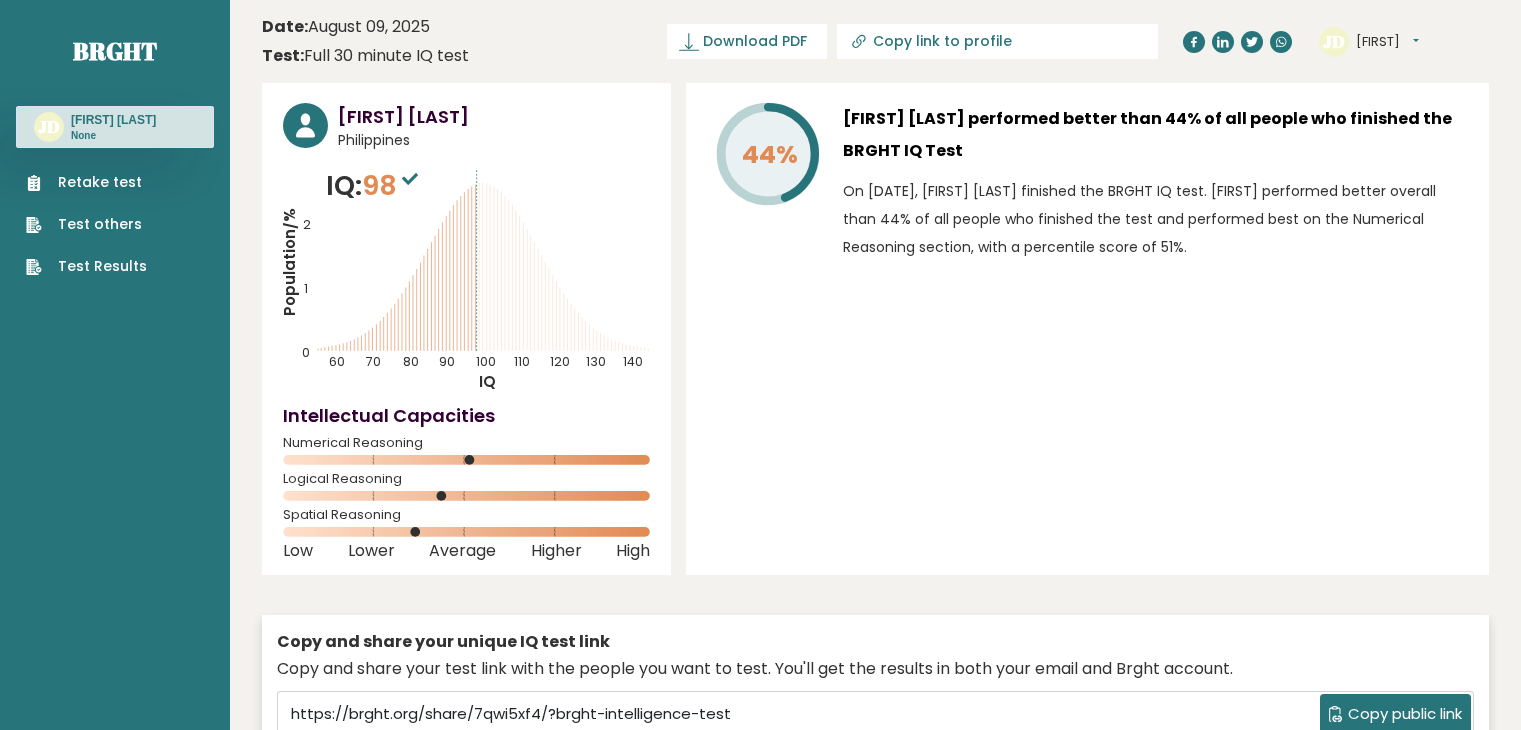 scroll, scrollTop: 0, scrollLeft: 0, axis: both 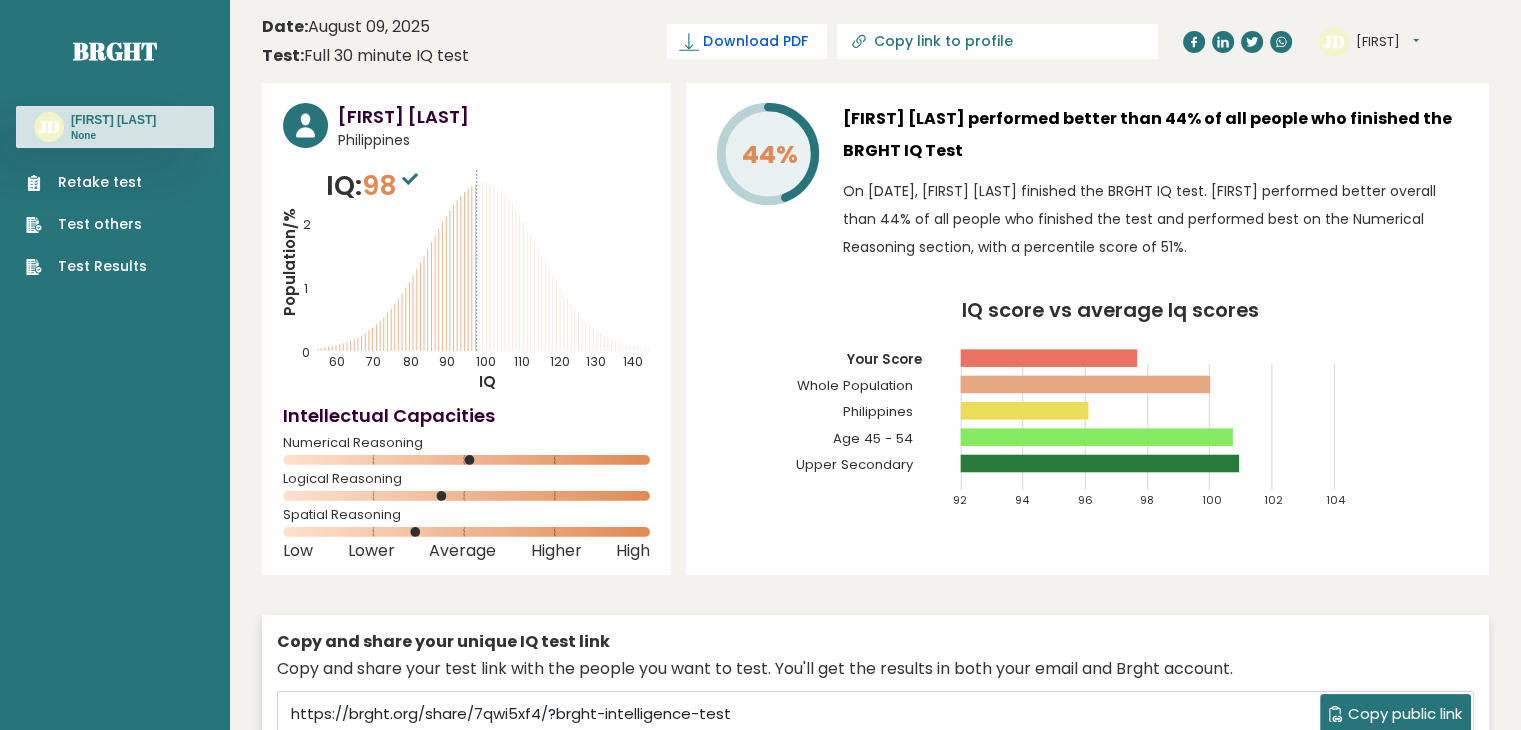 click on "Download PDF" at bounding box center (755, 41) 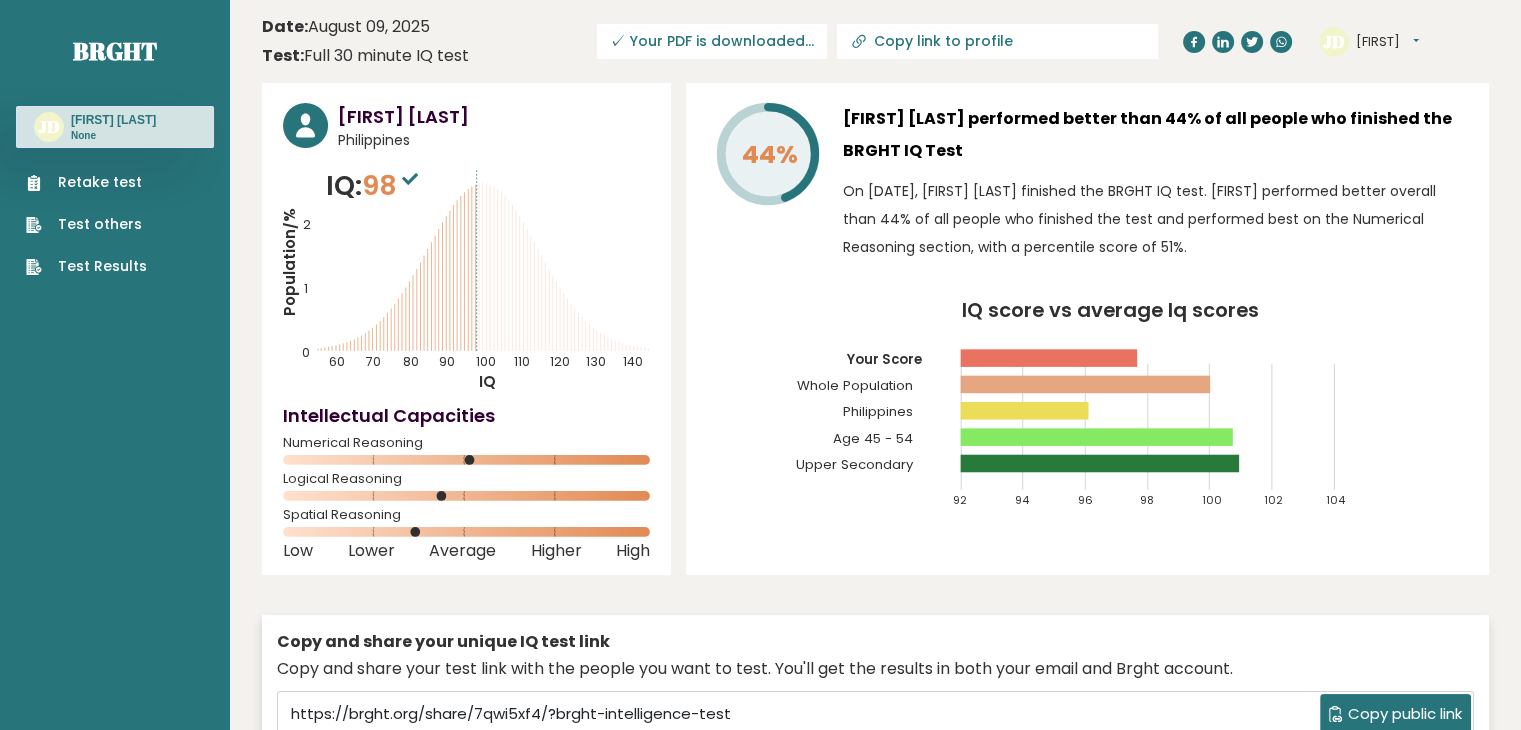 click on "Jess" at bounding box center [1387, 42] 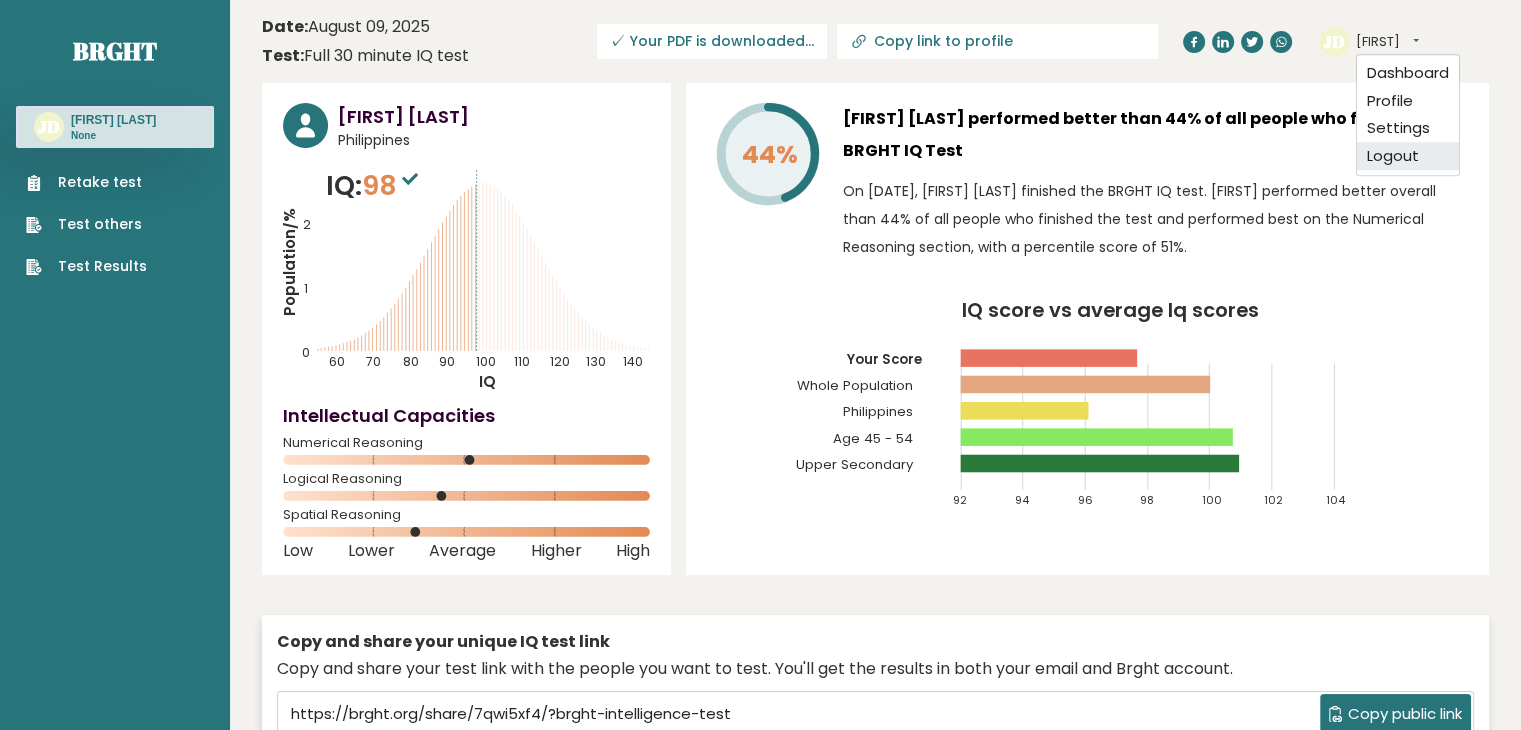 click on "Logout" at bounding box center [1408, 156] 